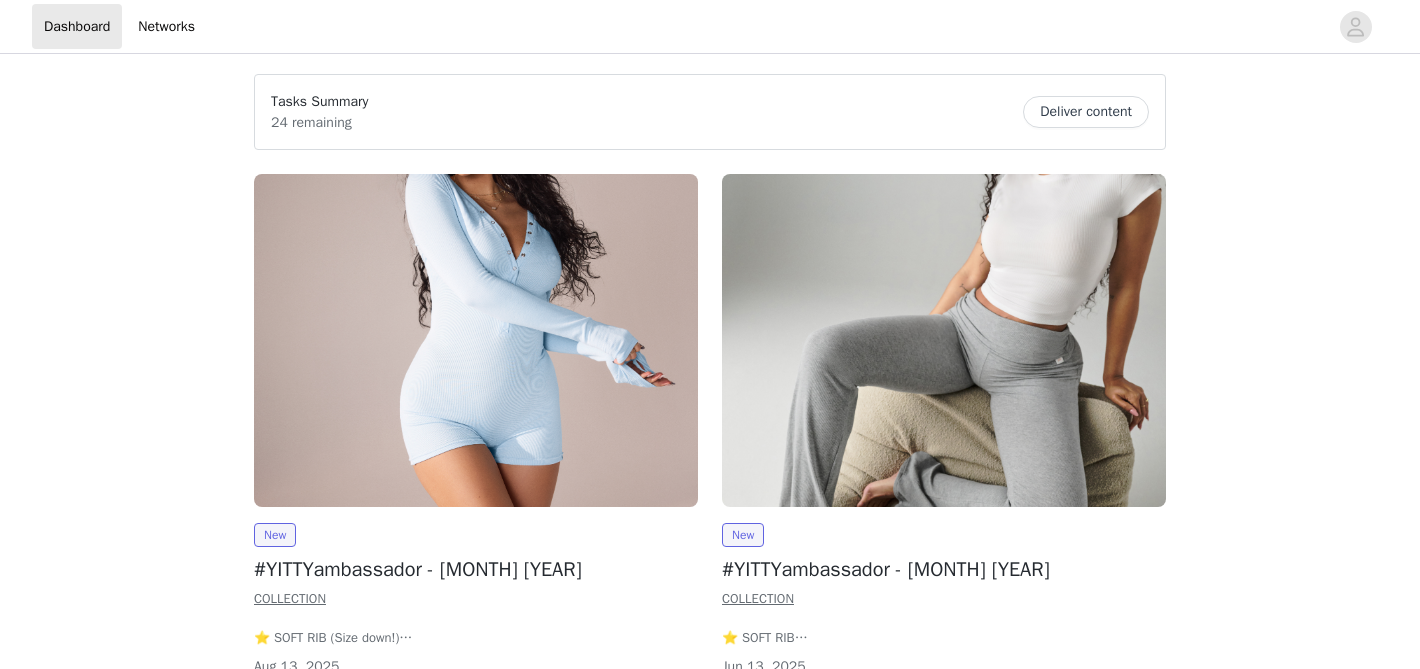 scroll, scrollTop: 0, scrollLeft: 0, axis: both 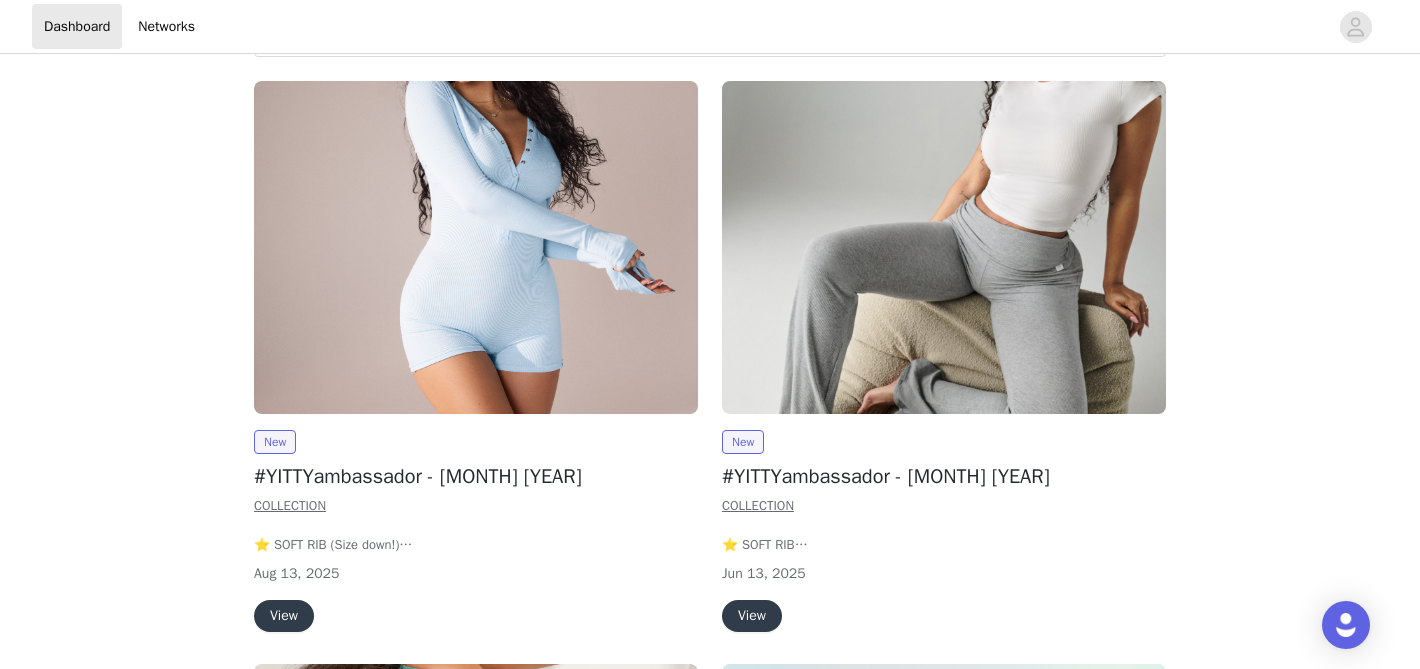 click at bounding box center (476, 247) 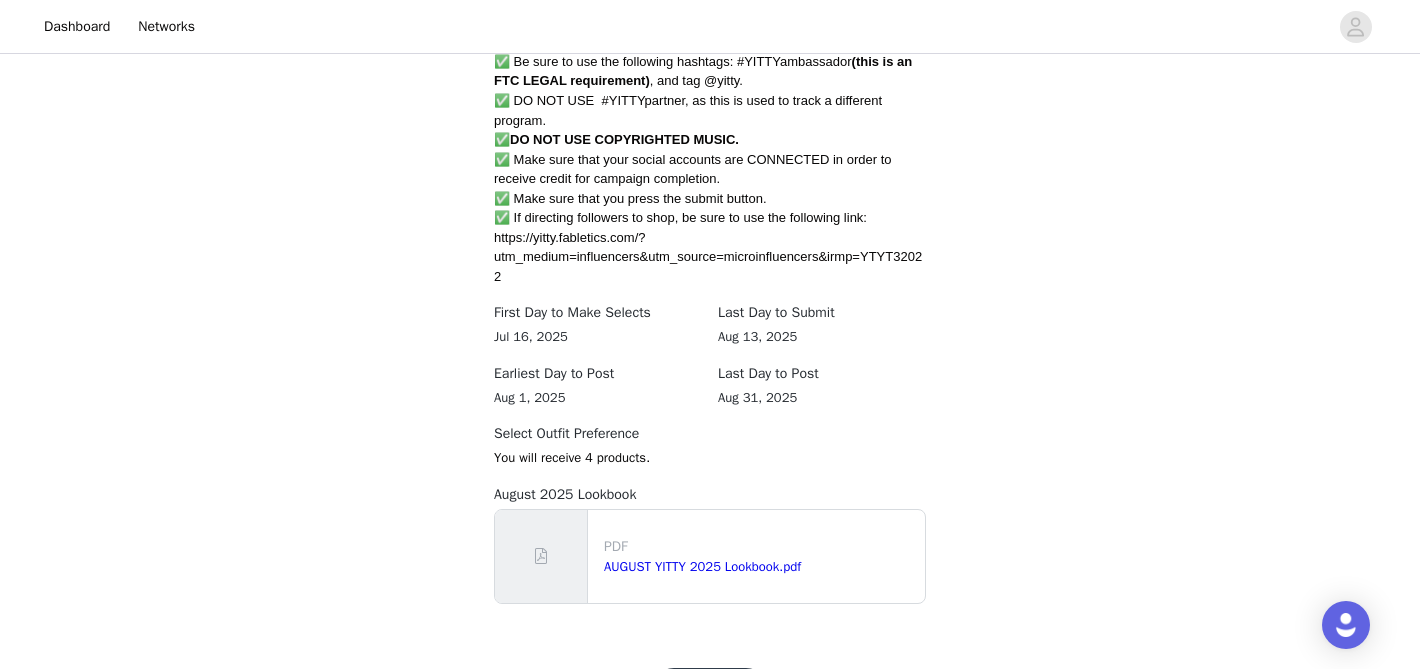 scroll, scrollTop: 1367, scrollLeft: 0, axis: vertical 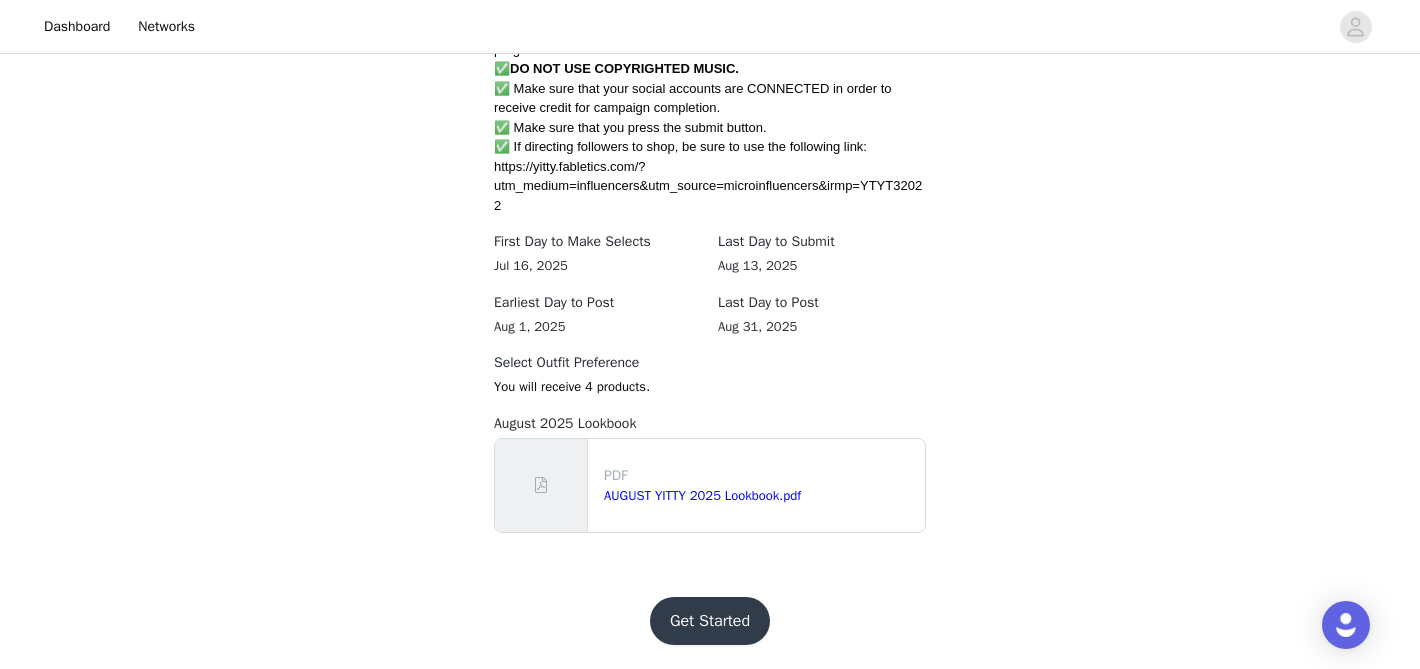 click on "Get Started" at bounding box center (710, 621) 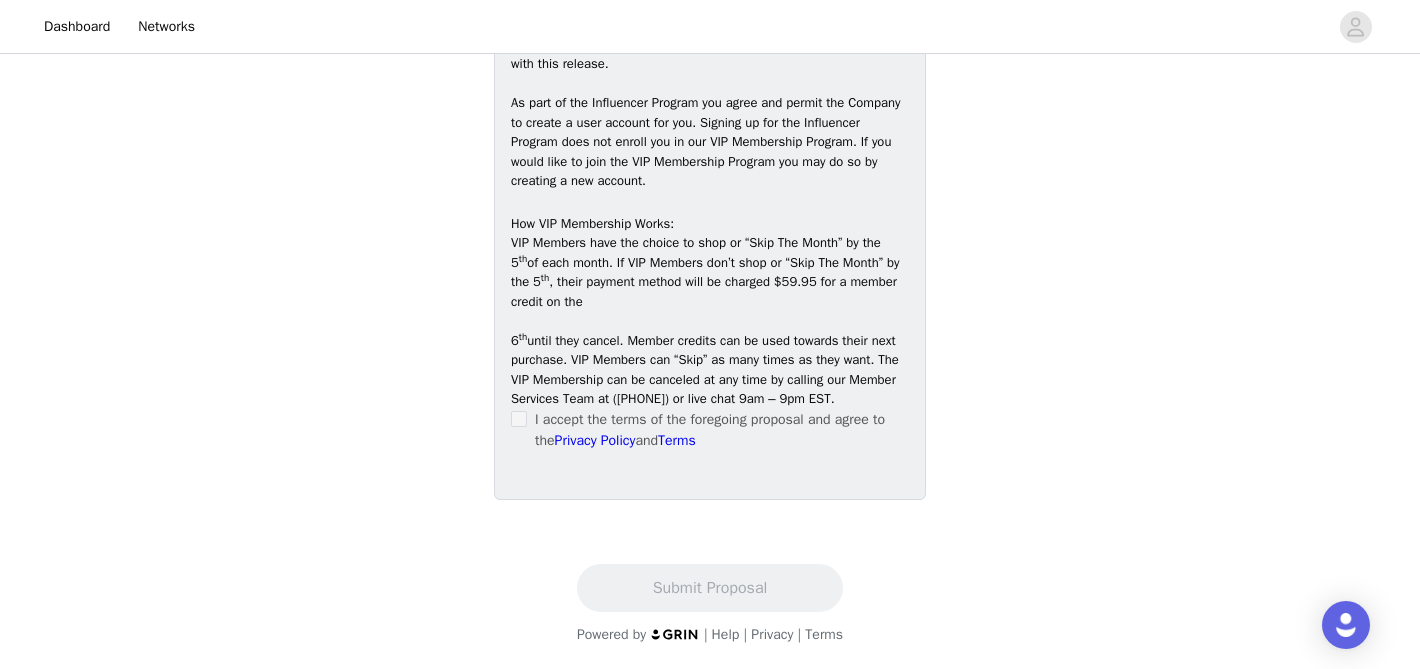 scroll, scrollTop: 3270, scrollLeft: 0, axis: vertical 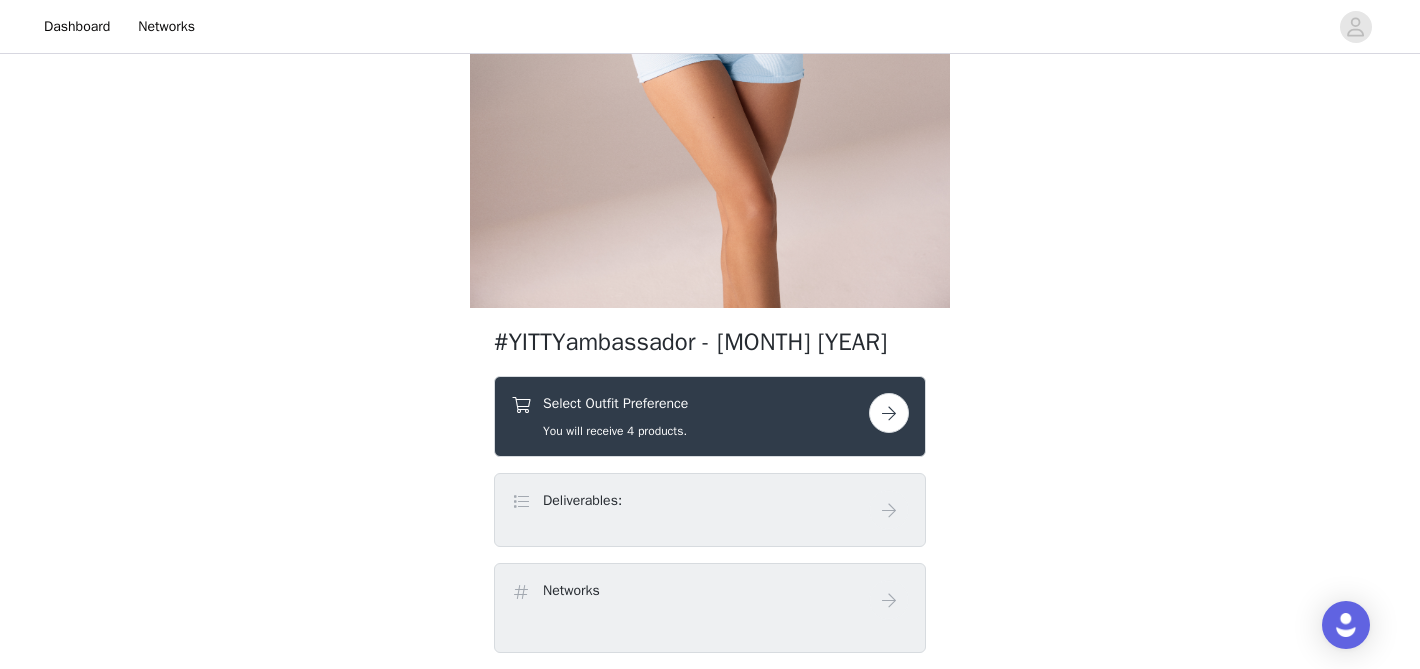 click at bounding box center (889, 413) 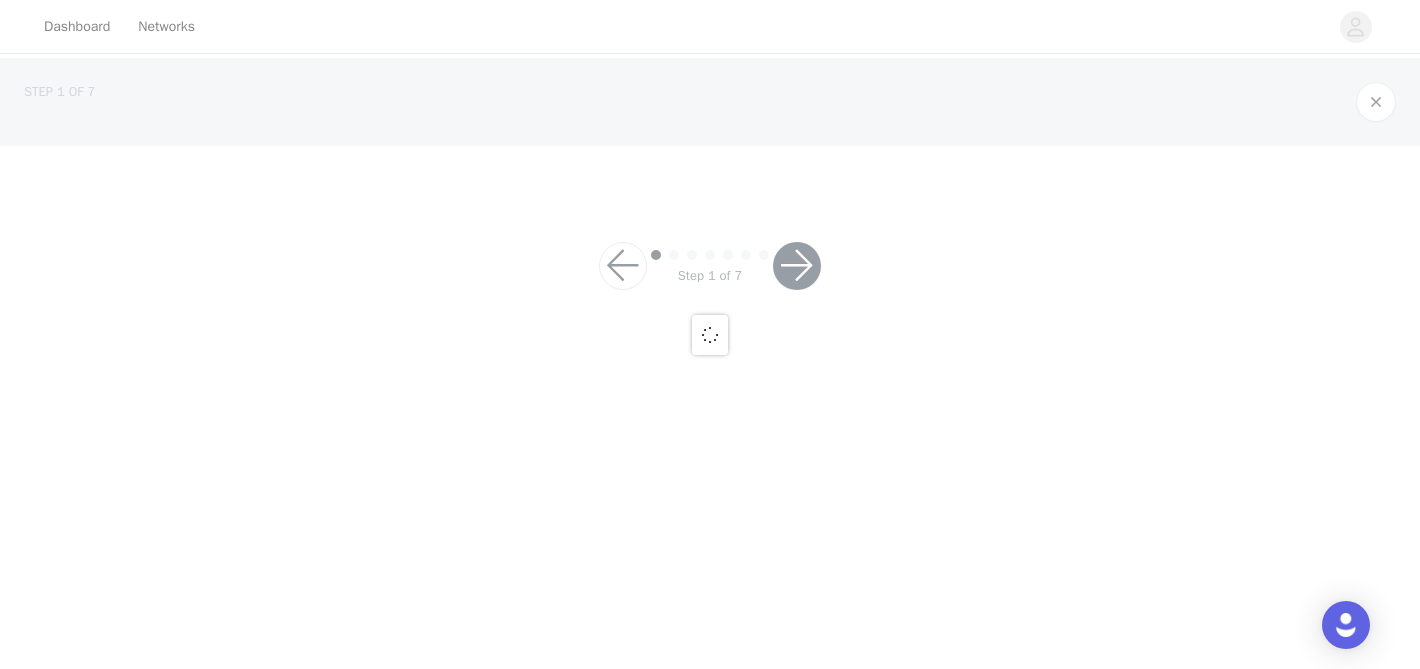 scroll, scrollTop: 0, scrollLeft: 0, axis: both 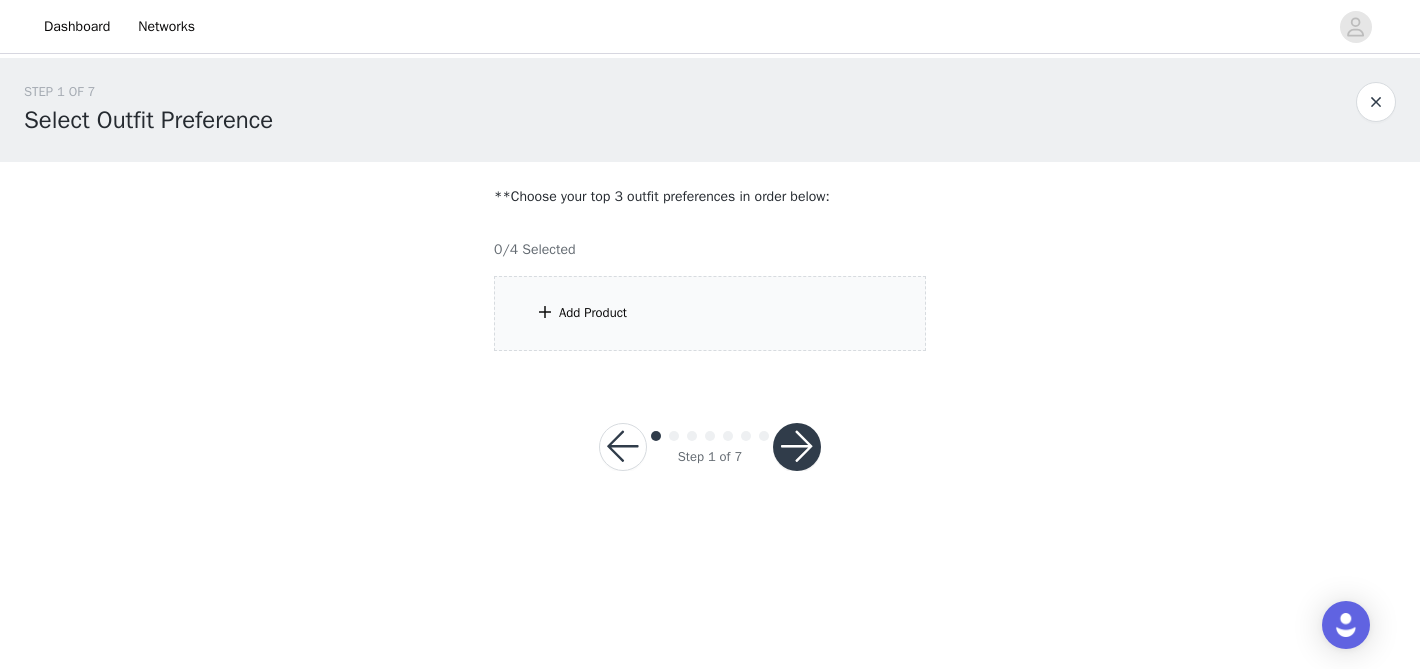 click on "Add Product" at bounding box center [710, 313] 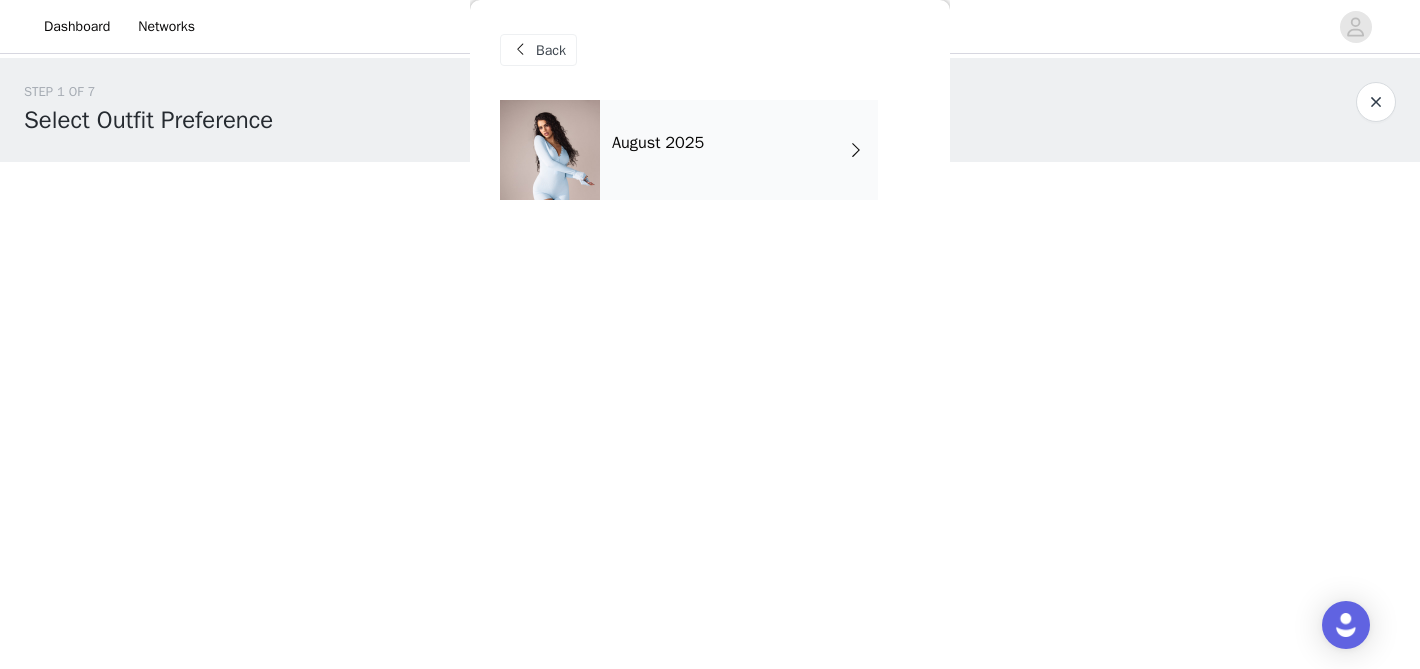 click on "August 2025" at bounding box center [739, 150] 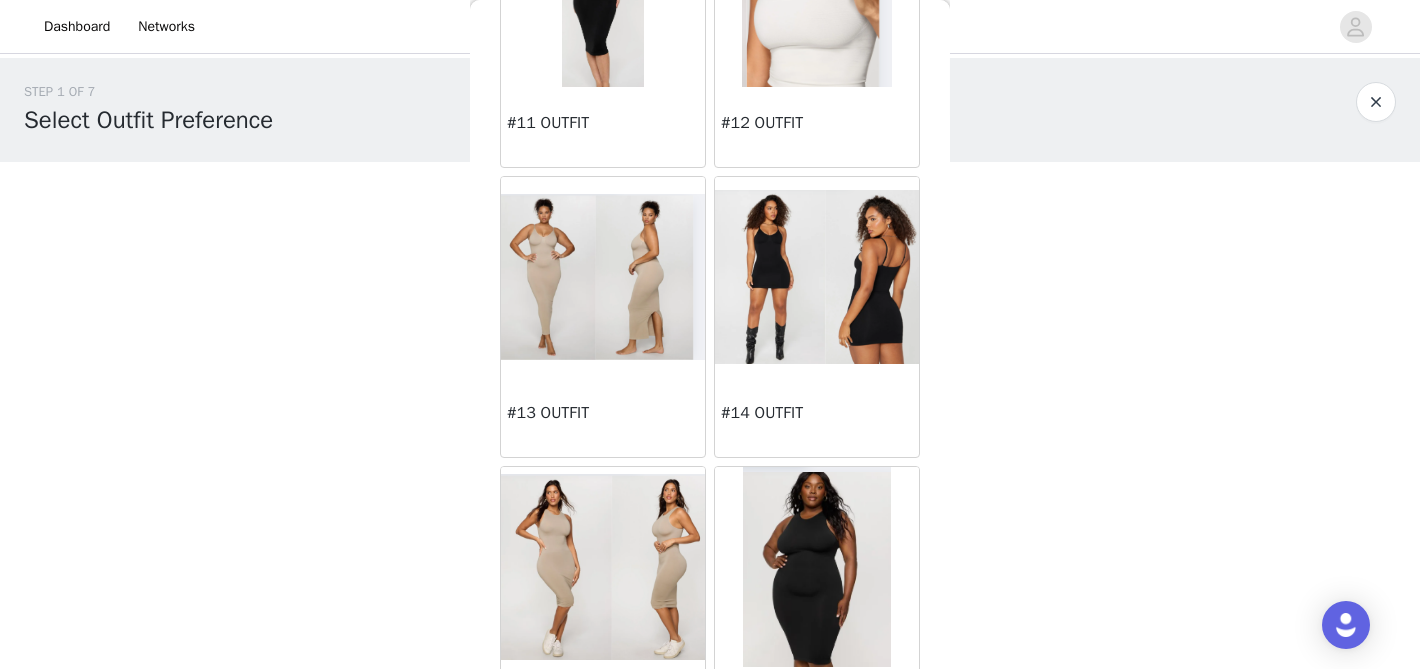 scroll, scrollTop: 1663, scrollLeft: 0, axis: vertical 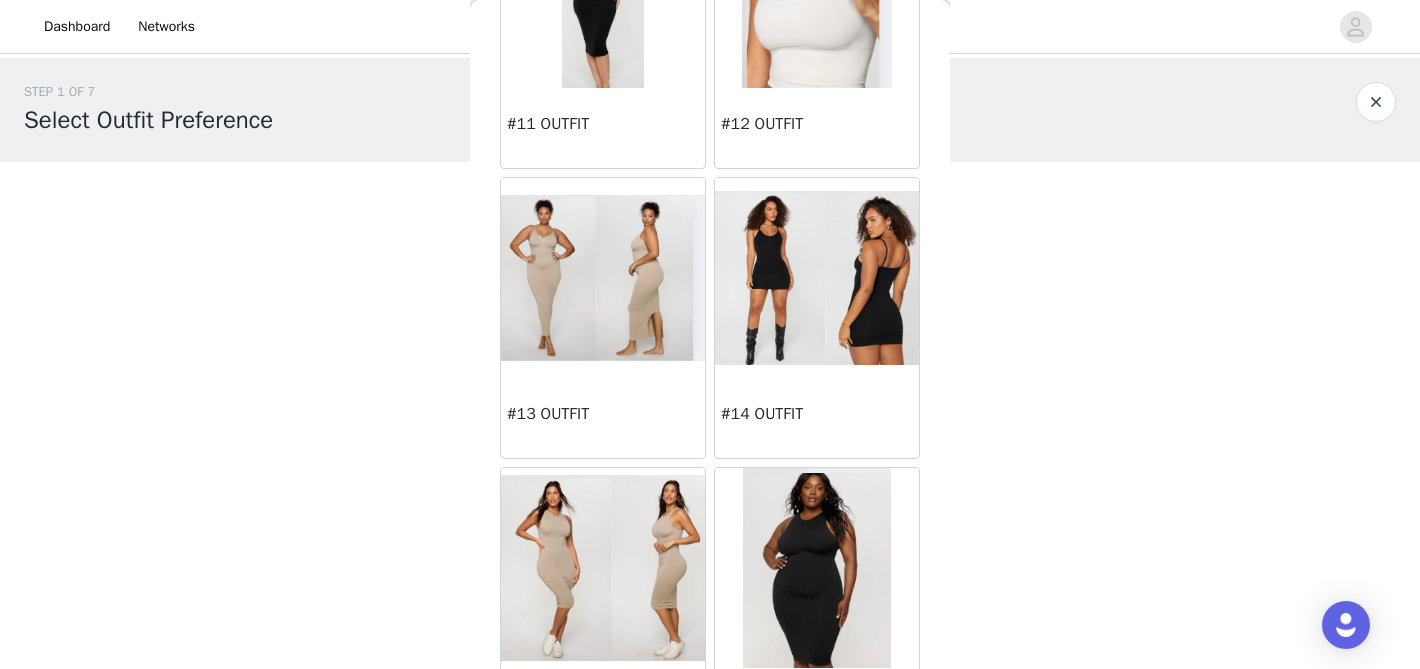 click at bounding box center [817, 278] 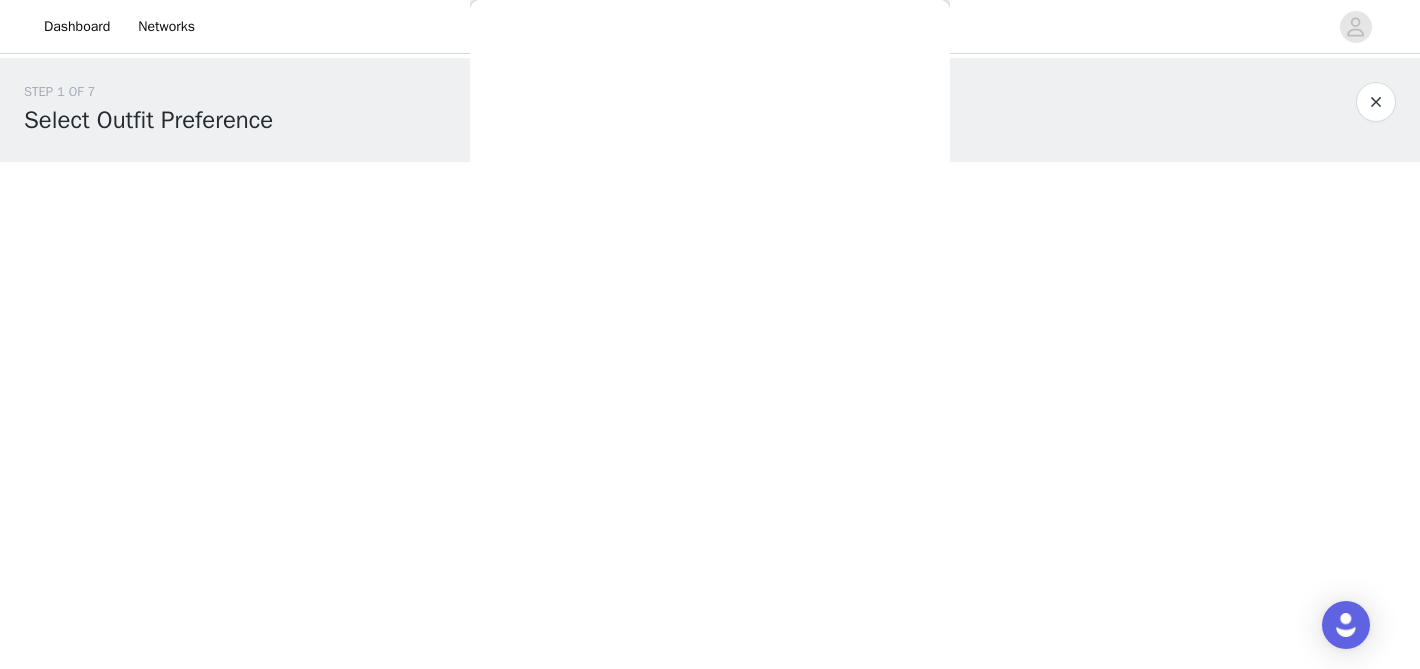 scroll, scrollTop: 76, scrollLeft: 0, axis: vertical 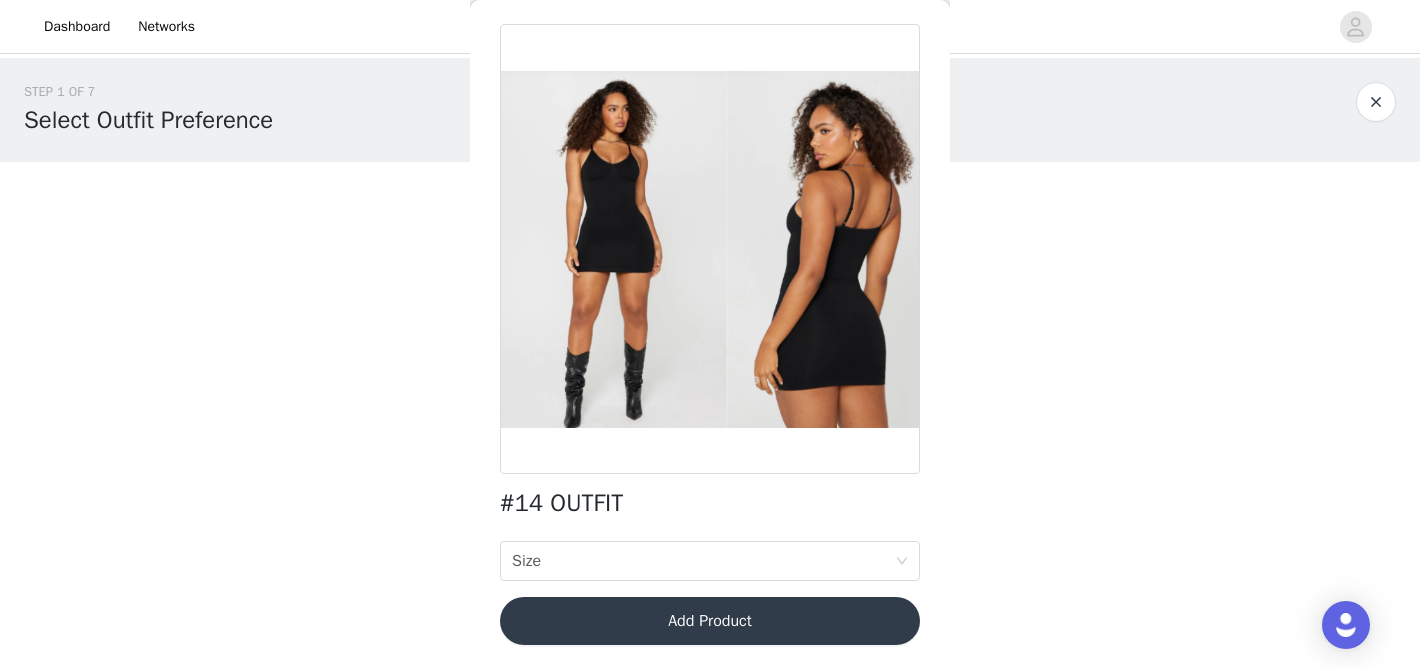 click at bounding box center [710, 249] 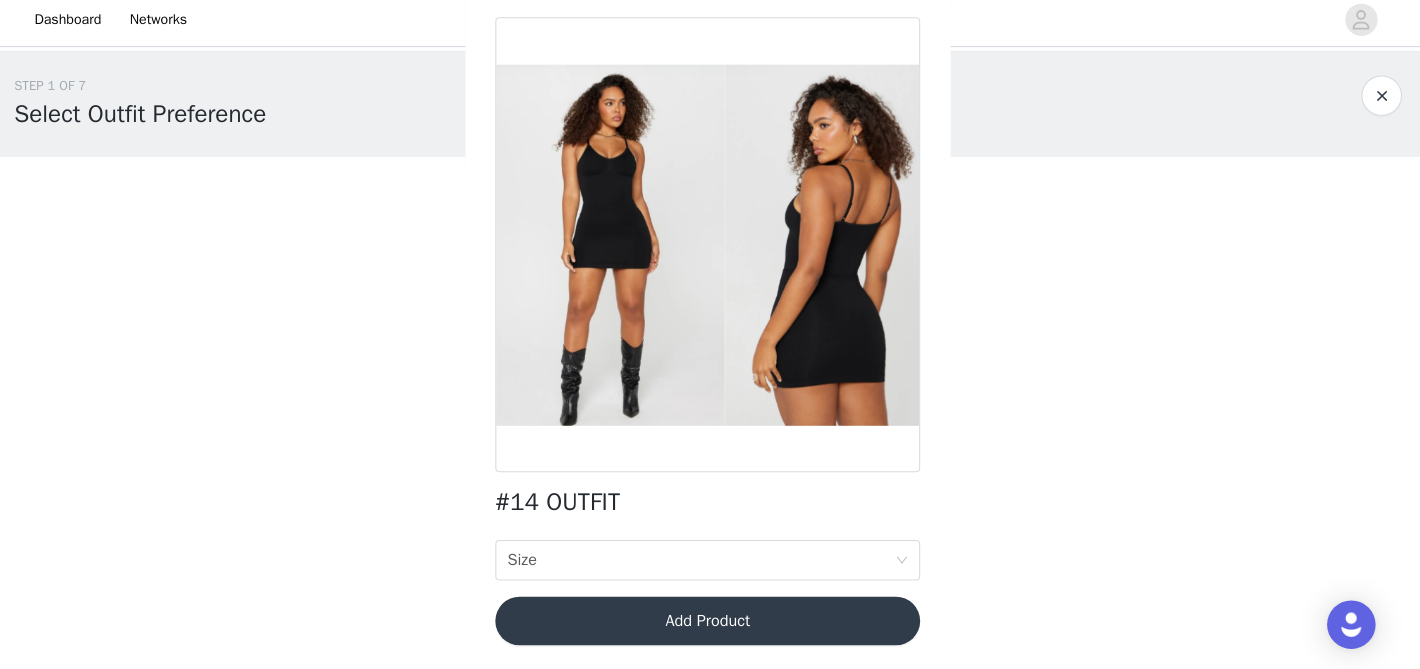 scroll, scrollTop: 0, scrollLeft: 0, axis: both 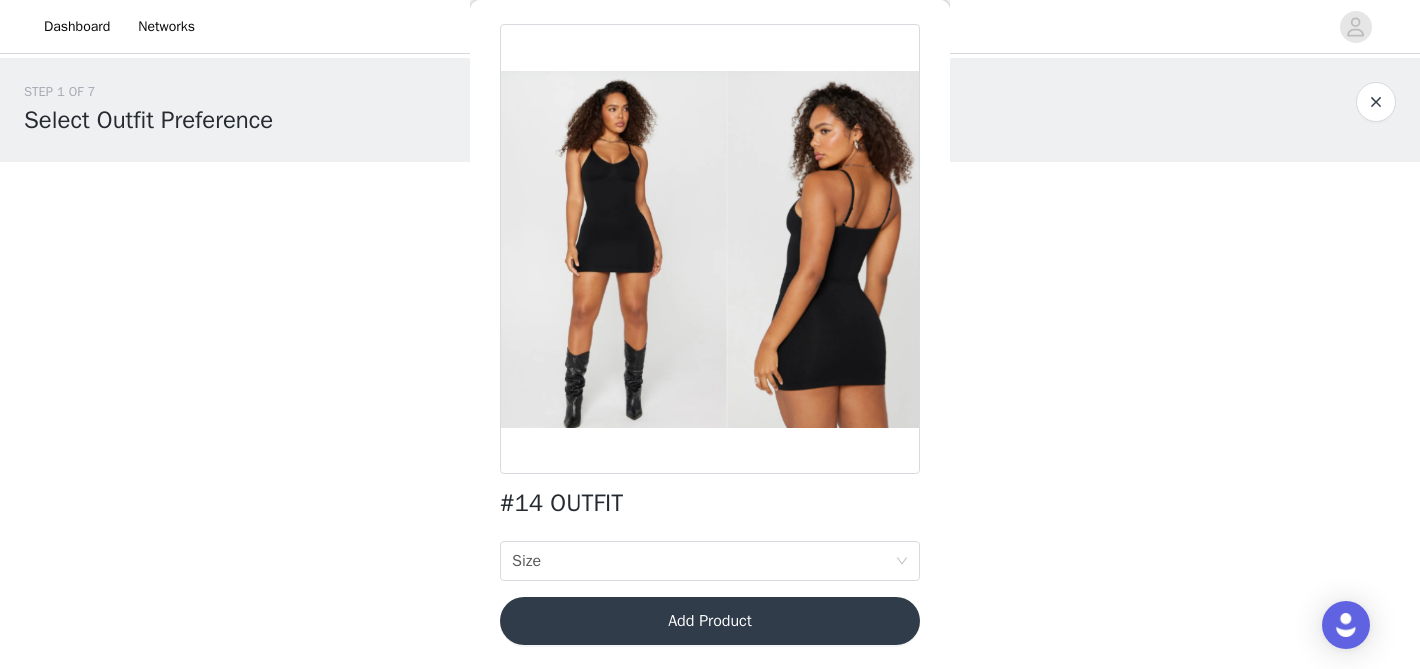 click at bounding box center (1376, 102) 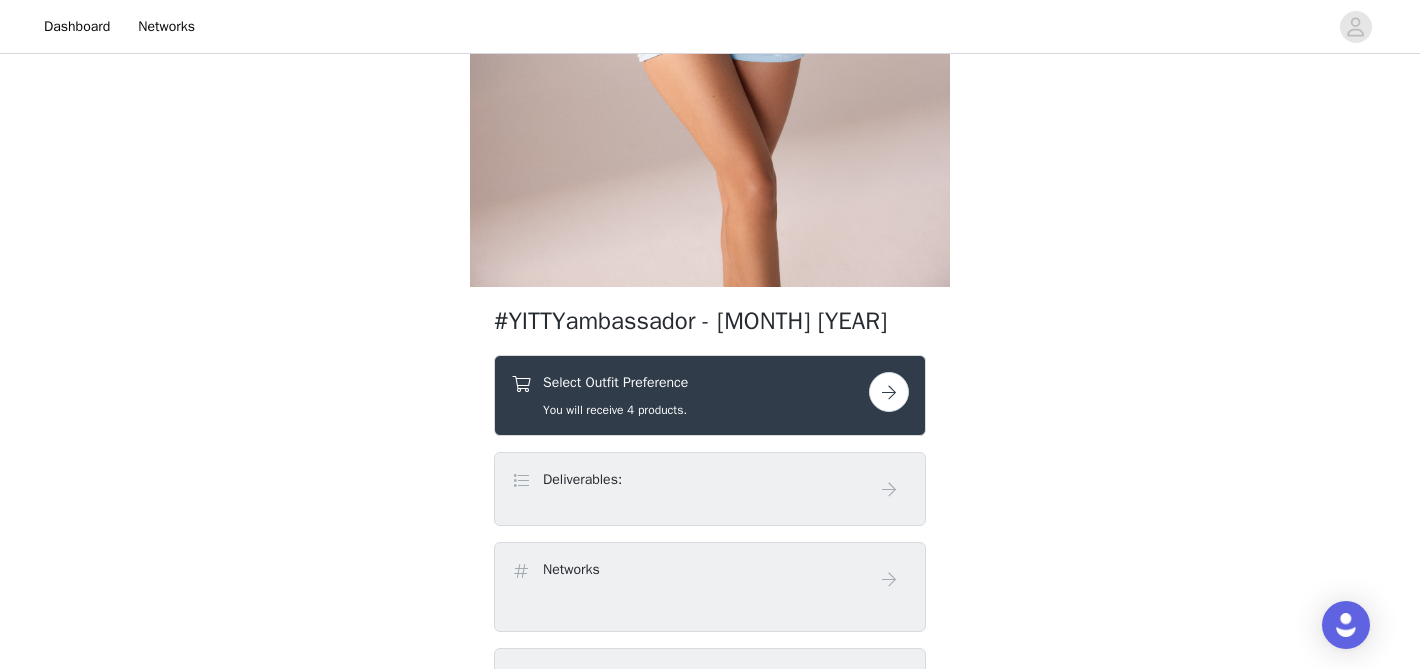 scroll, scrollTop: 516, scrollLeft: 0, axis: vertical 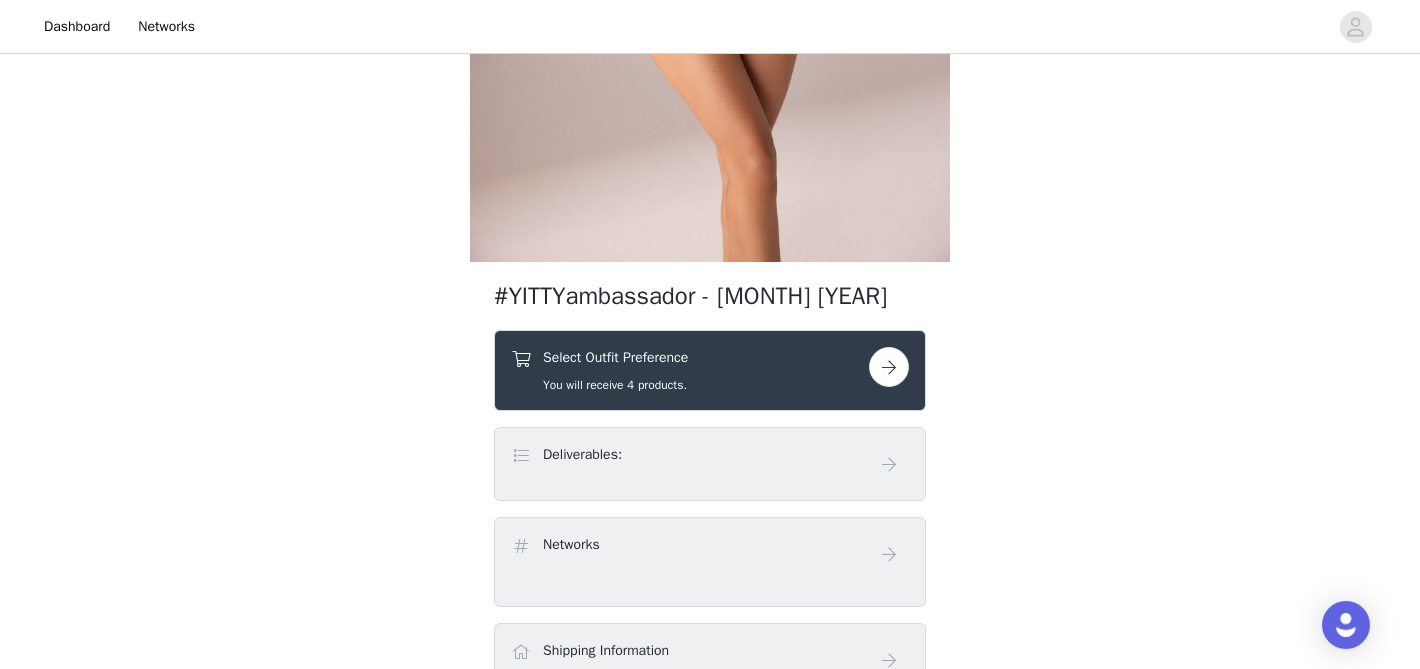click at bounding box center (889, 367) 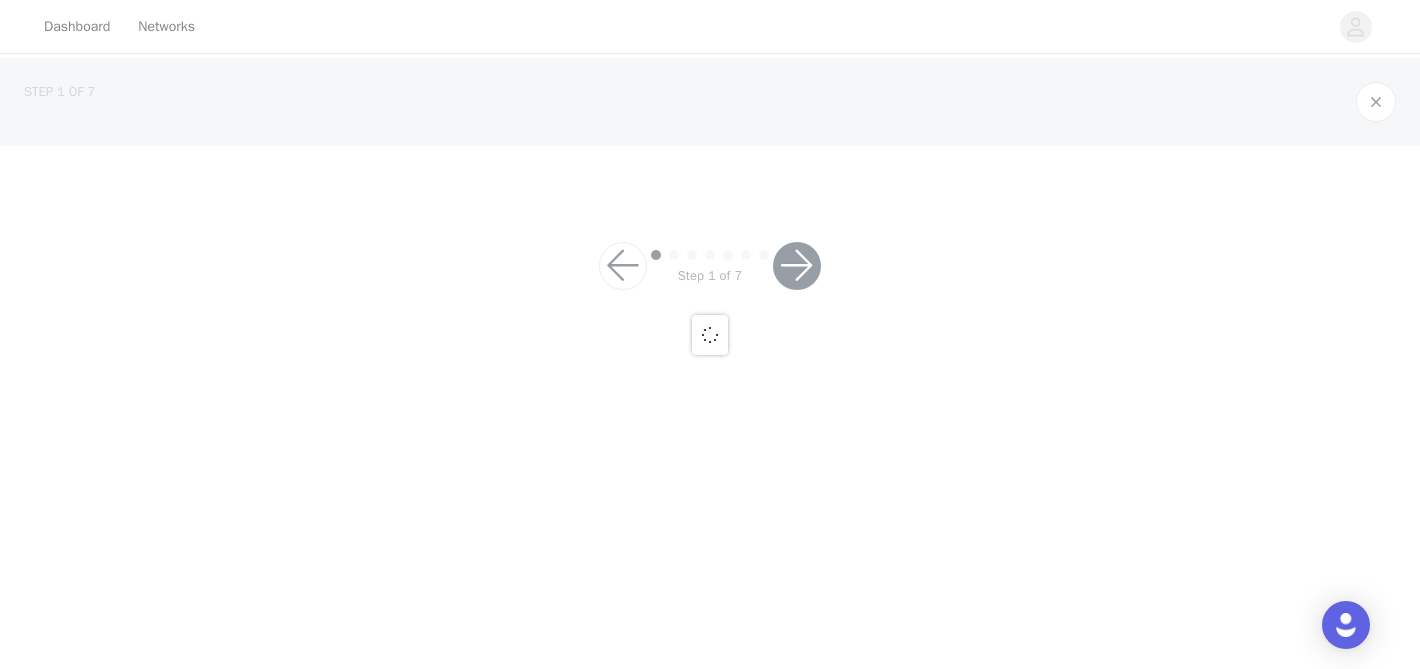 scroll, scrollTop: 0, scrollLeft: 0, axis: both 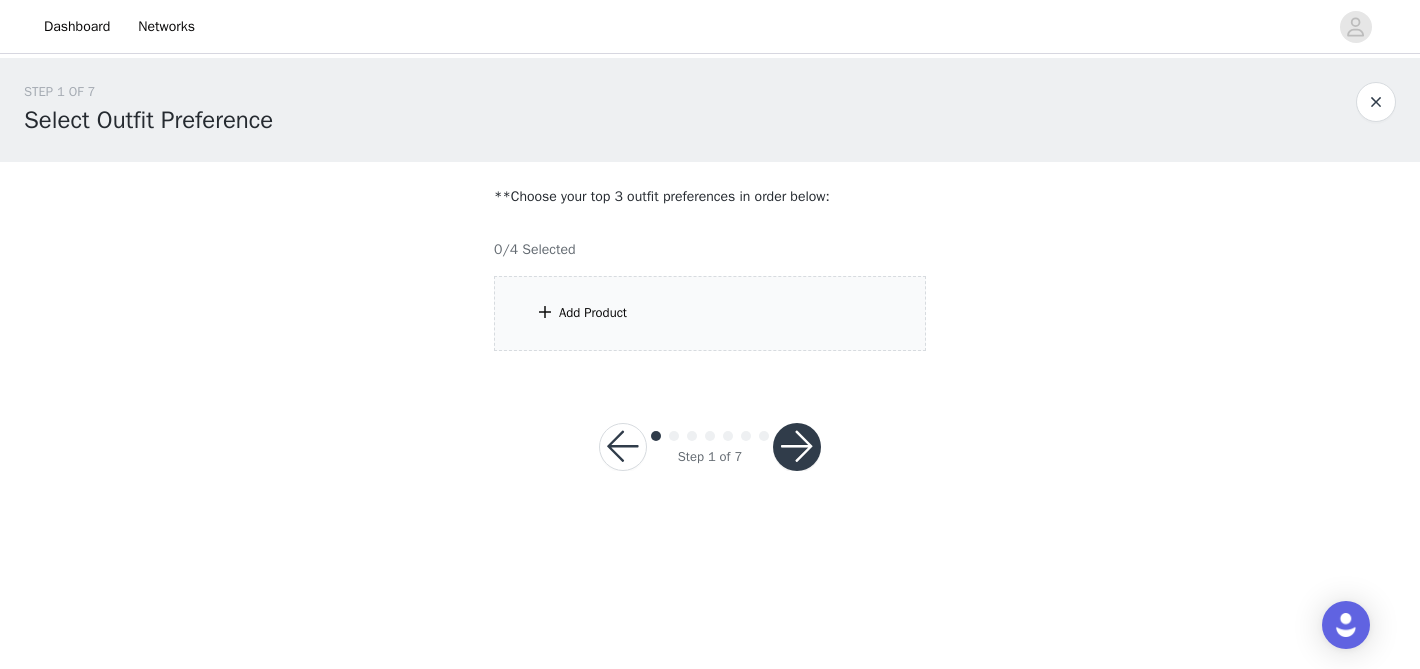 click on "Add Product" at bounding box center (710, 313) 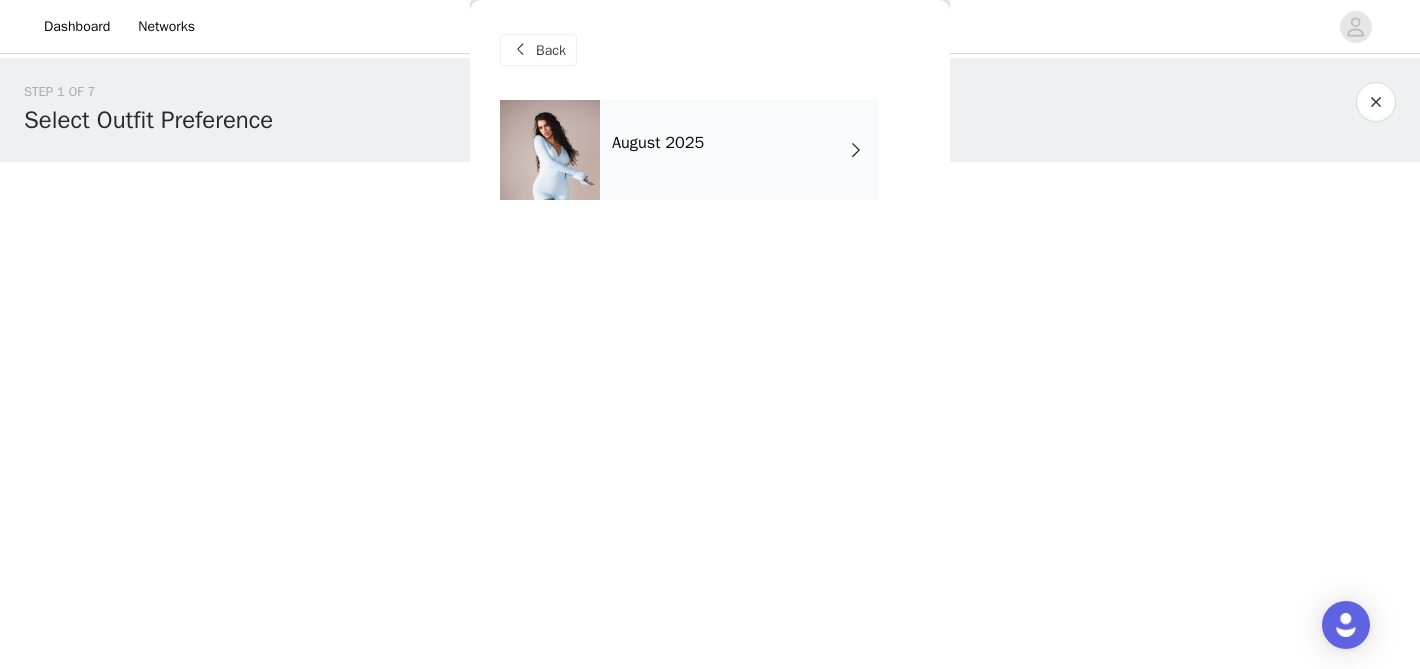 click on "August 2025" at bounding box center [739, 150] 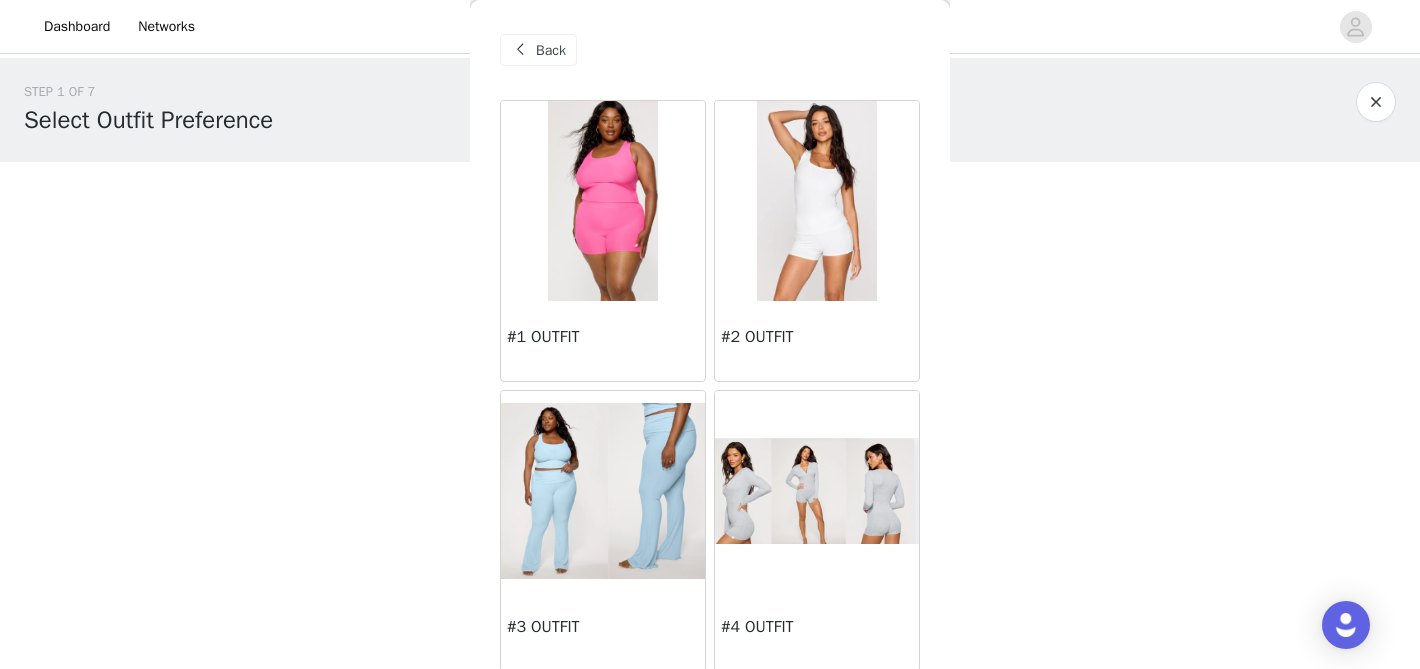 click at bounding box center [603, 201] 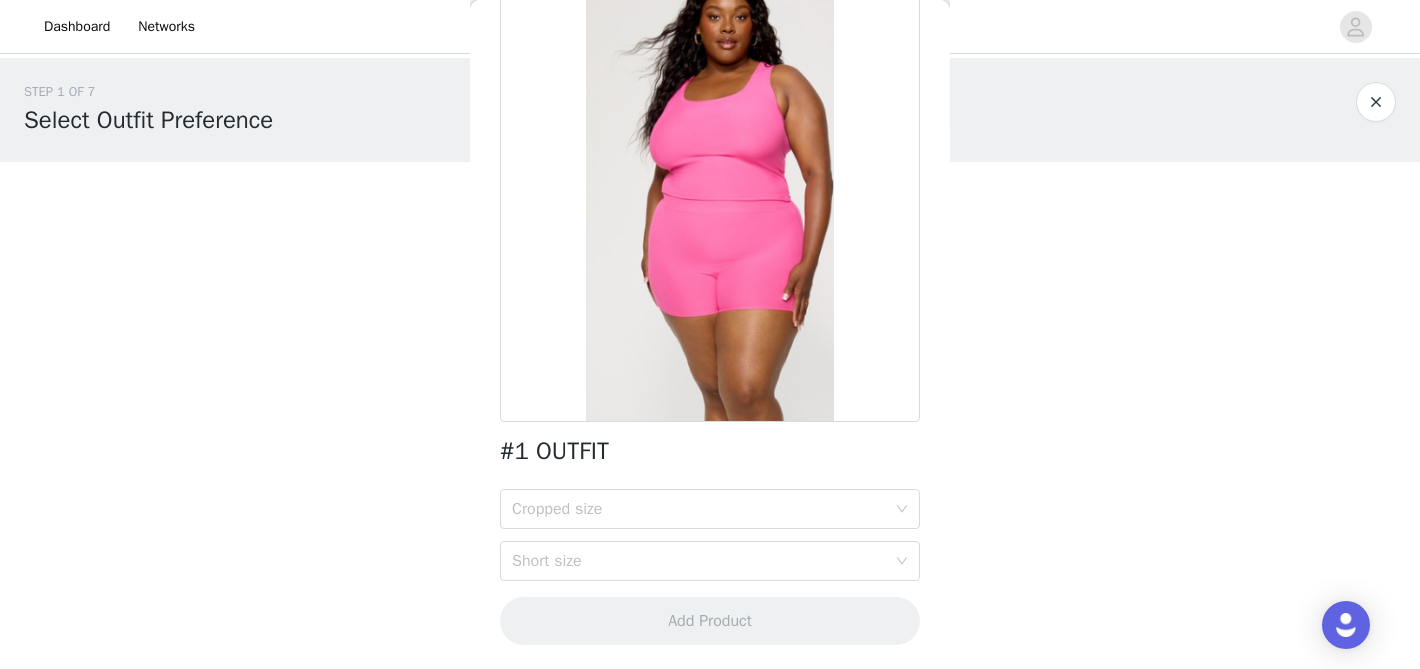 scroll, scrollTop: 0, scrollLeft: 0, axis: both 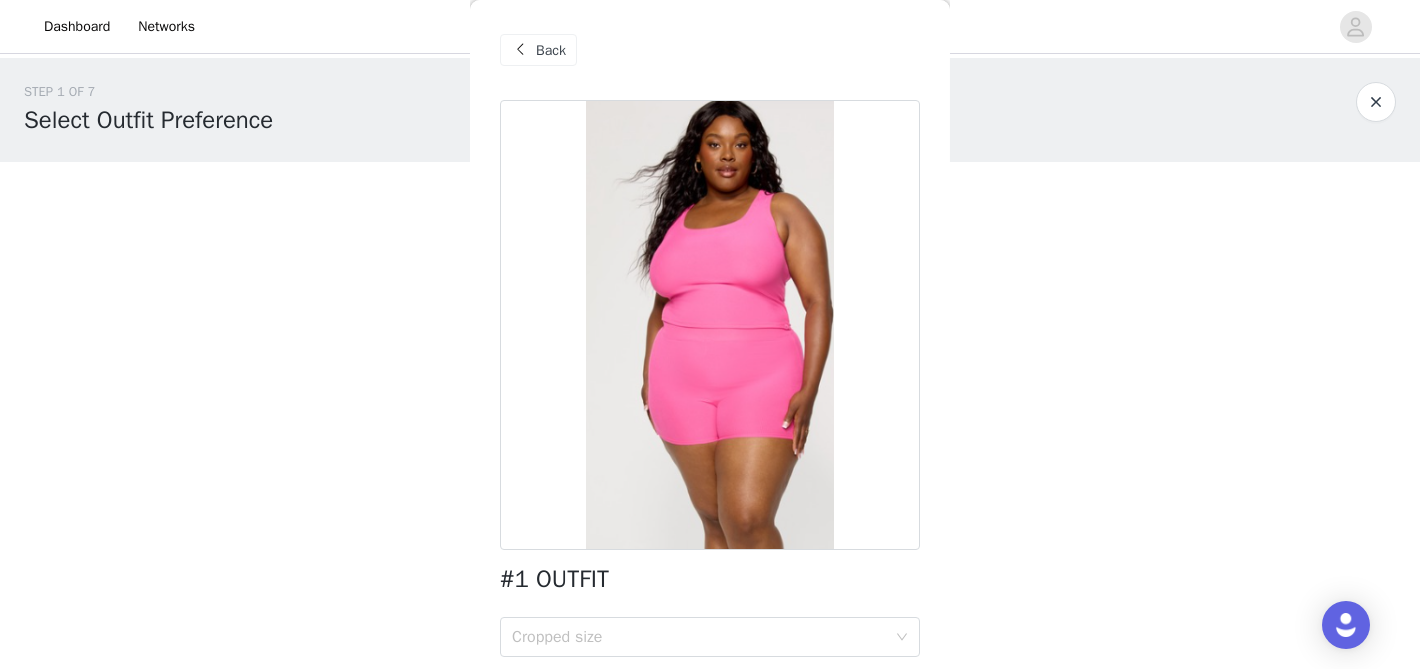 click at bounding box center (520, 50) 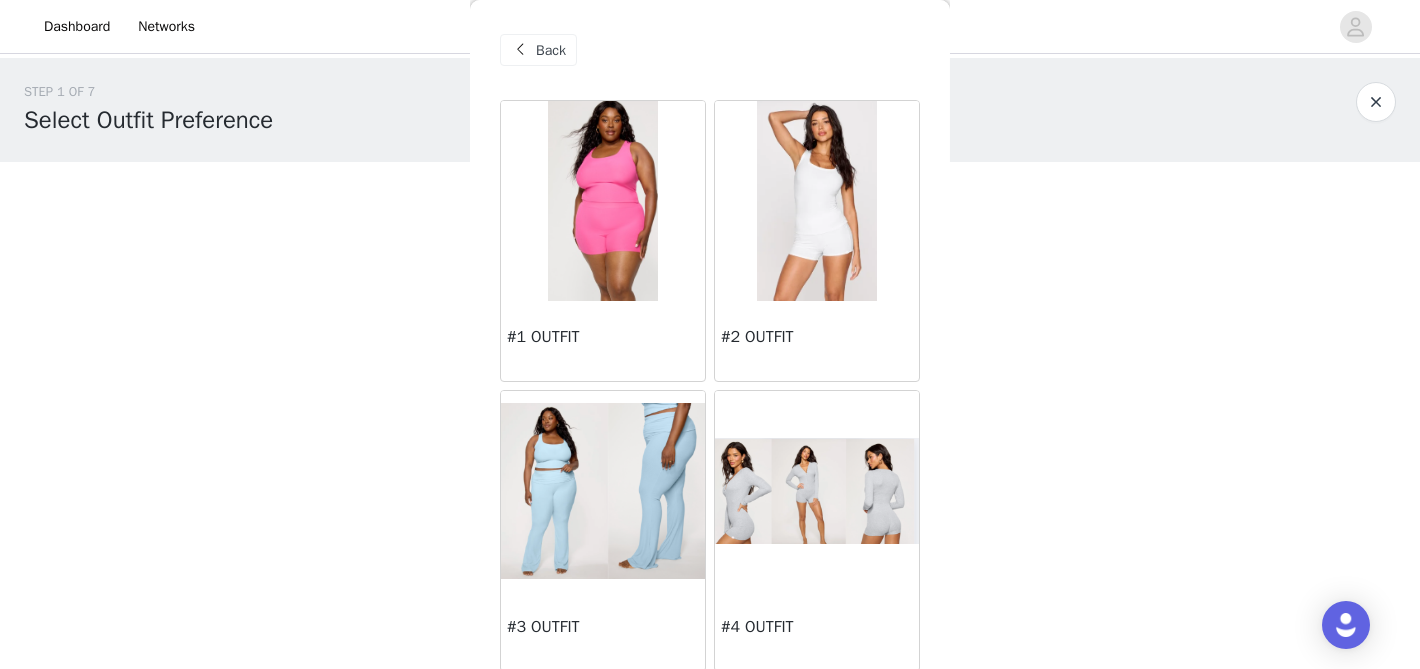 click at bounding box center (817, 201) 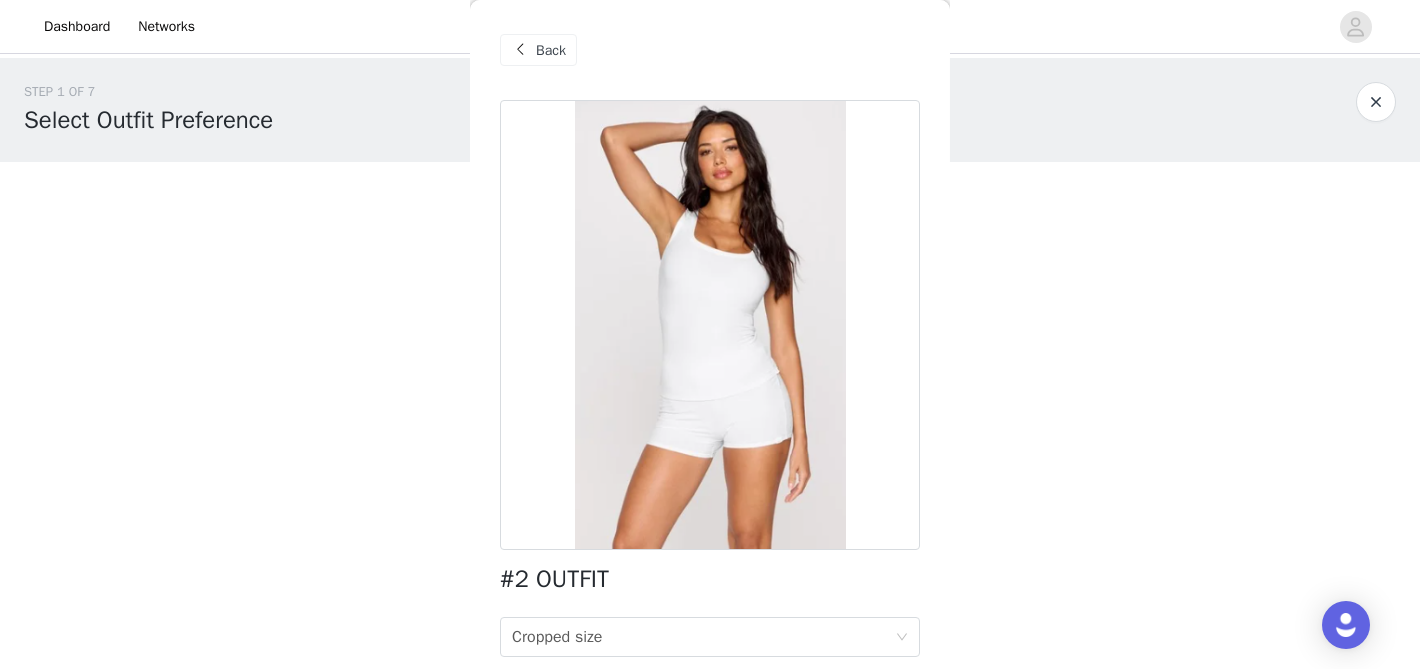 scroll, scrollTop: 1, scrollLeft: 0, axis: vertical 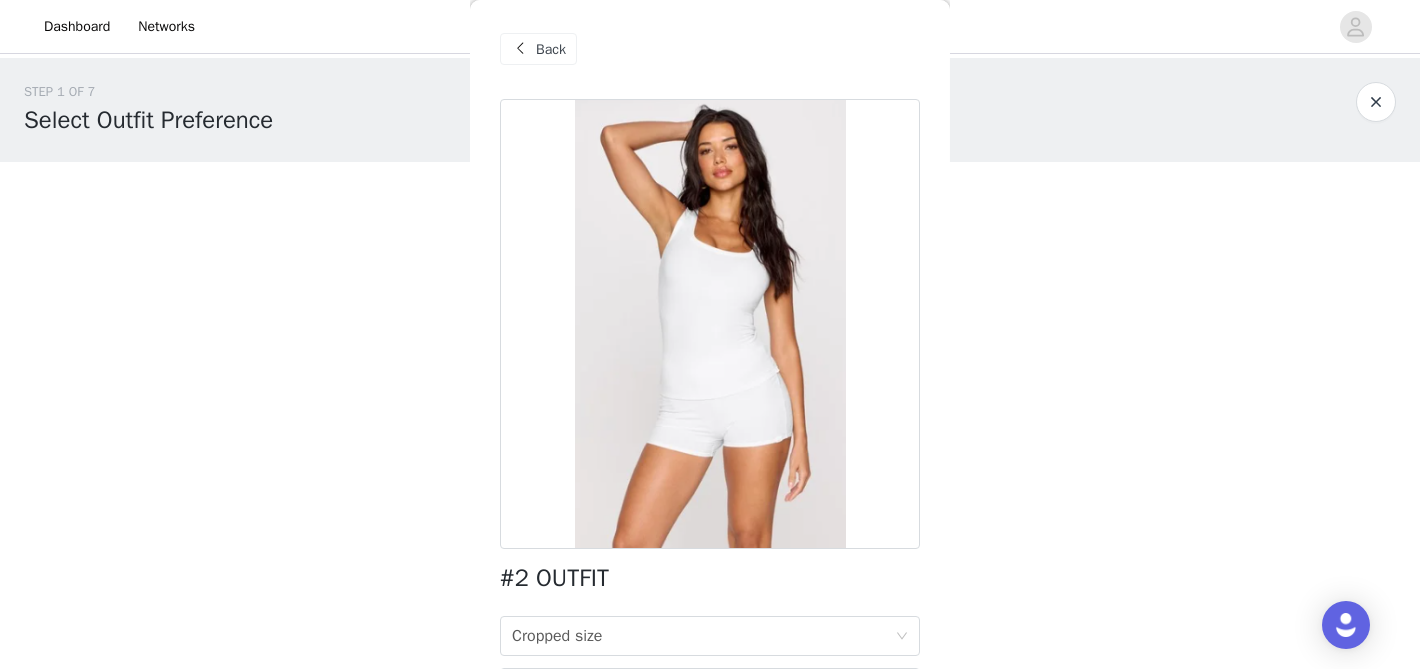 click on "Back" at bounding box center [551, 49] 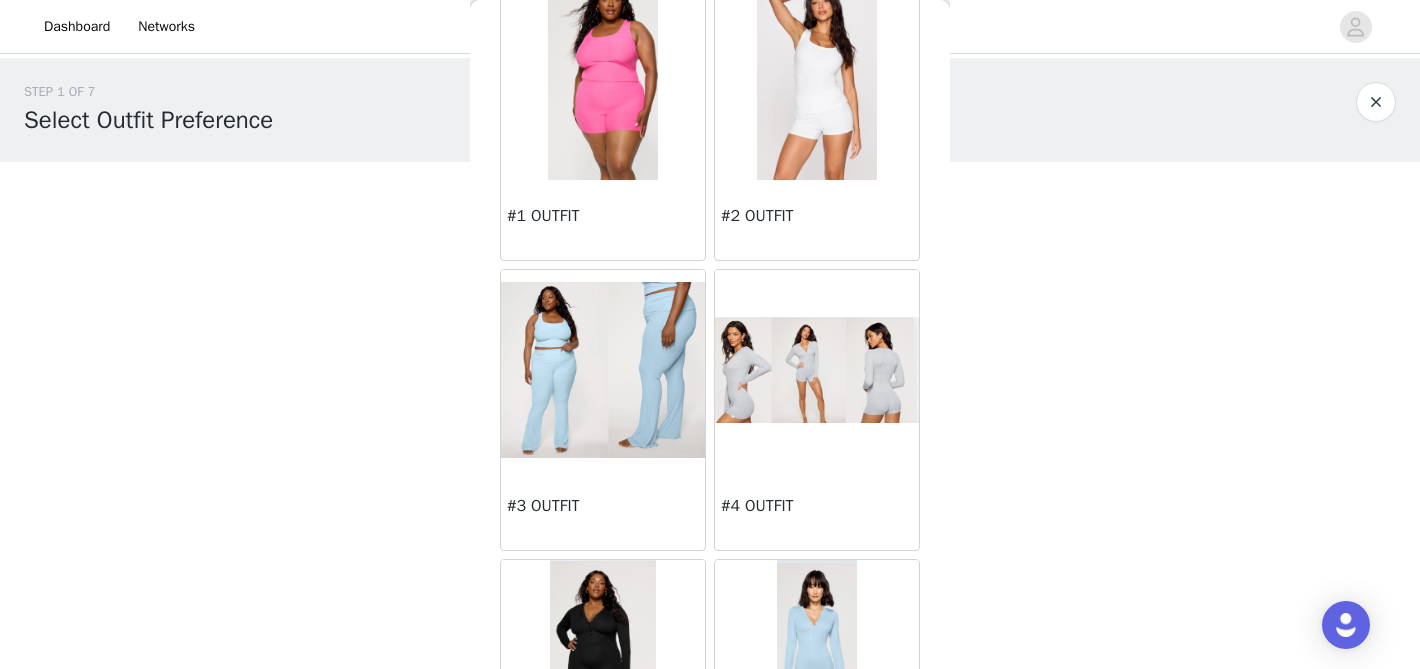 scroll, scrollTop: 129, scrollLeft: 0, axis: vertical 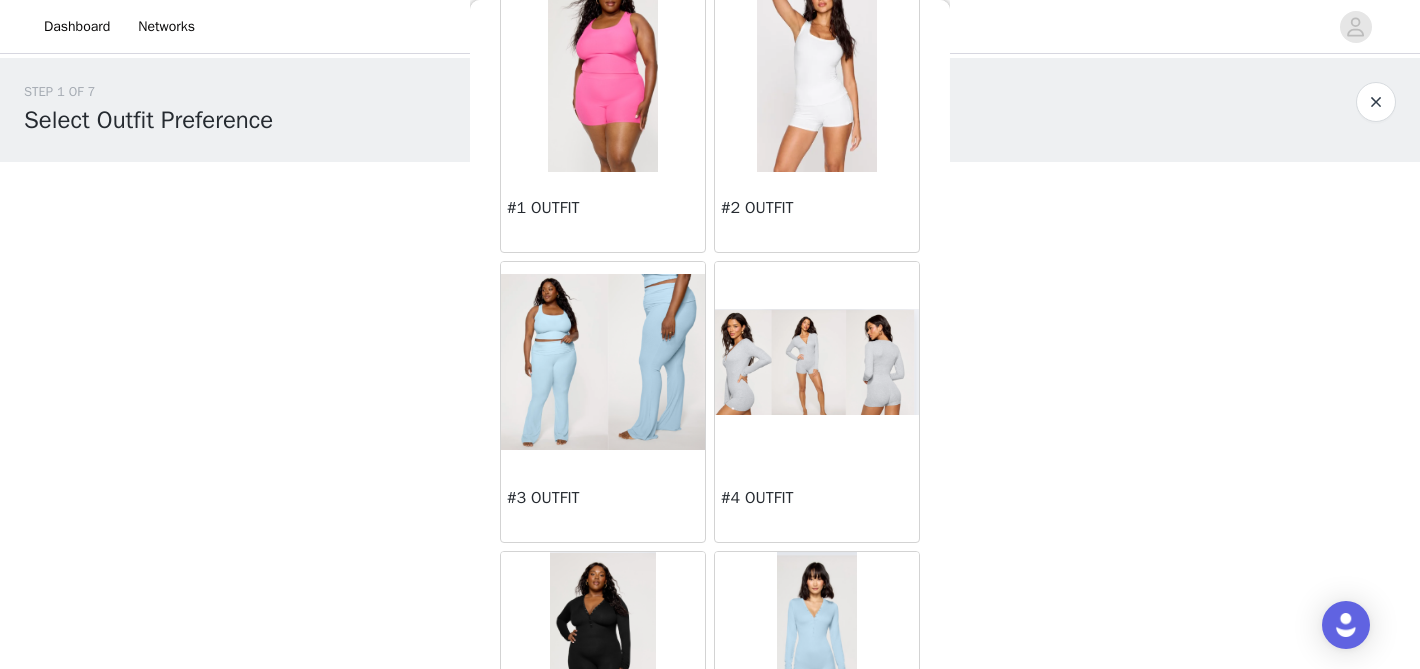 click at bounding box center [603, 361] 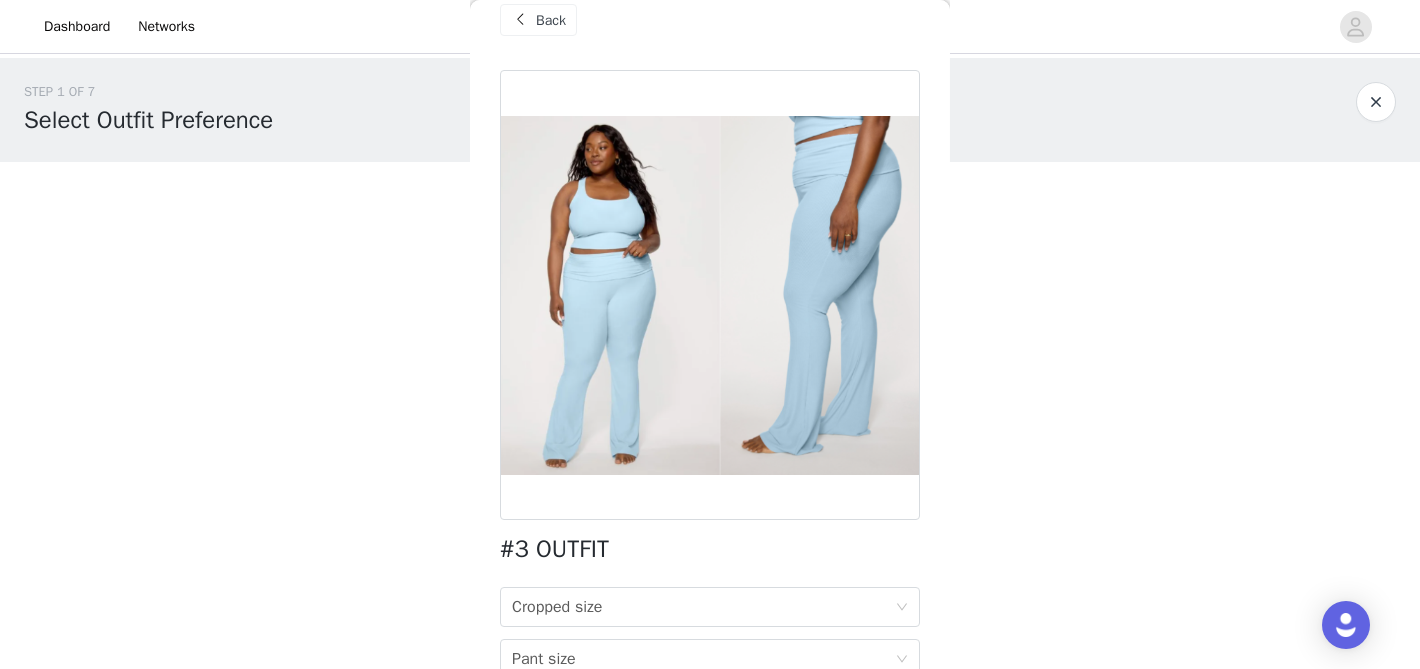 scroll, scrollTop: 0, scrollLeft: 0, axis: both 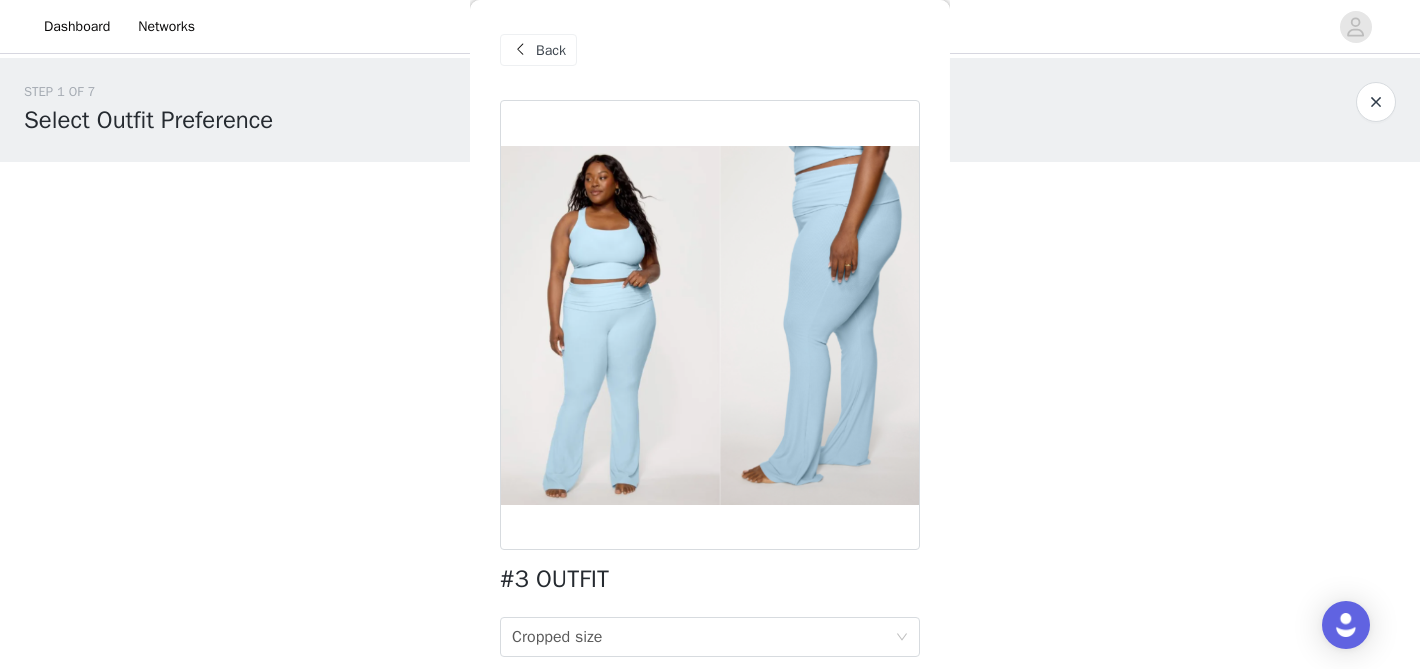 click on "Back" at bounding box center [551, 50] 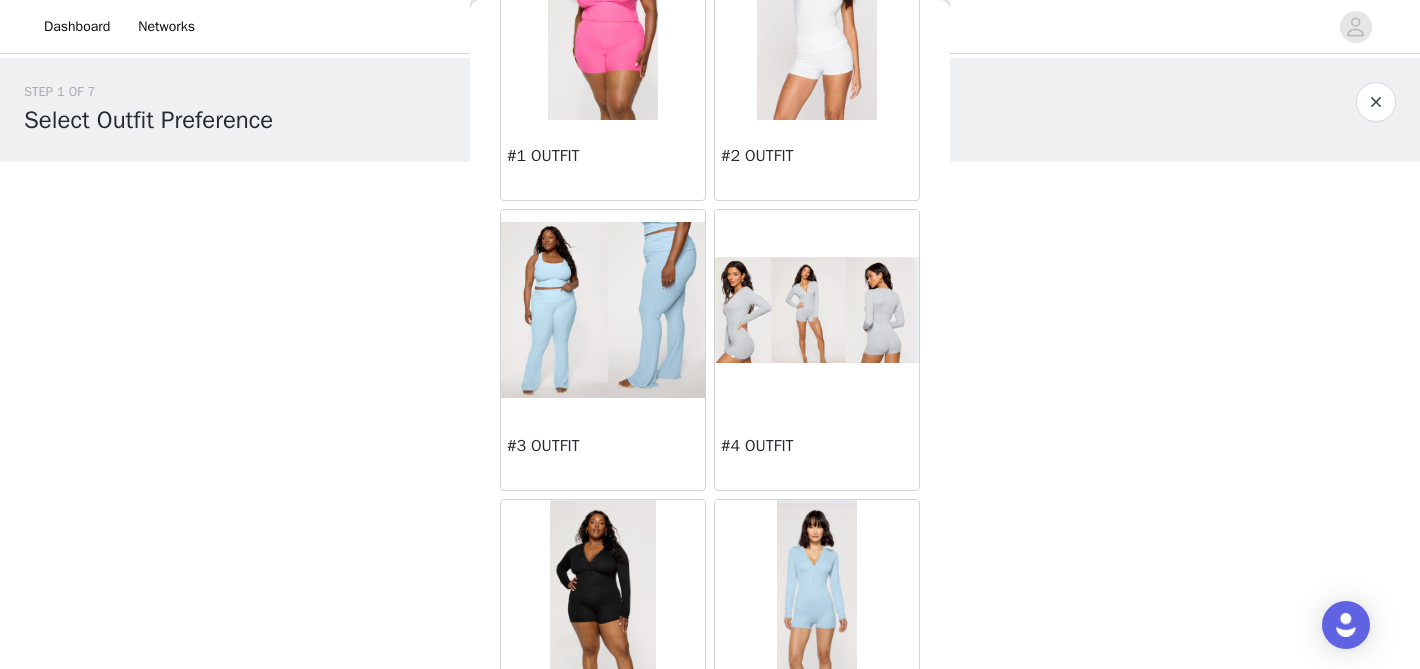 click at bounding box center [817, 310] 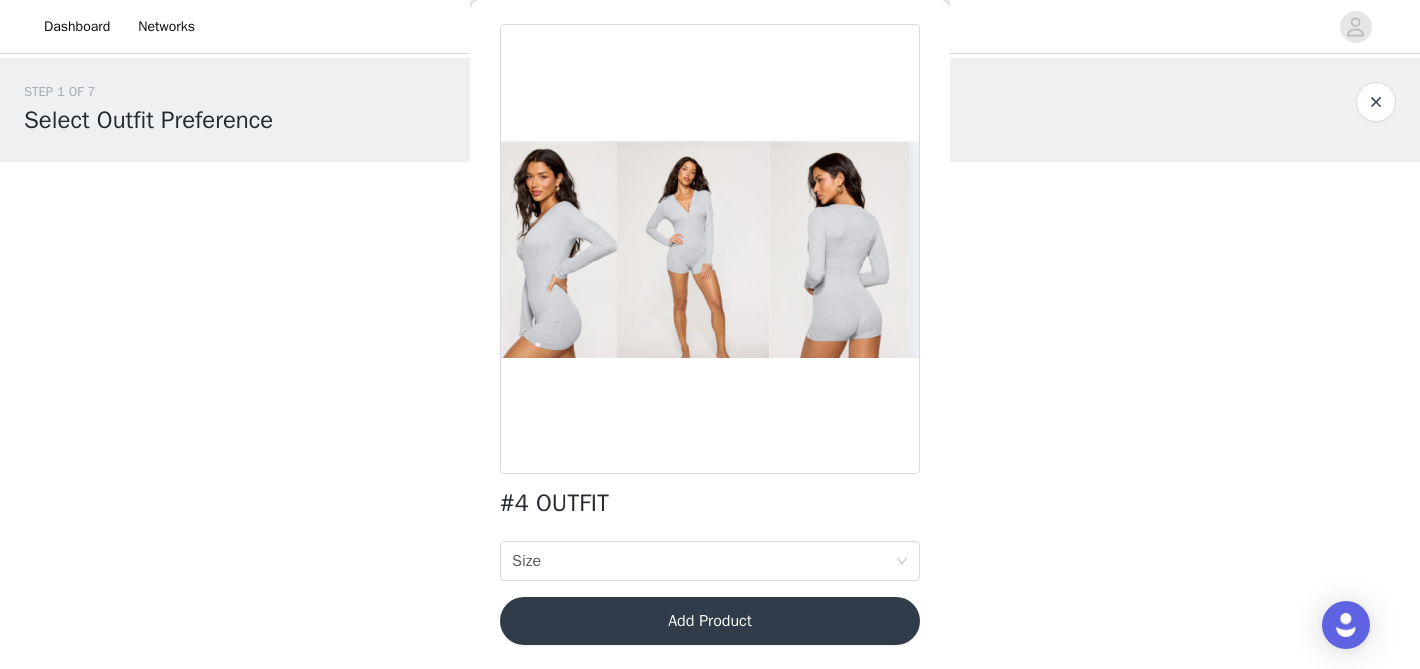 scroll, scrollTop: 0, scrollLeft: 0, axis: both 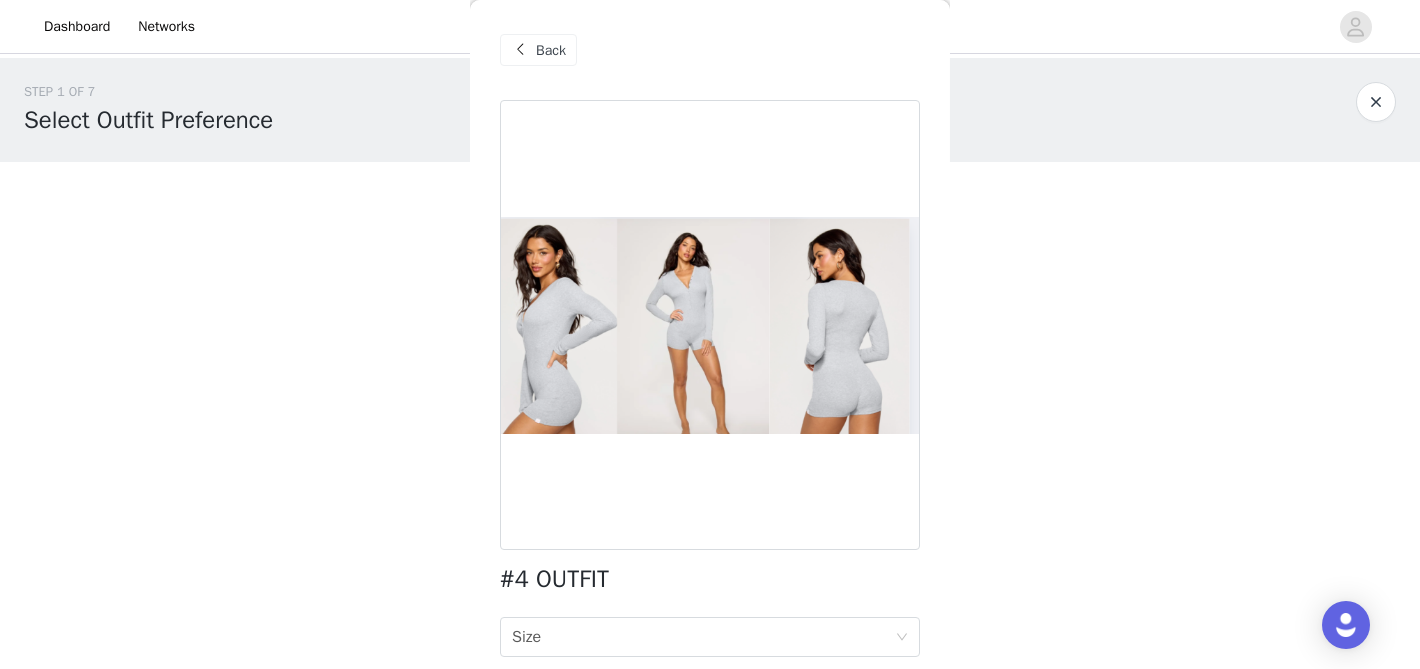 click on "Back" at bounding box center [551, 50] 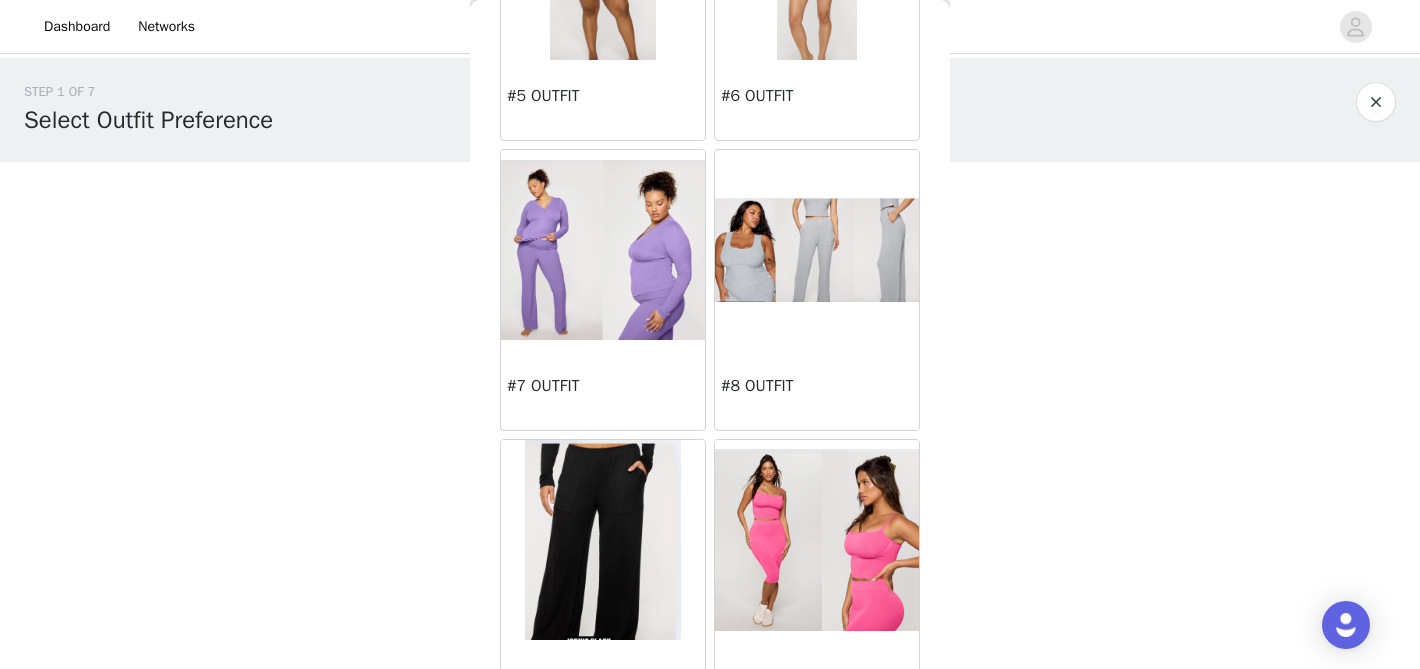 scroll, scrollTop: 830, scrollLeft: 0, axis: vertical 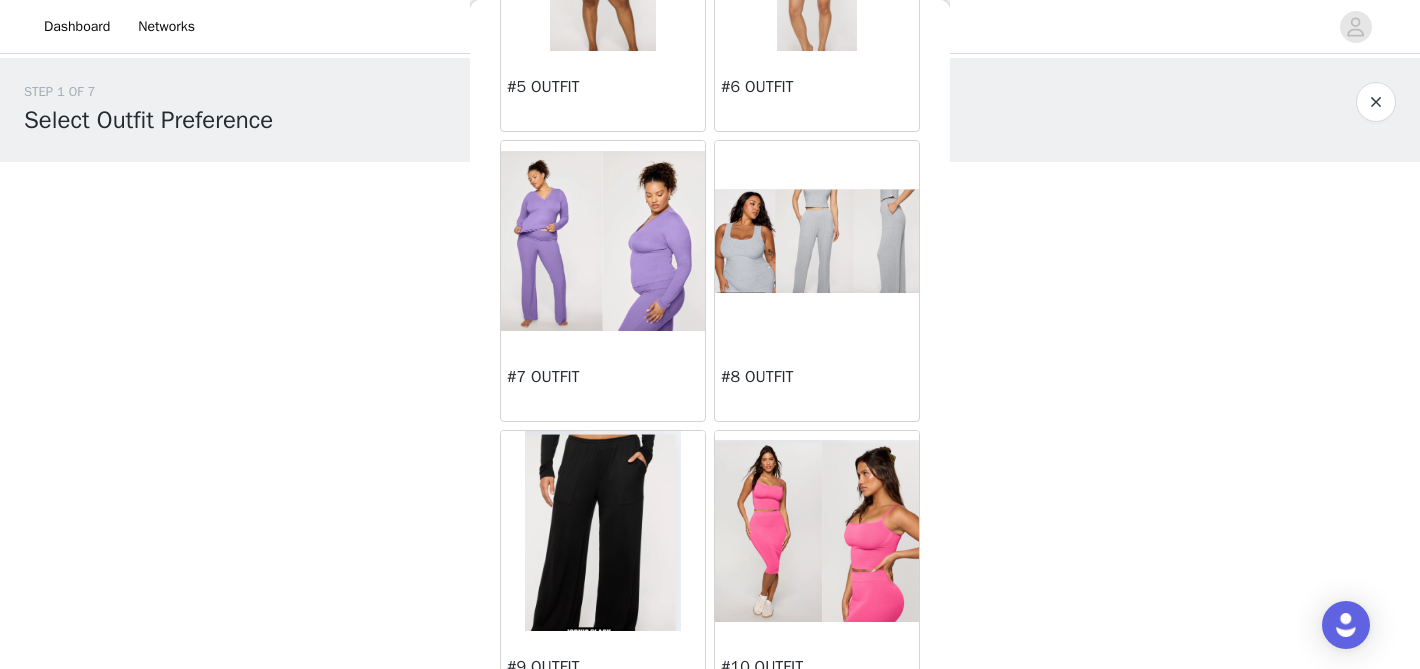 click at bounding box center (603, 241) 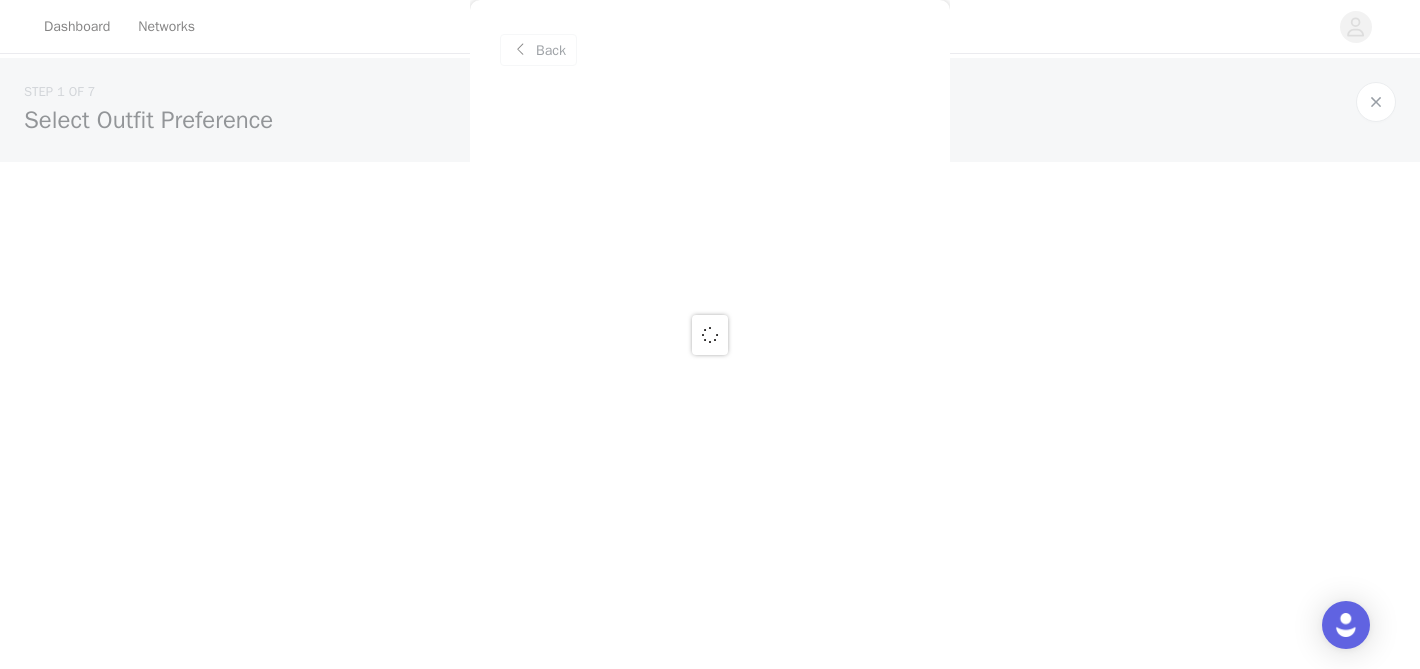 scroll, scrollTop: 0, scrollLeft: 0, axis: both 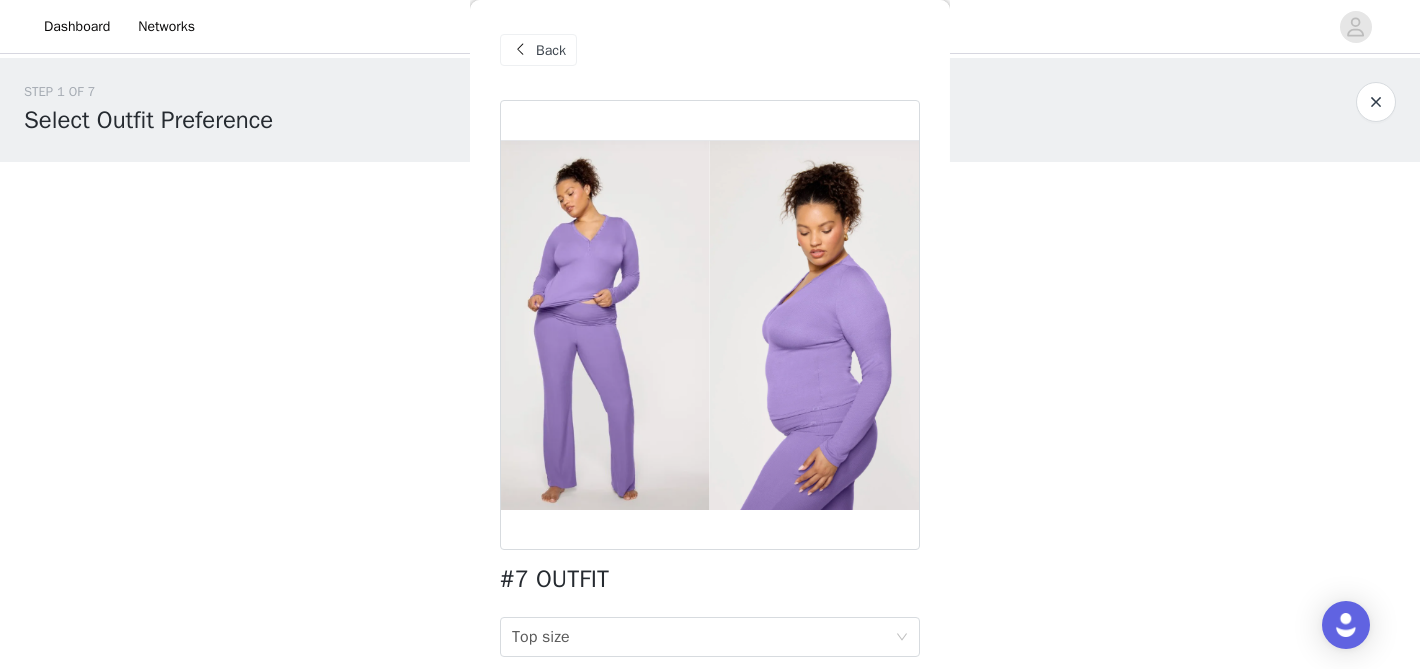 click on "Back" at bounding box center (538, 50) 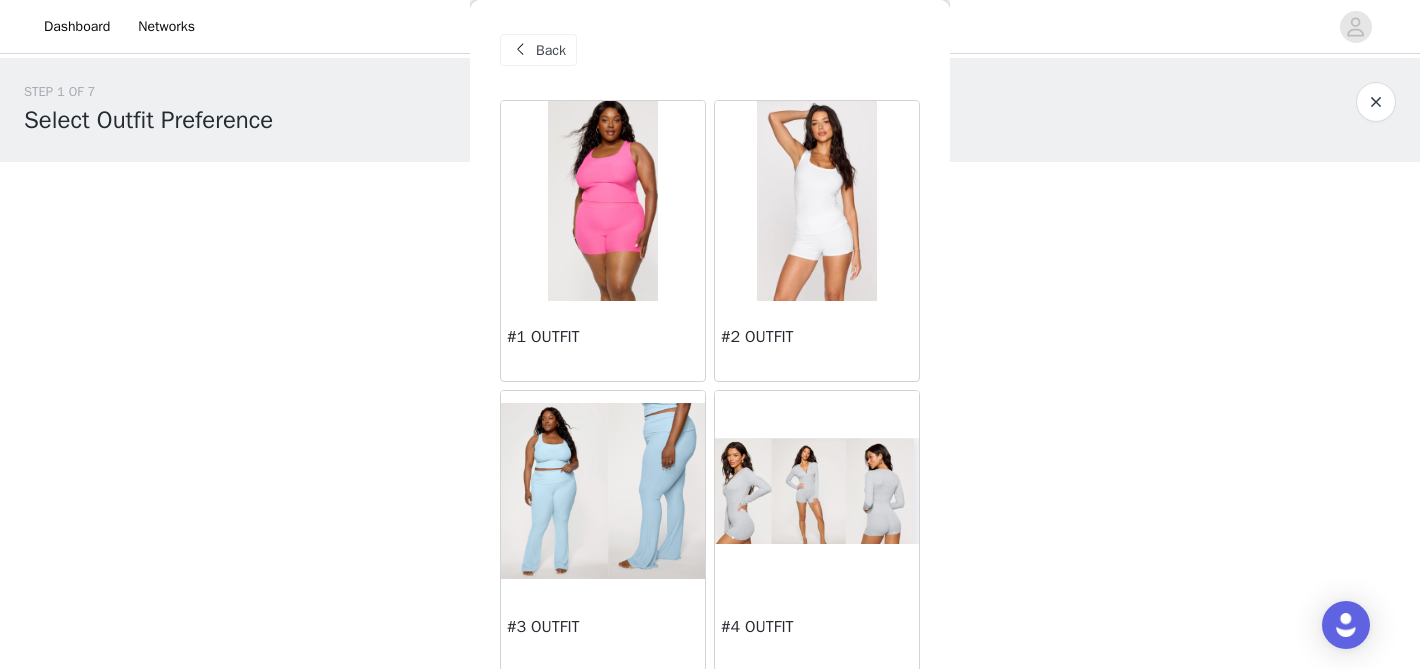 click at bounding box center (817, 491) 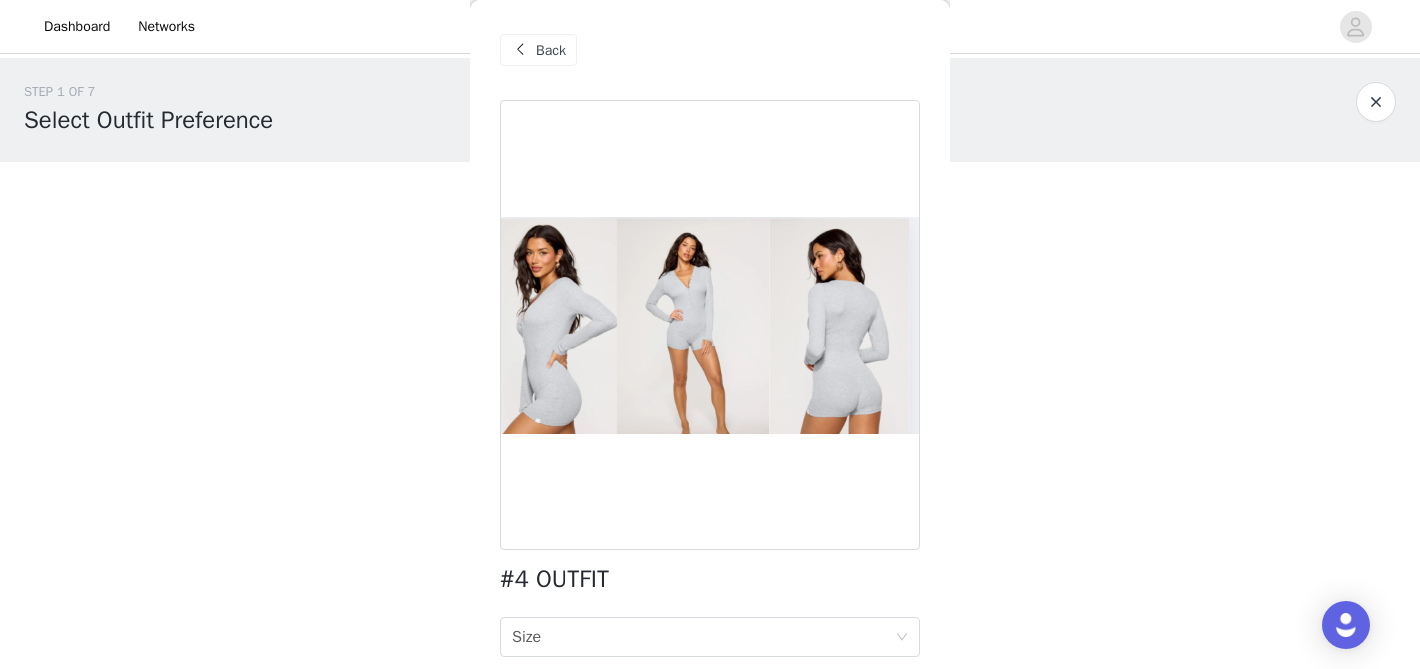 click on "Back" at bounding box center [551, 50] 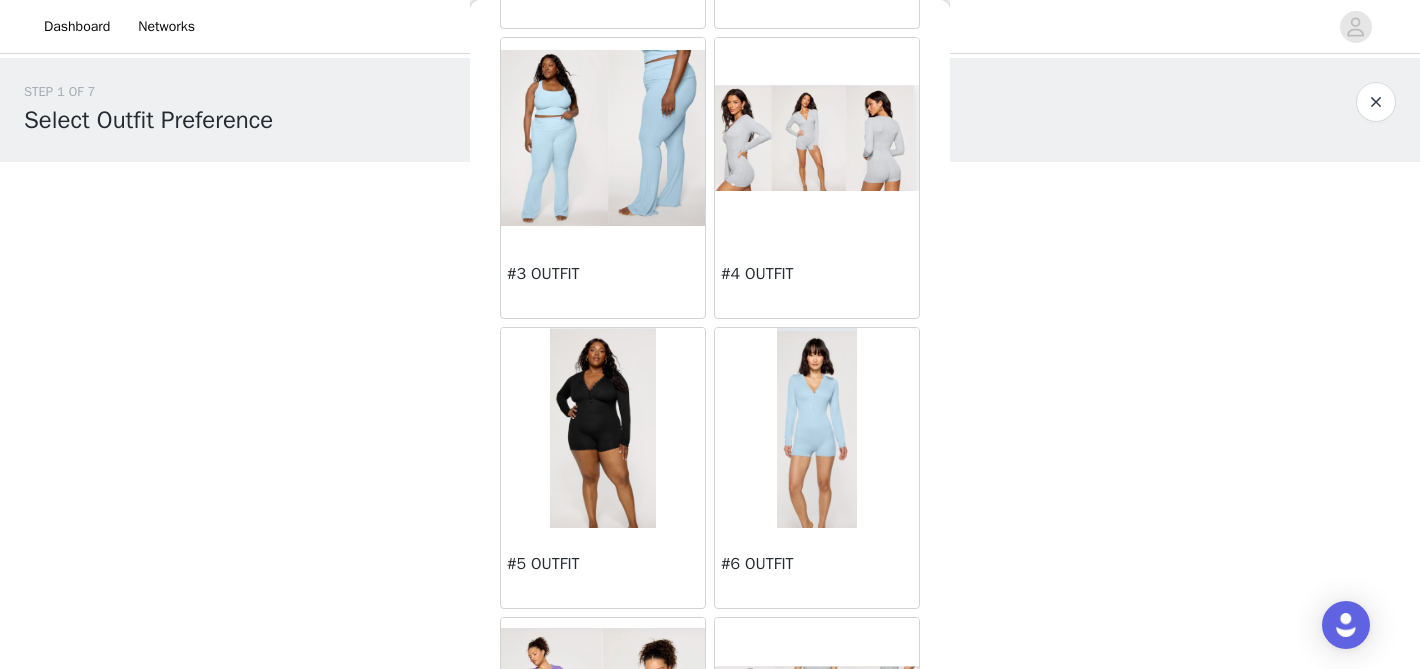click at bounding box center [817, 428] 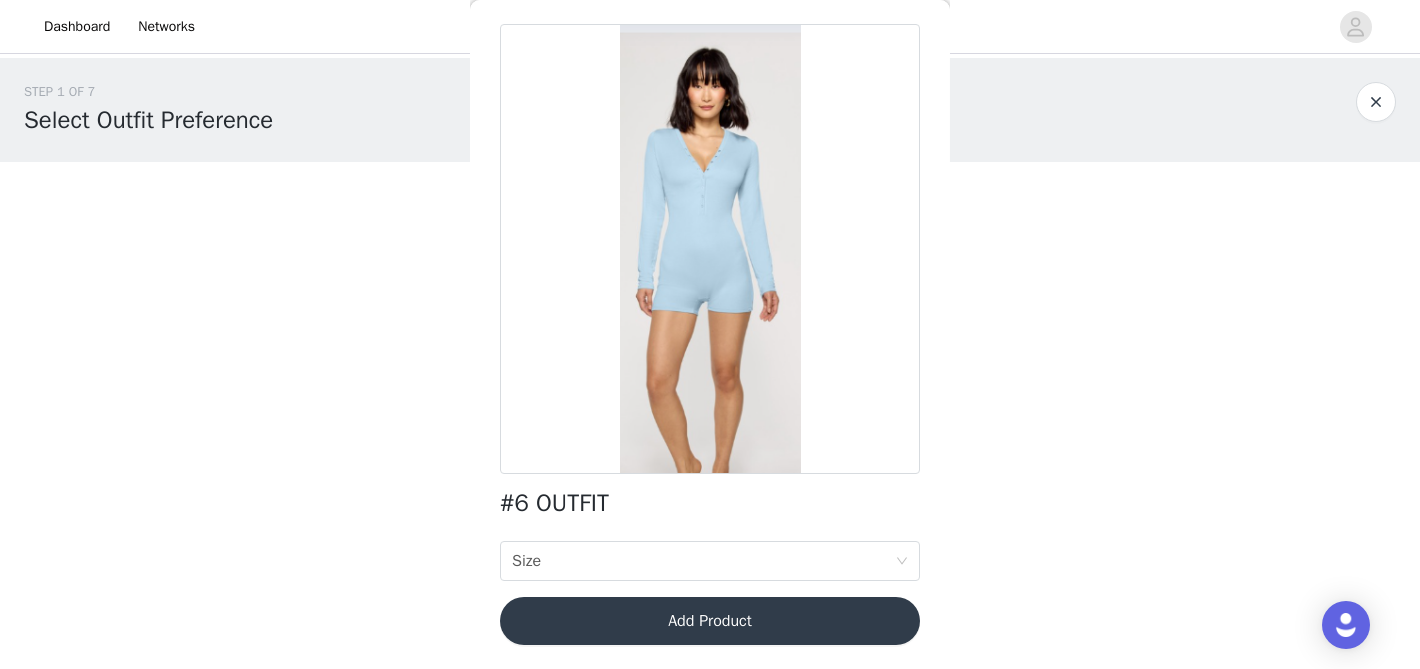 scroll, scrollTop: 0, scrollLeft: 0, axis: both 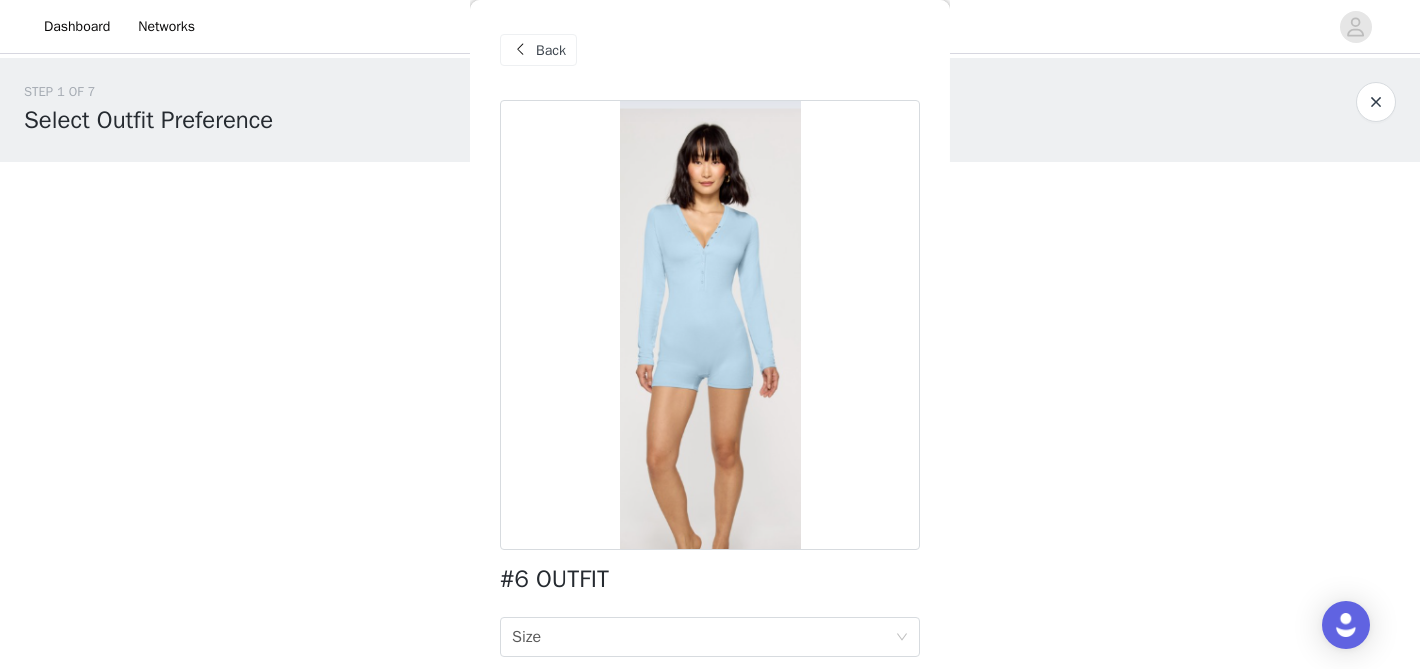click on "Back" at bounding box center (551, 50) 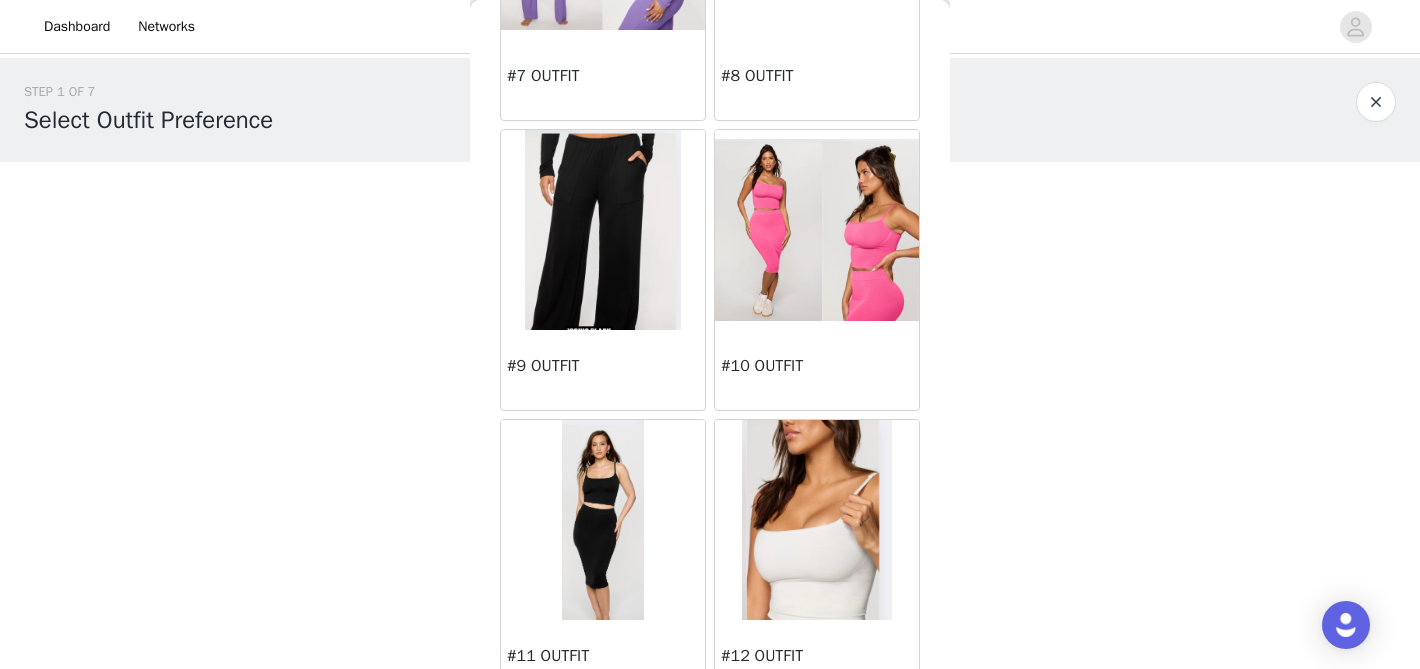scroll, scrollTop: 1133, scrollLeft: 0, axis: vertical 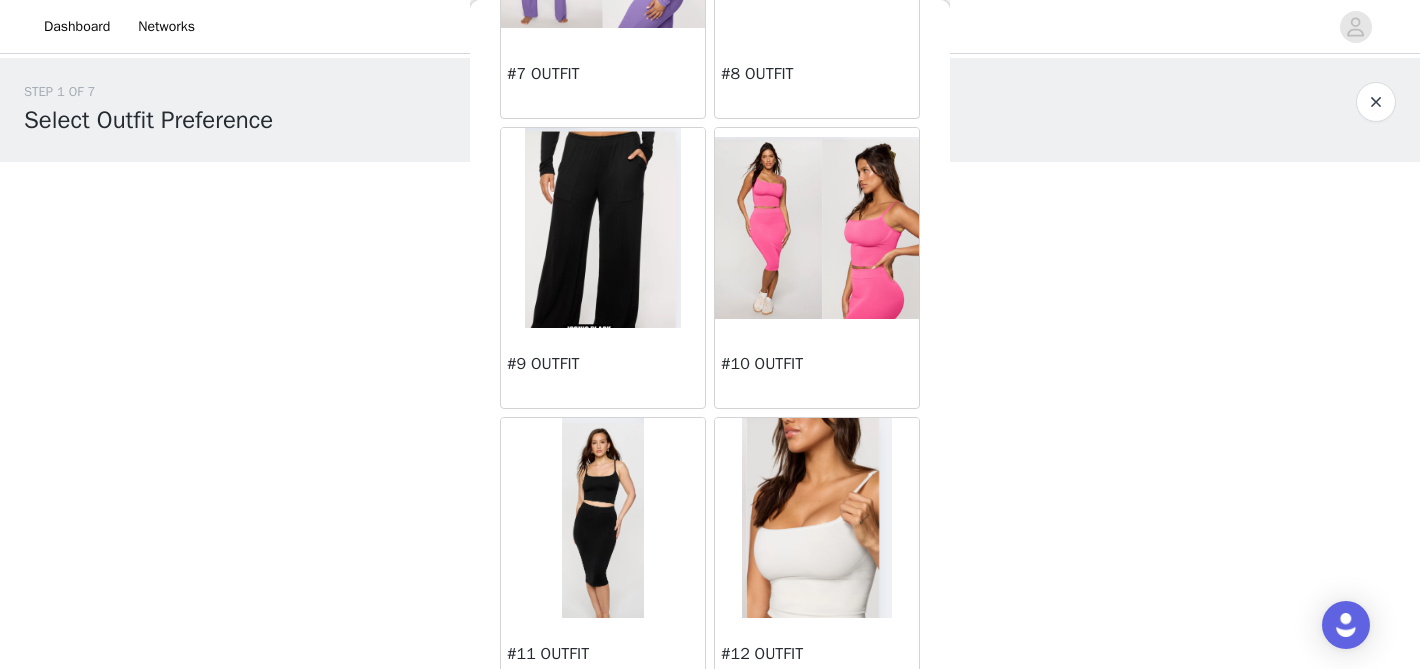 click at bounding box center [603, 228] 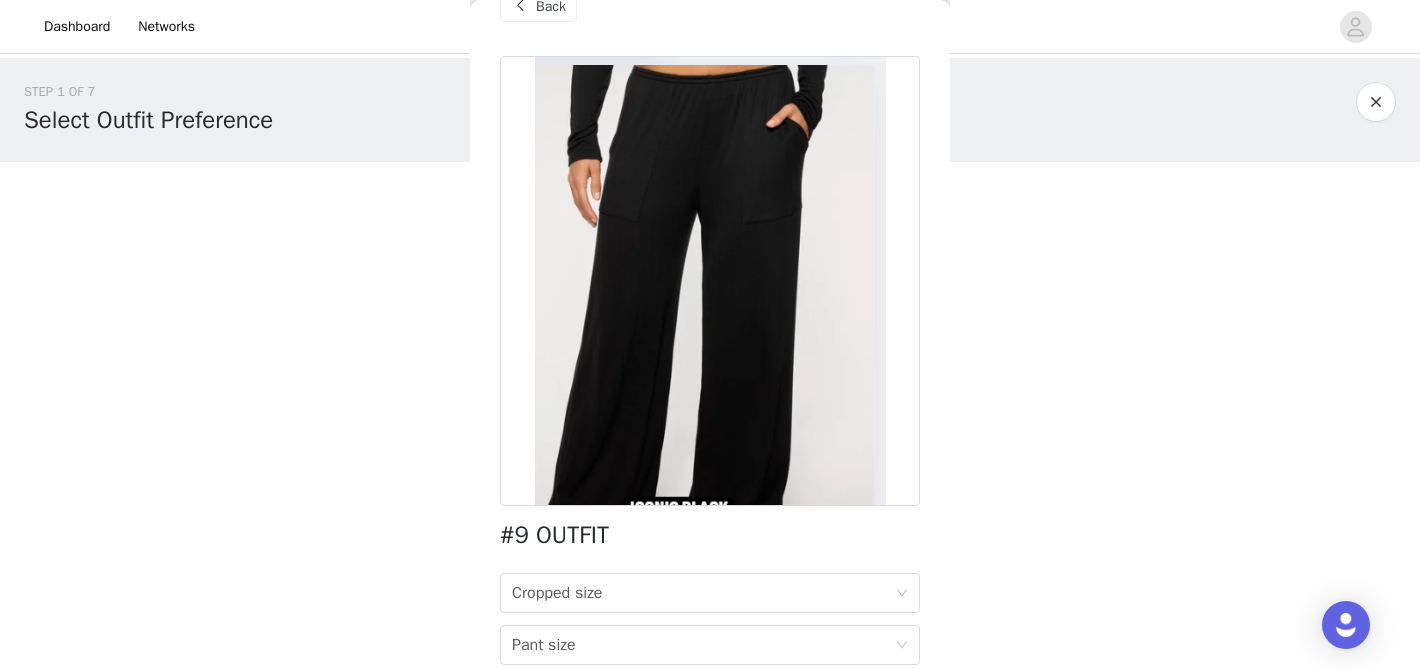 scroll, scrollTop: 0, scrollLeft: 0, axis: both 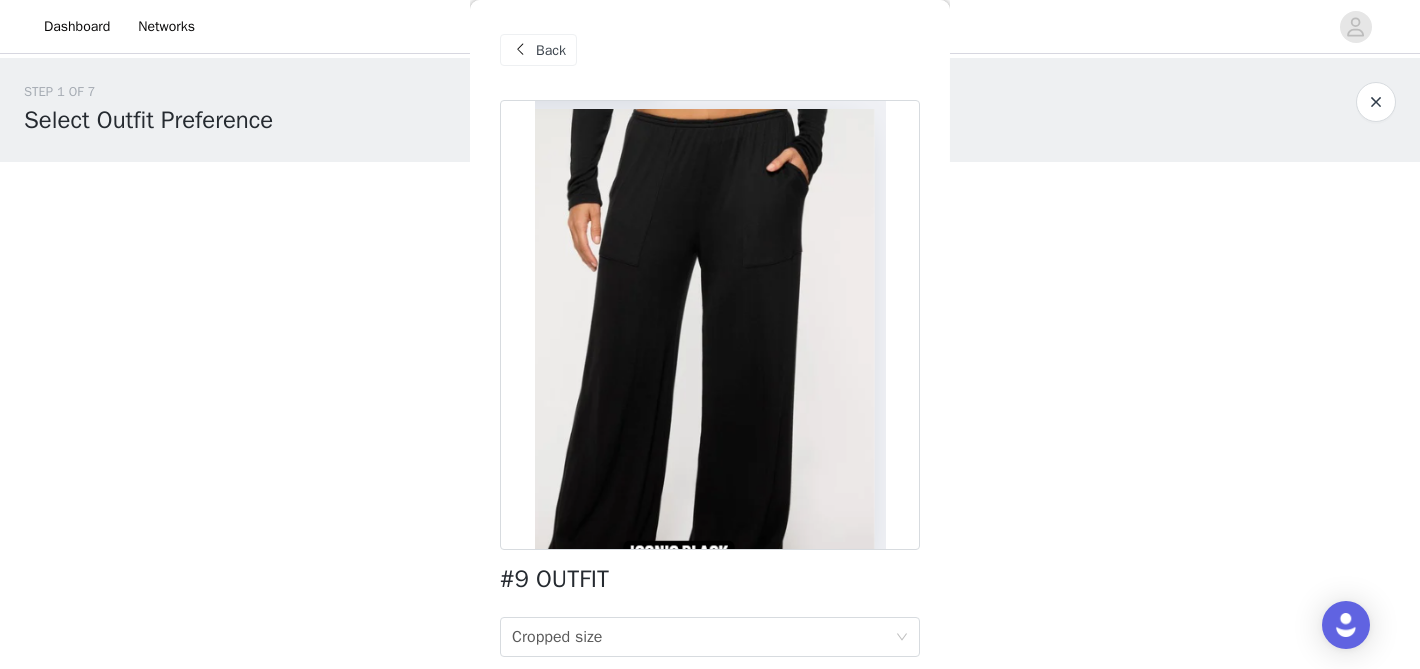 click on "Back" at bounding box center [538, 50] 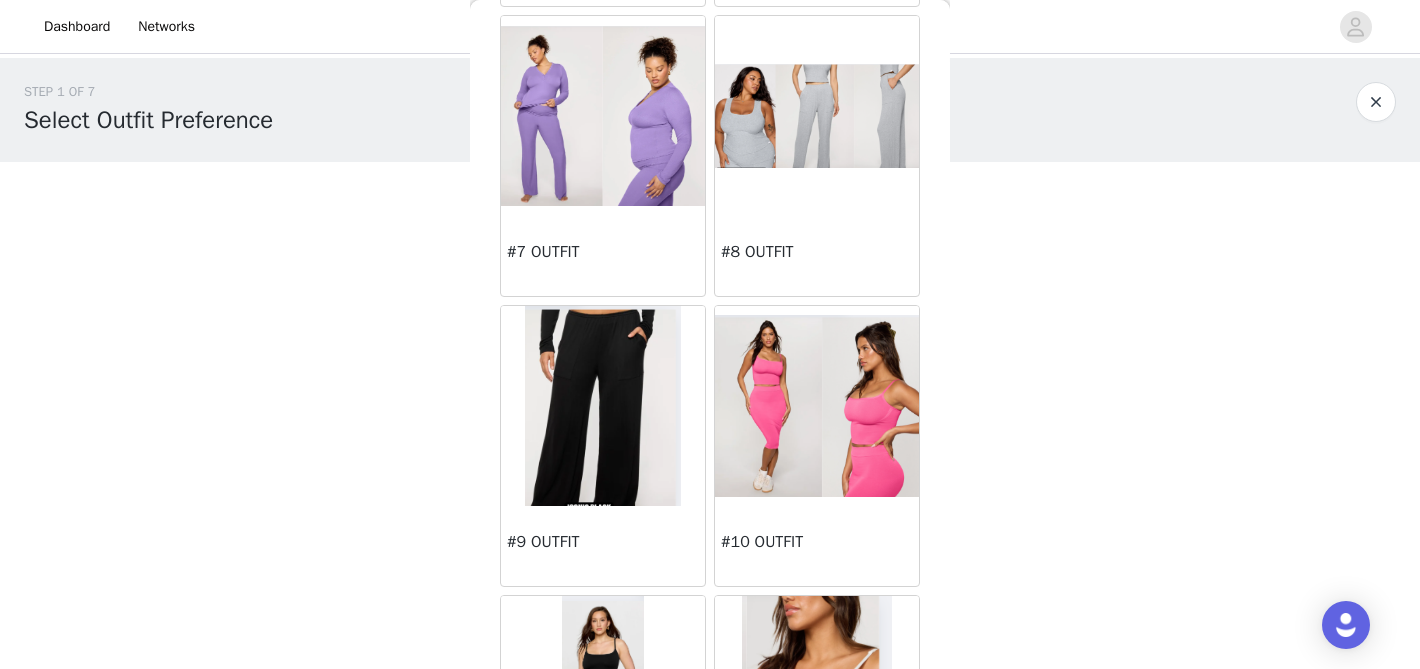scroll, scrollTop: 957, scrollLeft: 0, axis: vertical 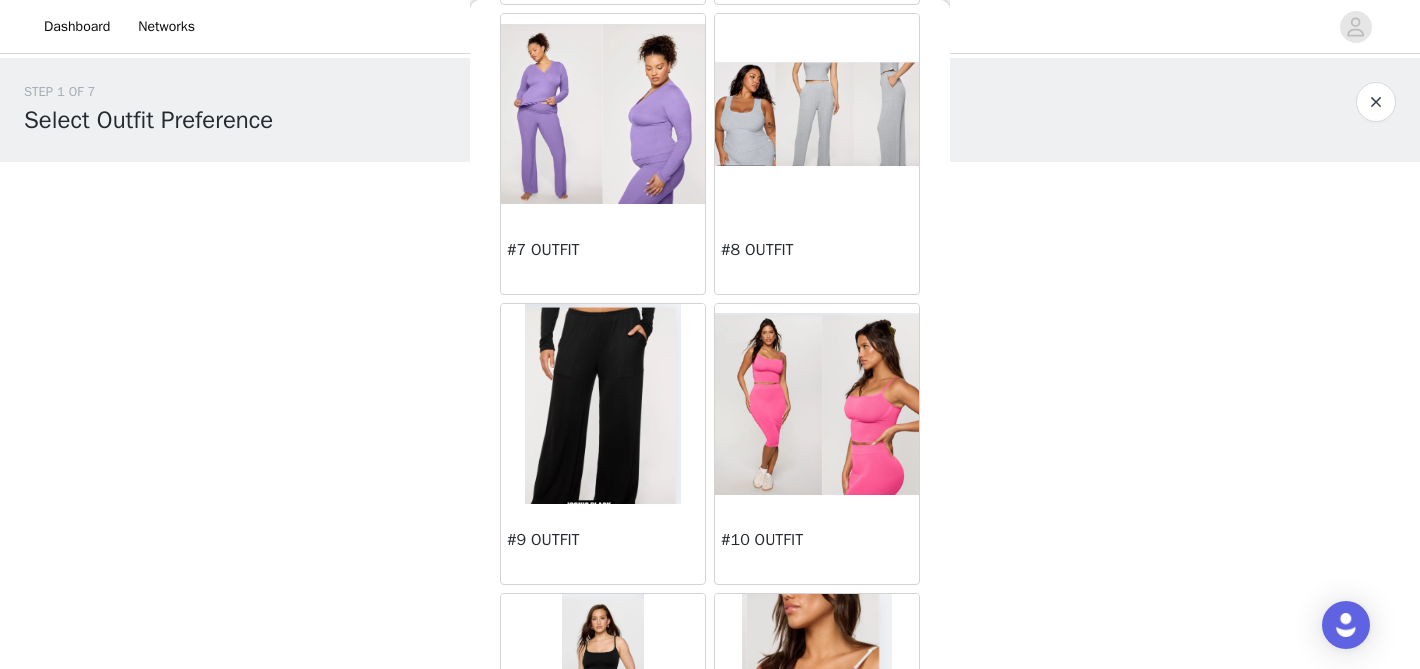click at bounding box center [817, 404] 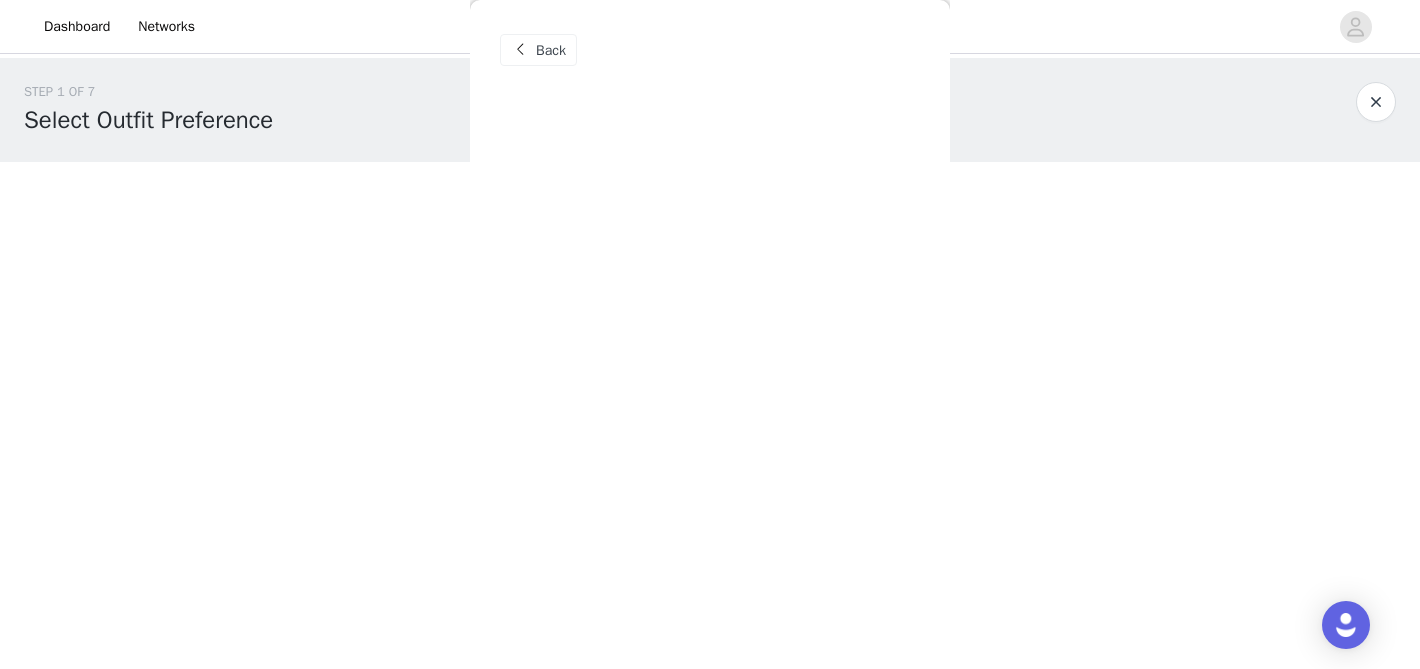 scroll, scrollTop: 0, scrollLeft: 0, axis: both 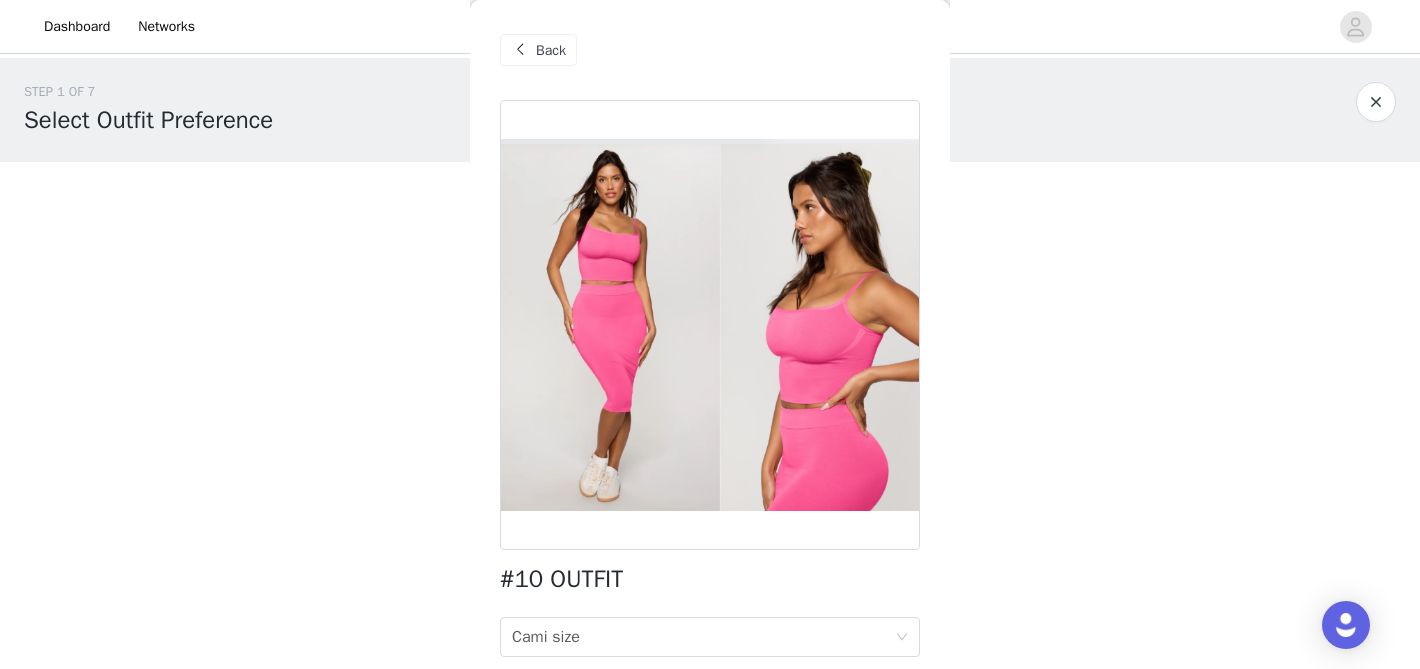 click on "Back" at bounding box center [538, 50] 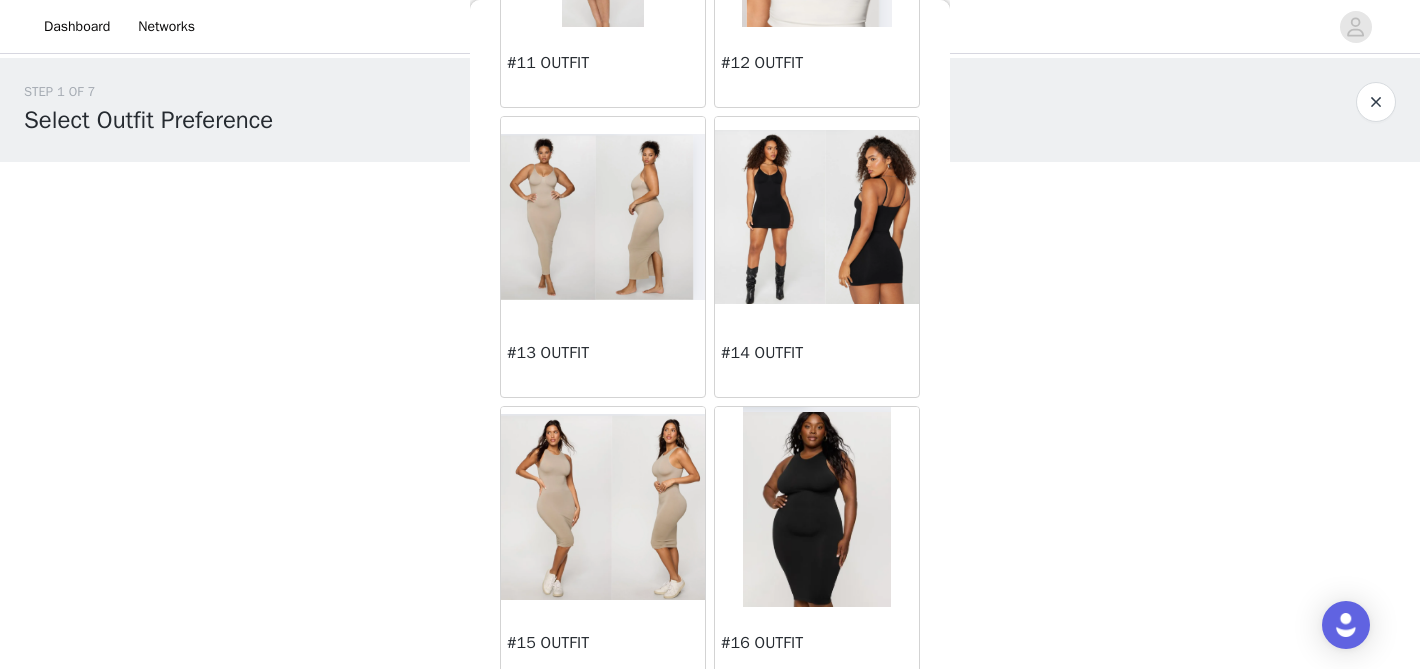 scroll, scrollTop: 1747, scrollLeft: 0, axis: vertical 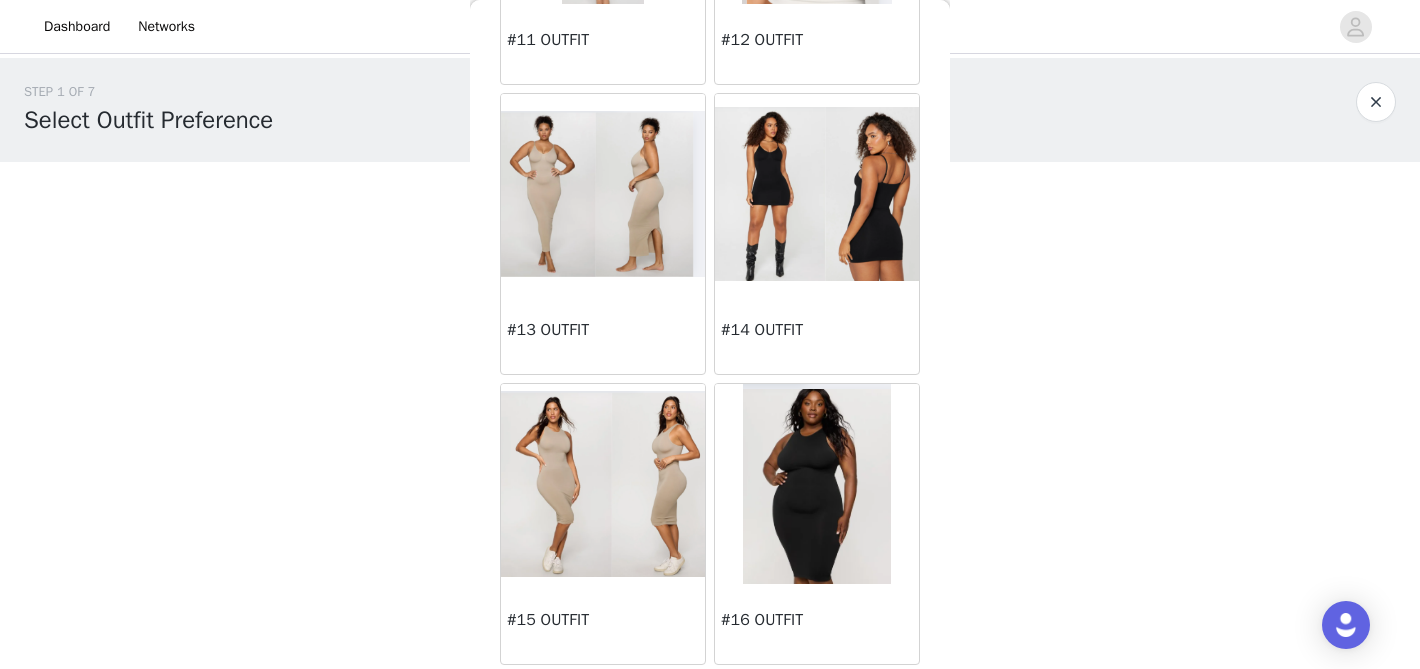 click at bounding box center (603, 193) 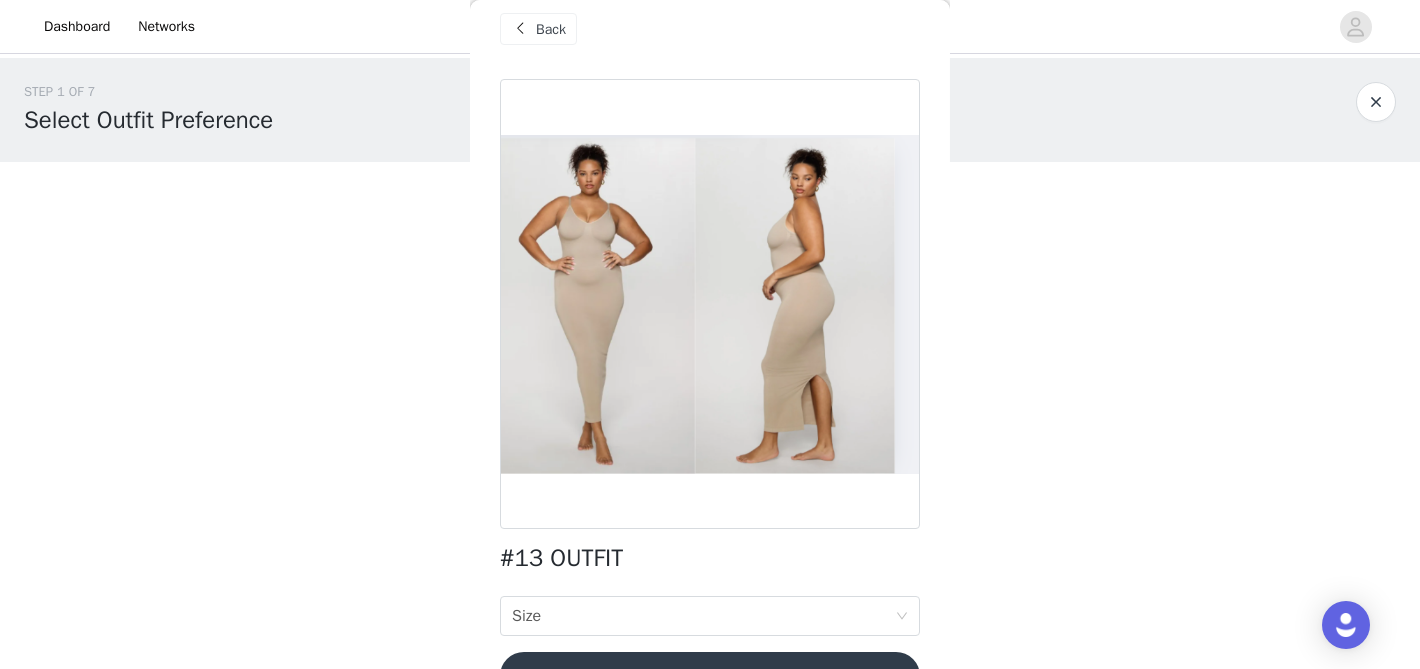 scroll, scrollTop: 0, scrollLeft: 0, axis: both 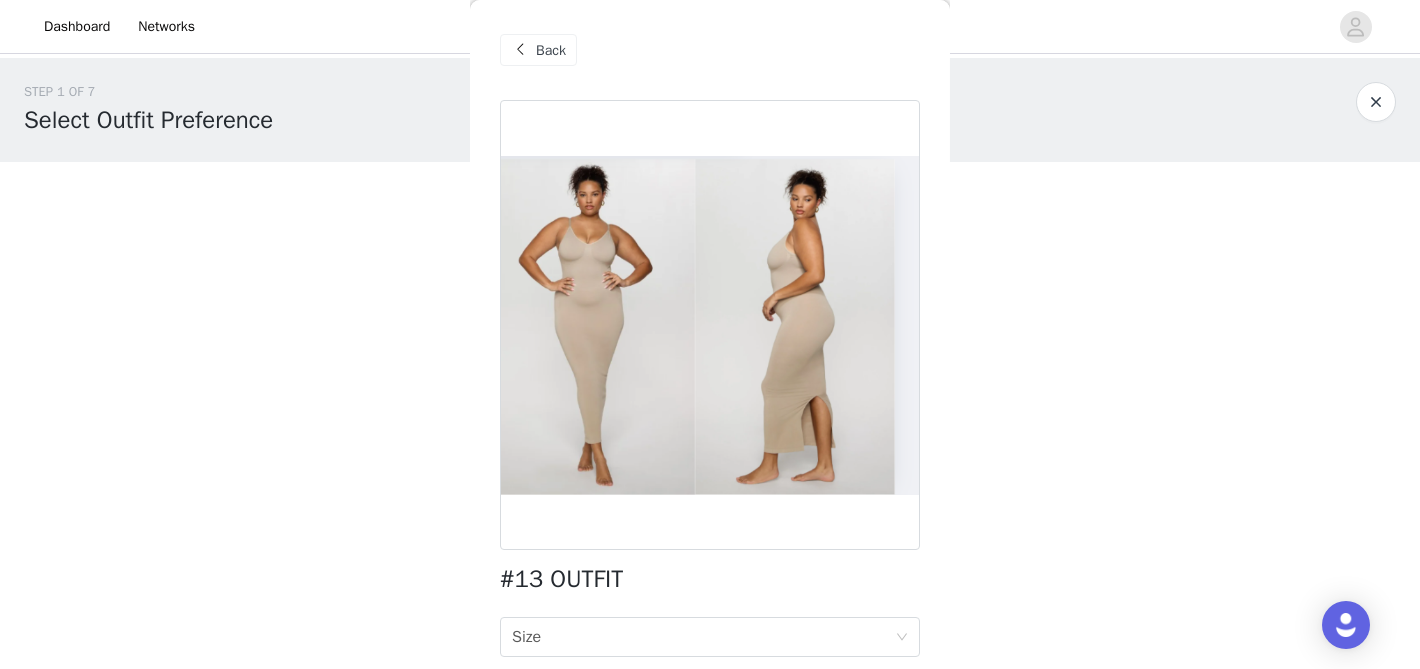 click on "Back" at bounding box center (551, 50) 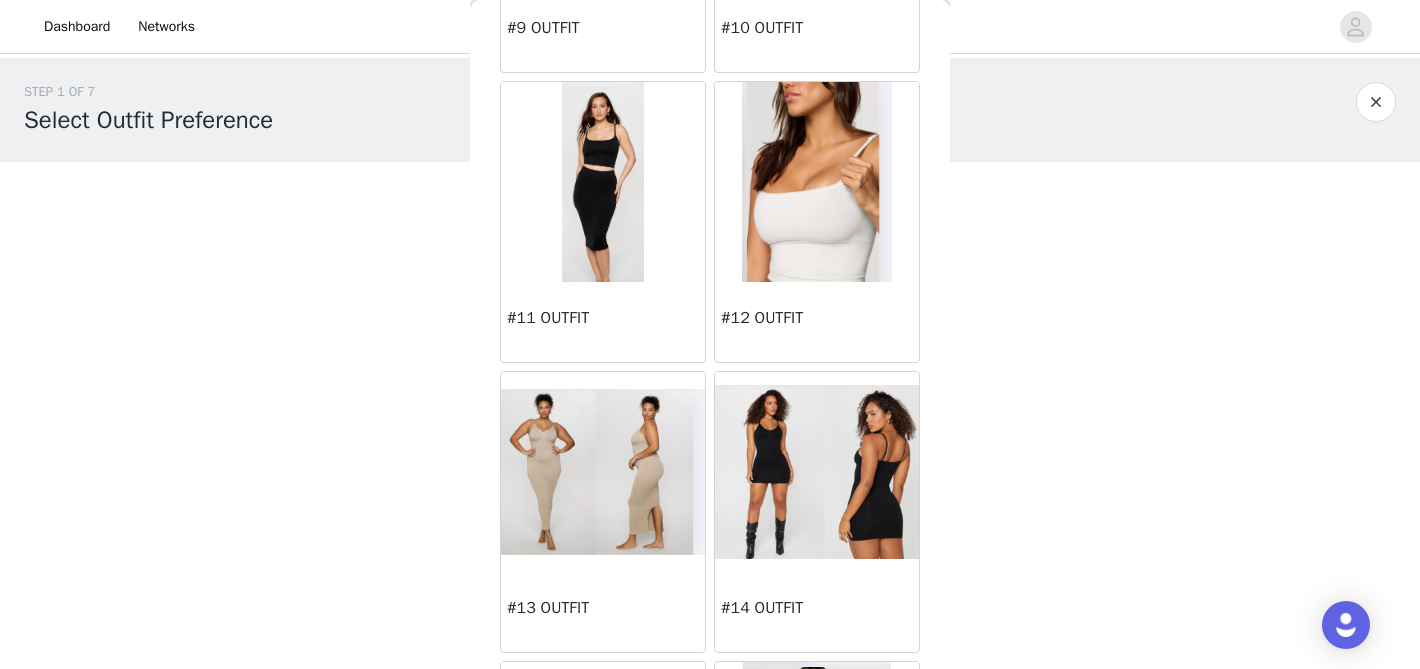 scroll, scrollTop: 1478, scrollLeft: 0, axis: vertical 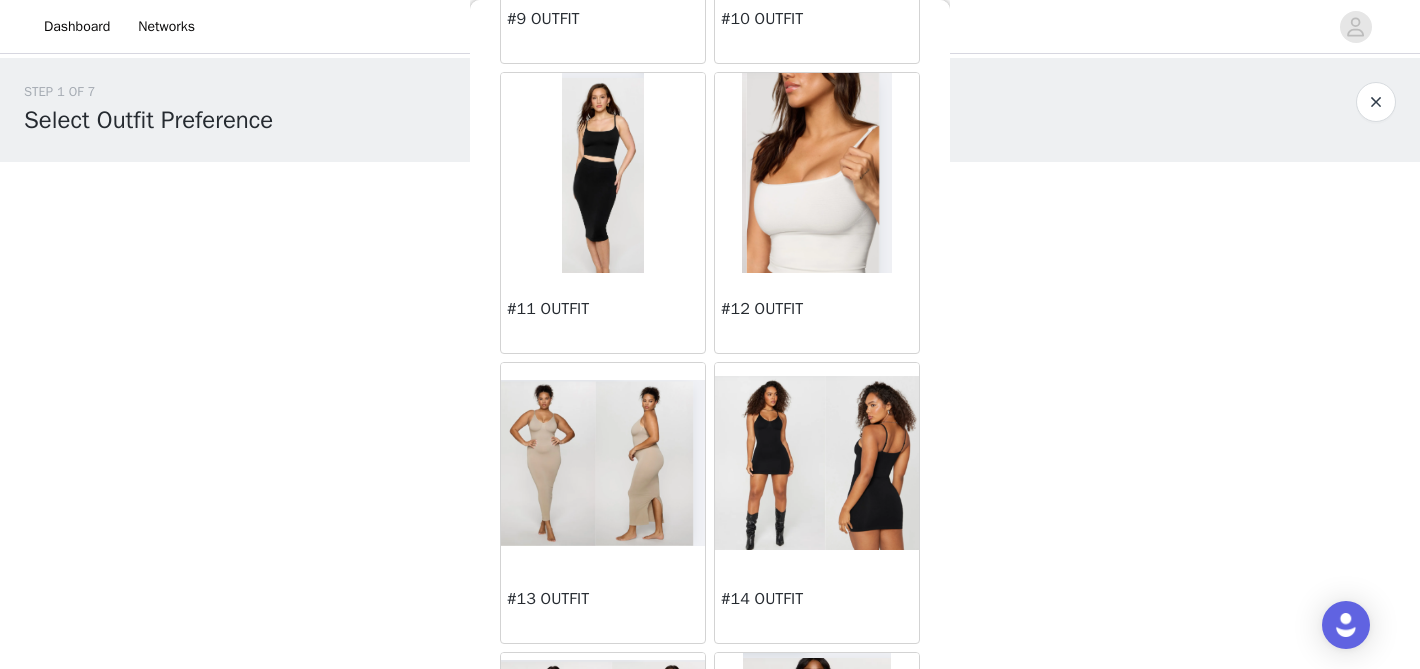 click at bounding box center (603, 173) 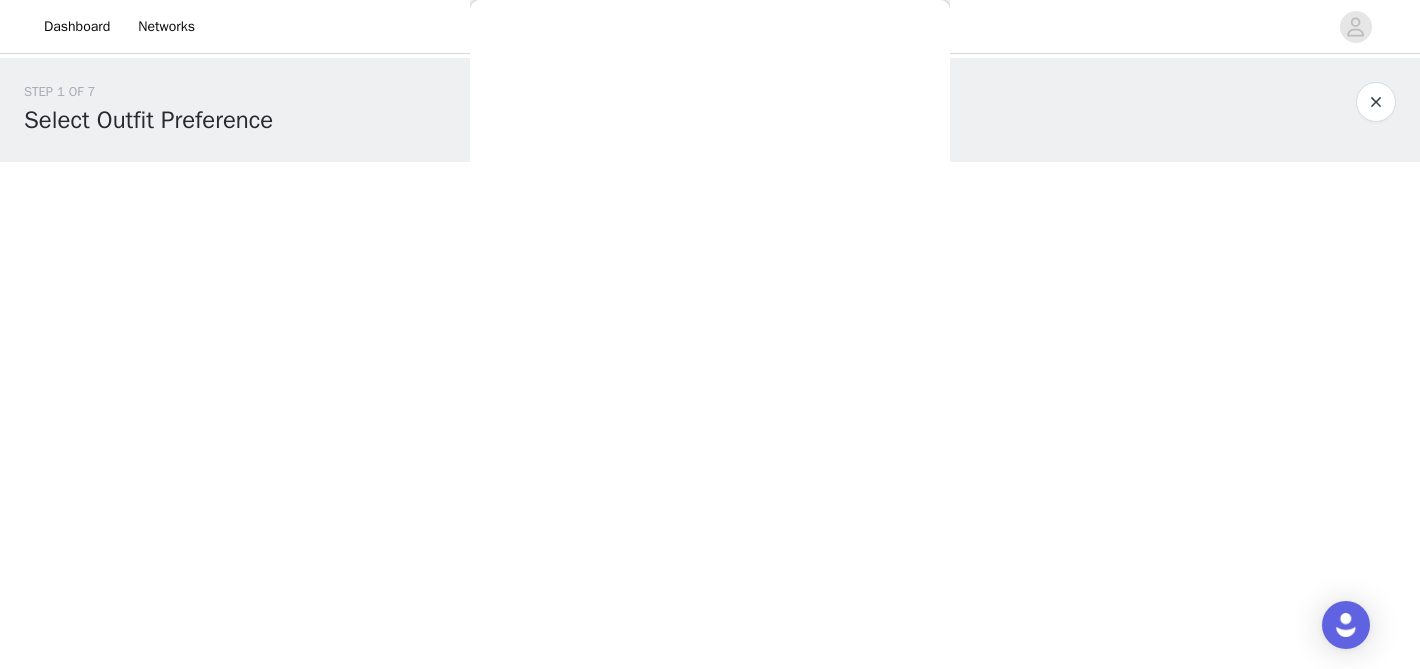 scroll, scrollTop: 0, scrollLeft: 0, axis: both 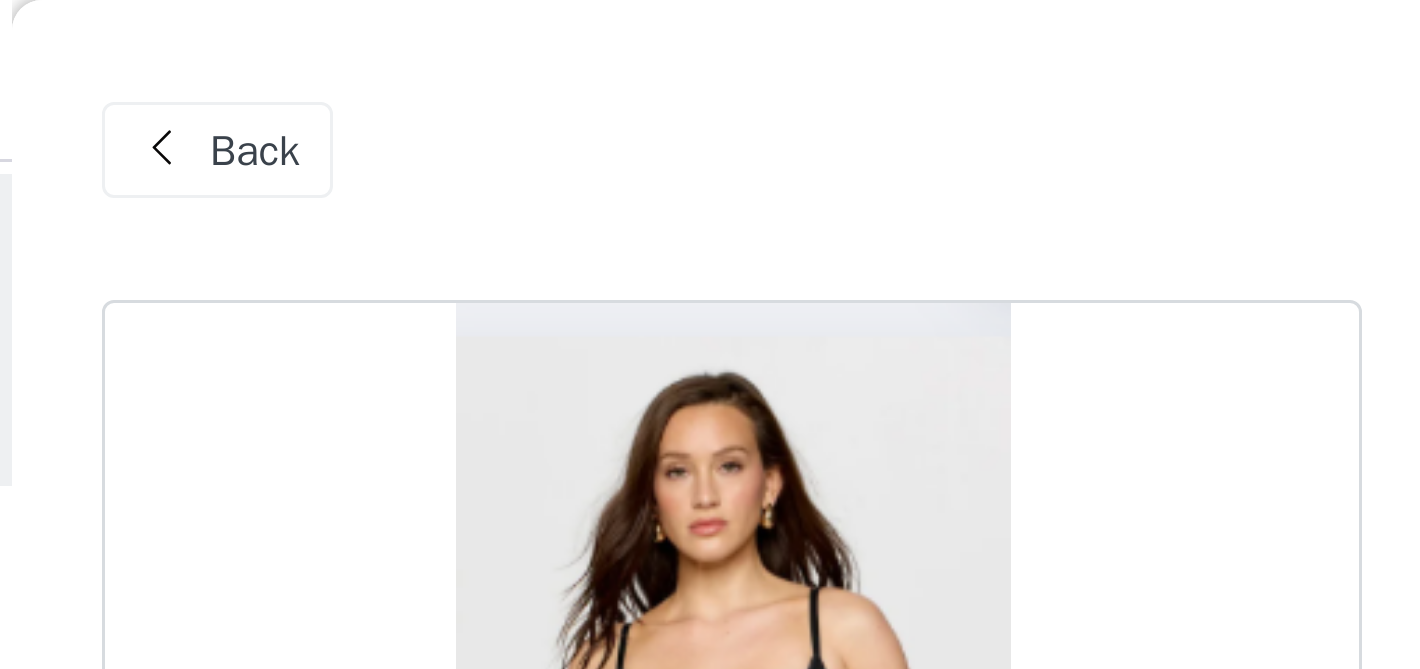 click on "Back" at bounding box center [551, 50] 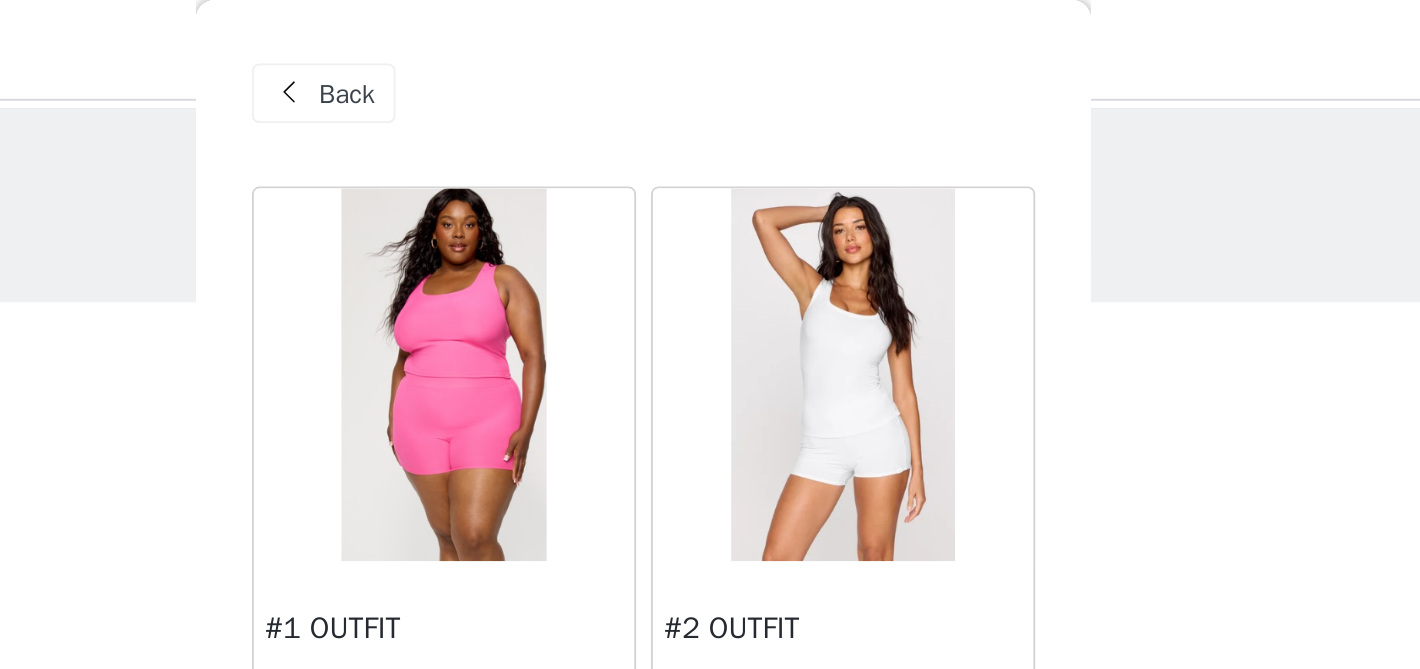 scroll, scrollTop: 0, scrollLeft: 0, axis: both 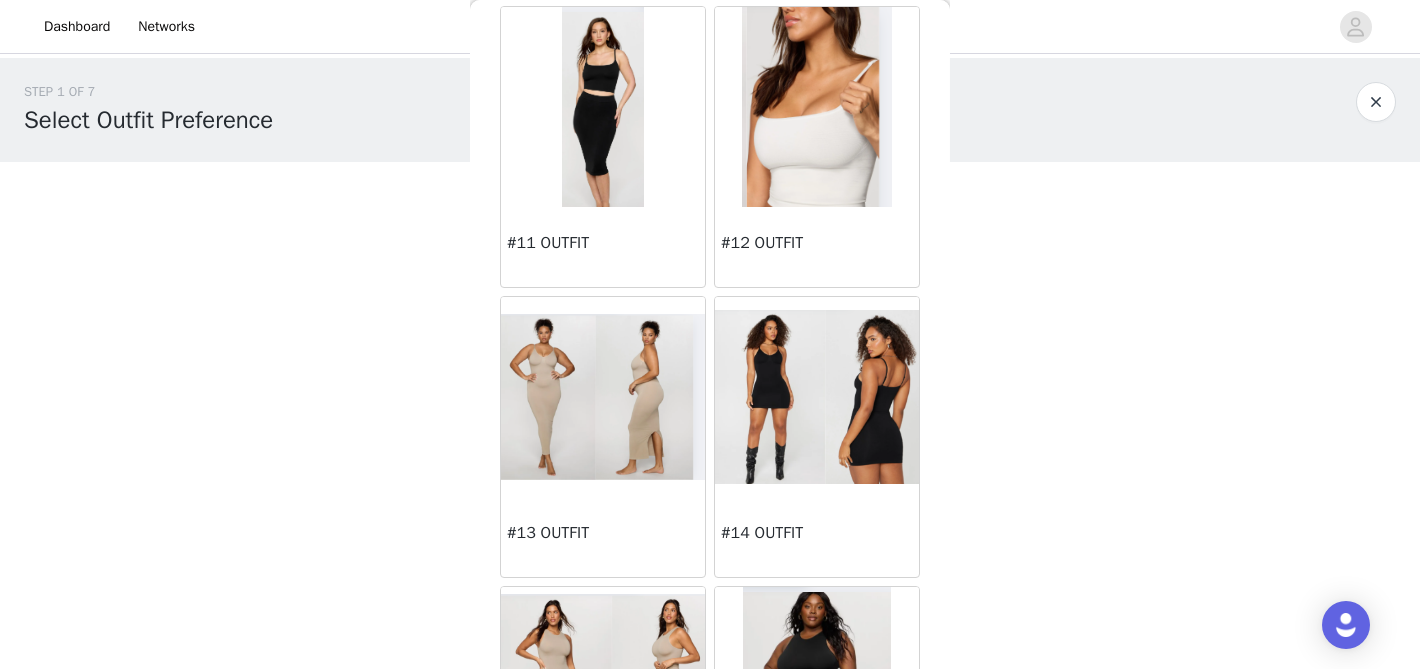 click at bounding box center (817, 397) 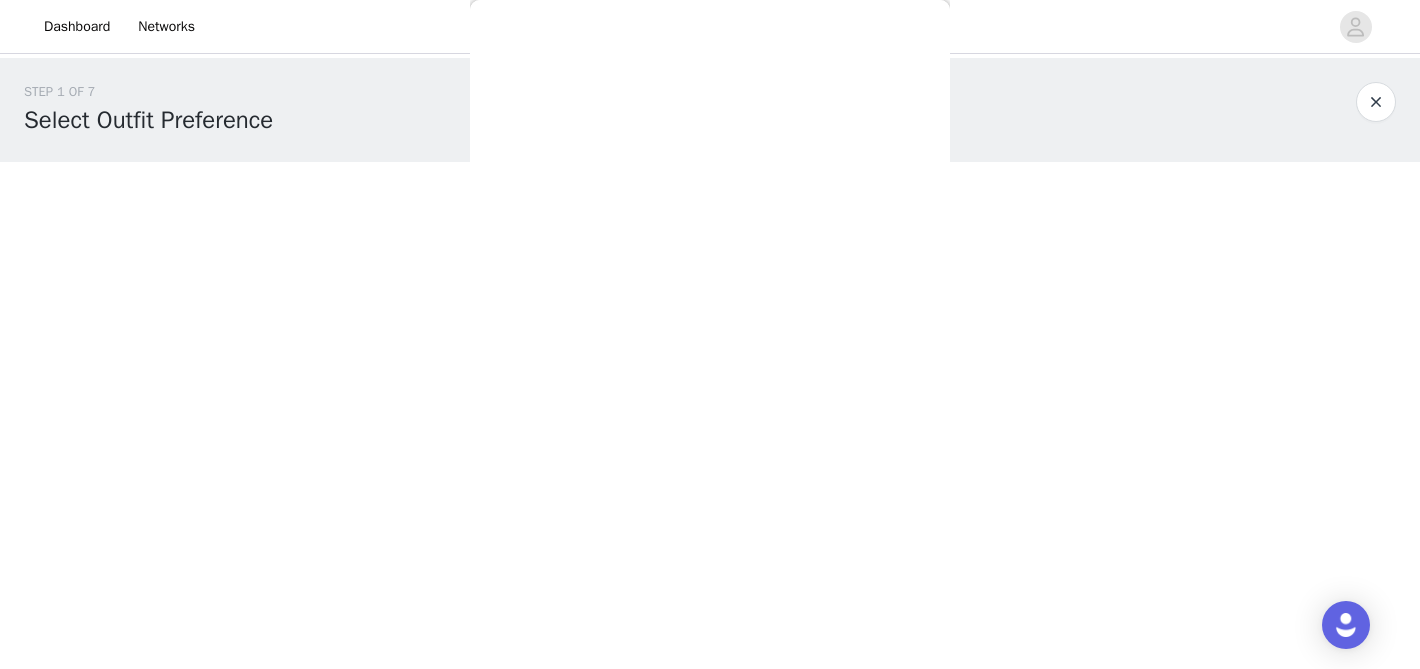 scroll, scrollTop: 76, scrollLeft: 0, axis: vertical 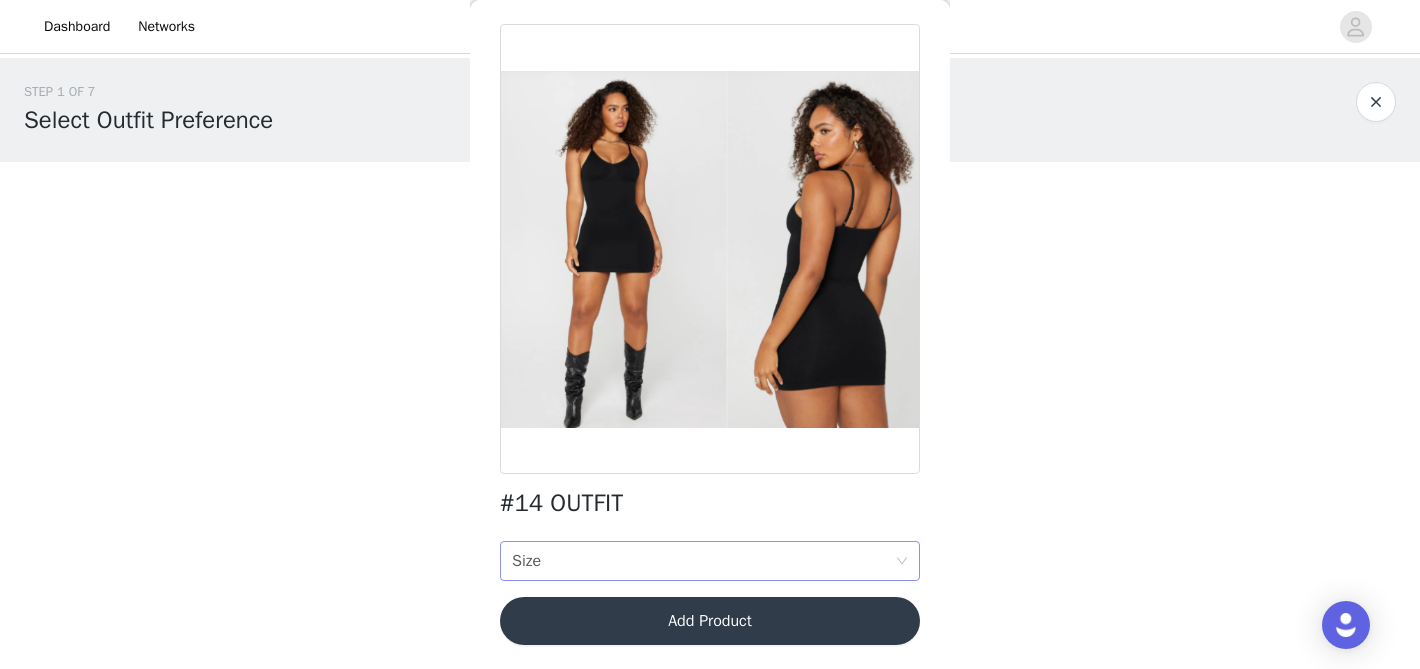 click on "Size Size" at bounding box center (703, 561) 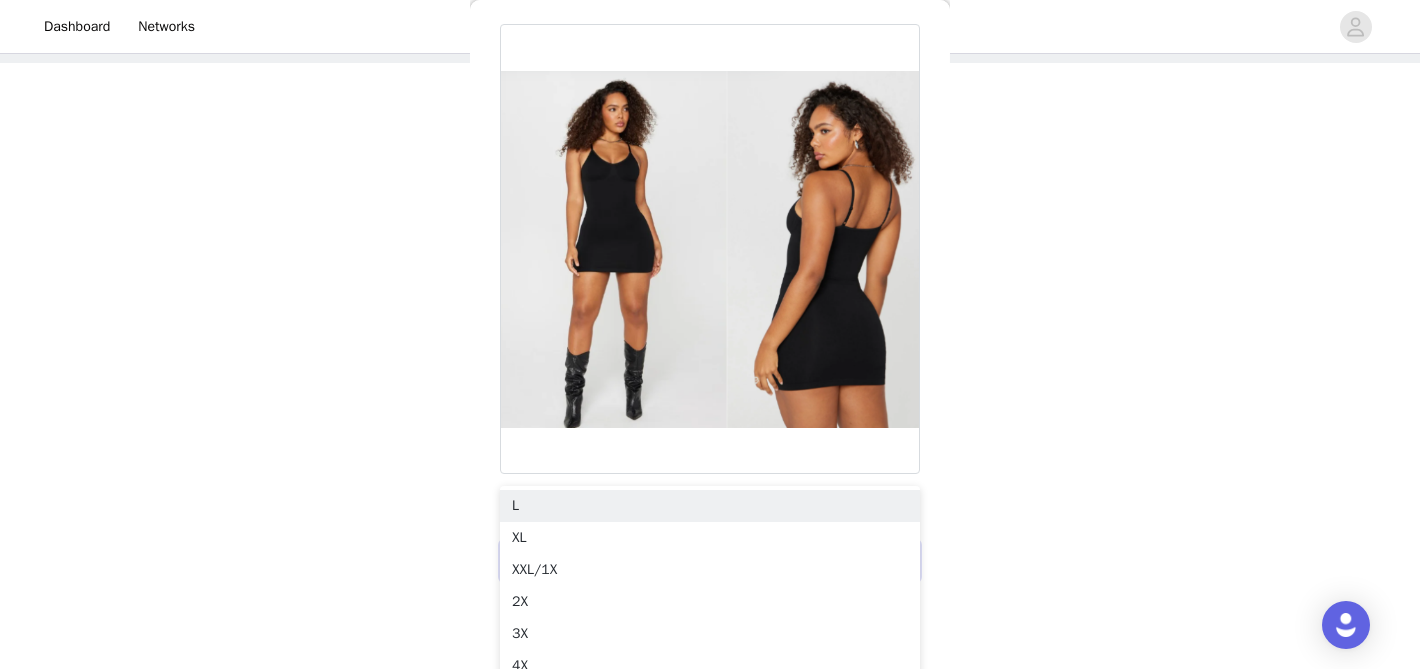 scroll, scrollTop: 103, scrollLeft: 0, axis: vertical 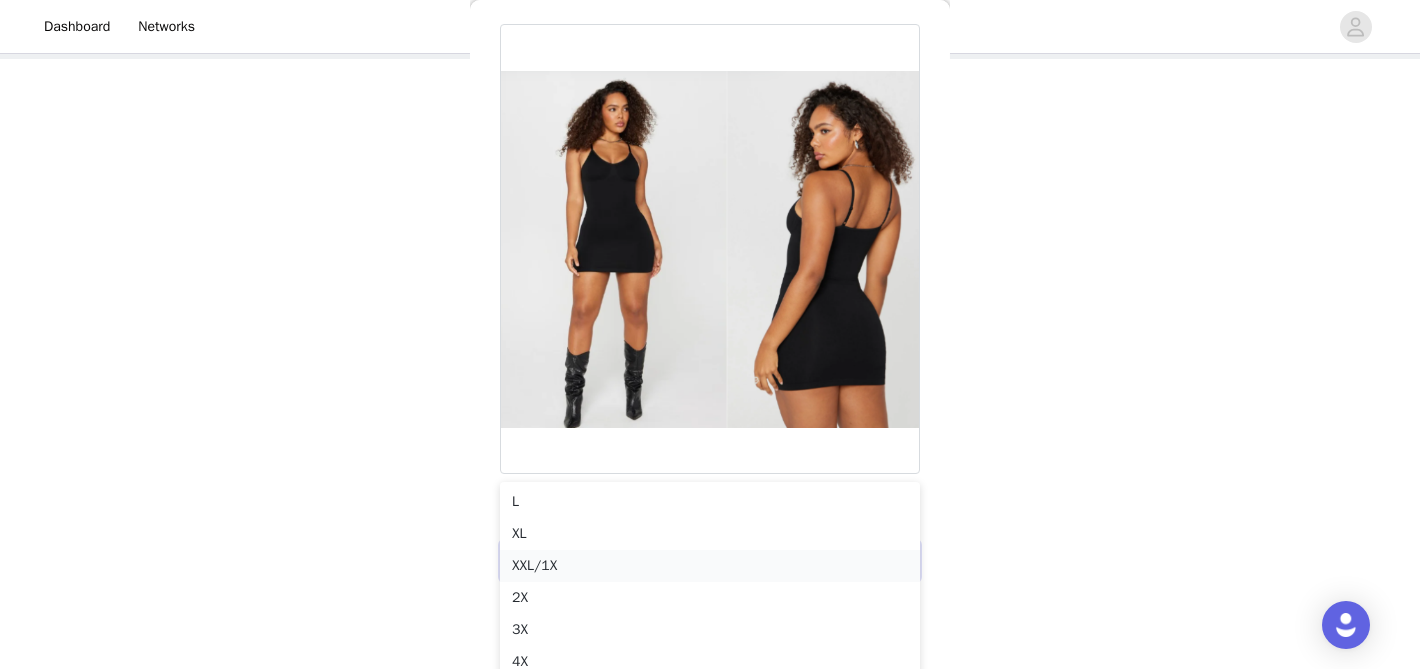 click on "XXL/1X" at bounding box center (710, 566) 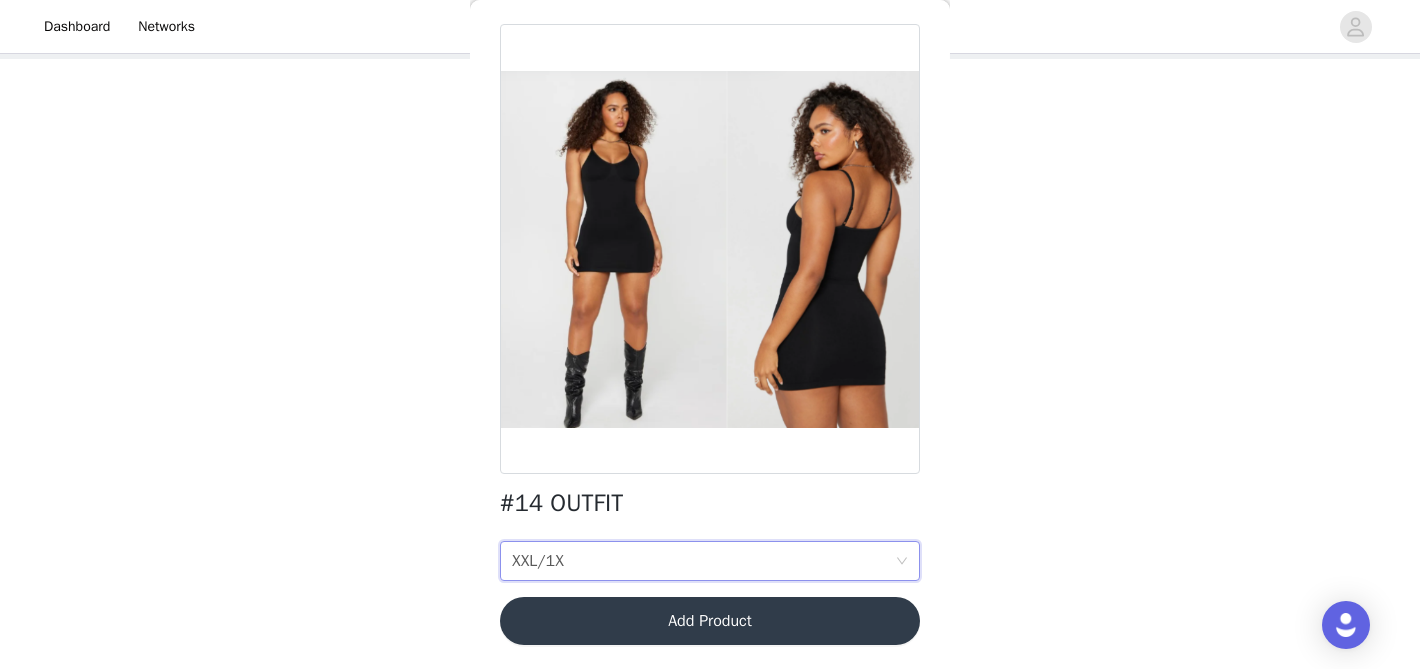 scroll, scrollTop: 0, scrollLeft: 0, axis: both 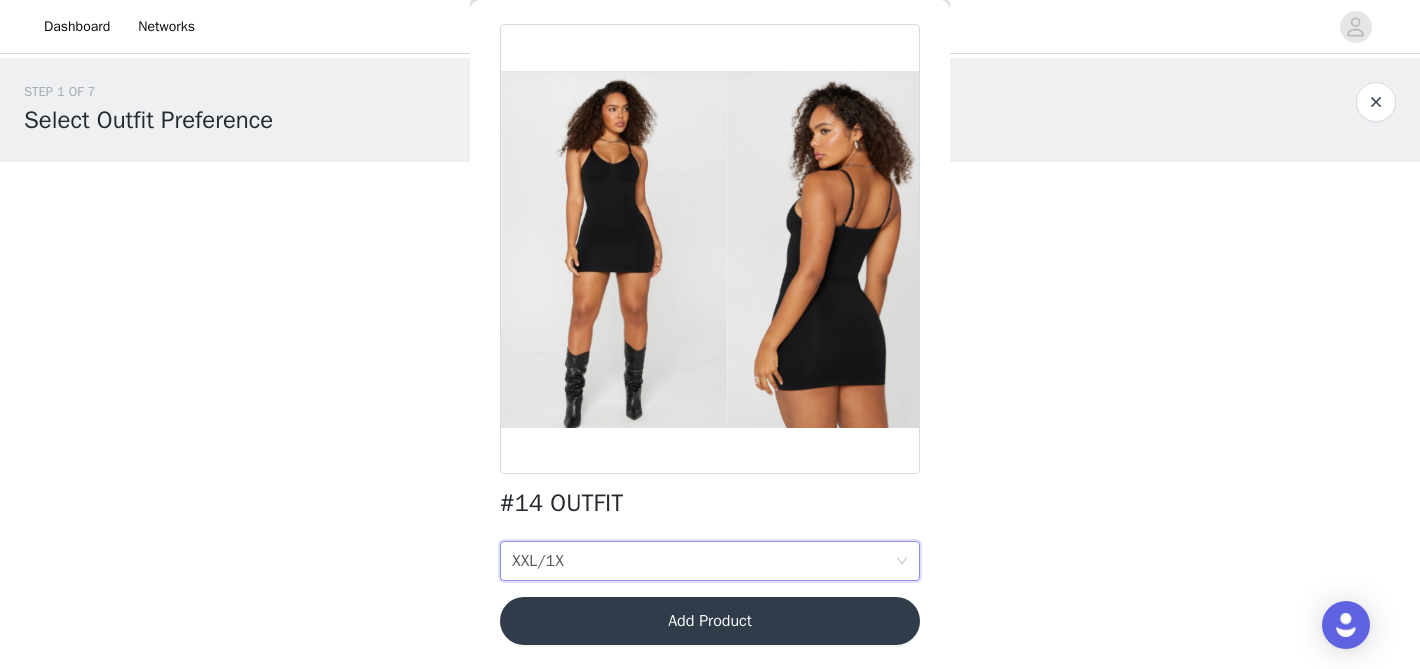 click on "Add Product" at bounding box center (710, 621) 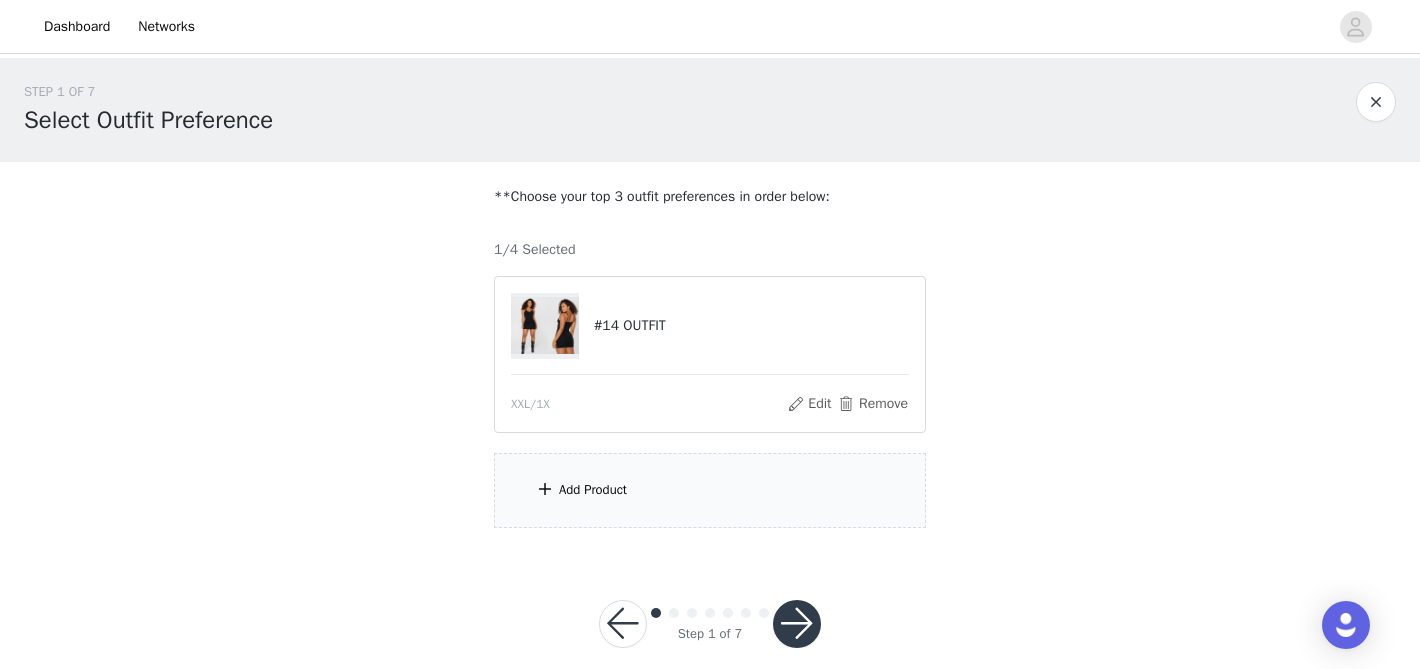 click on "Add Product" at bounding box center [710, 490] 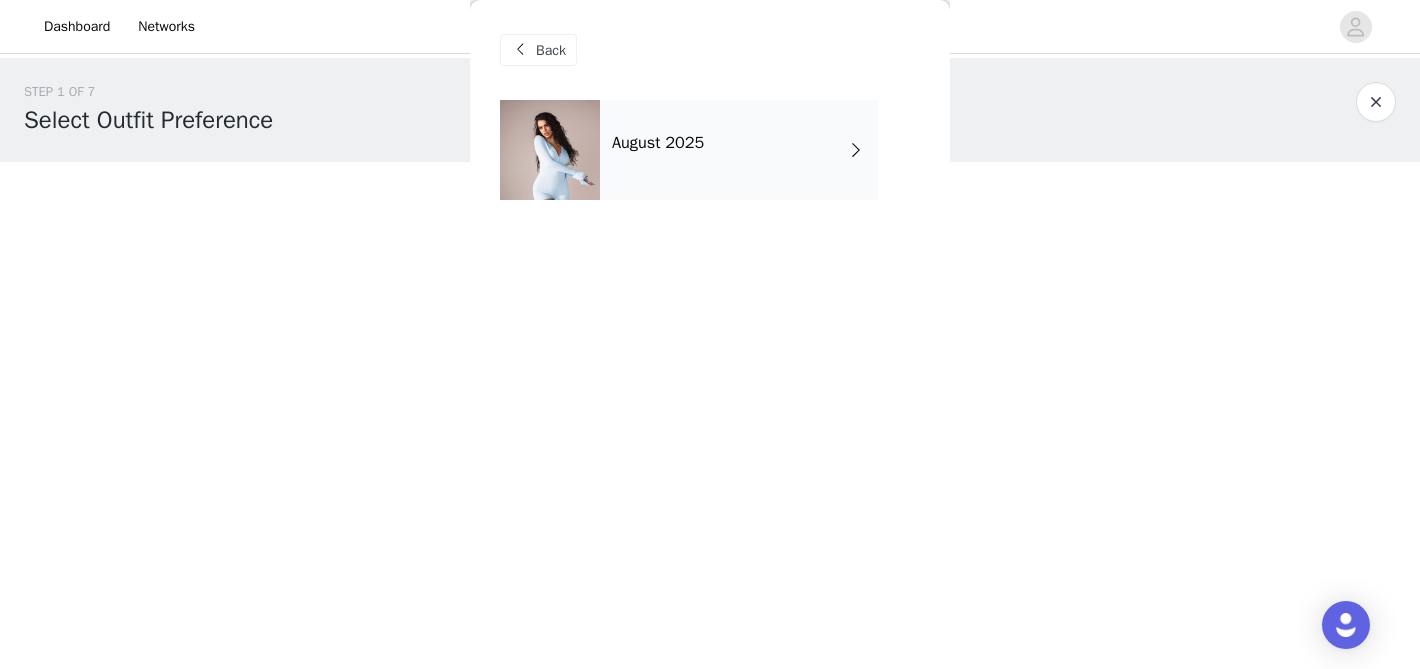 click on "August 2025" at bounding box center [739, 150] 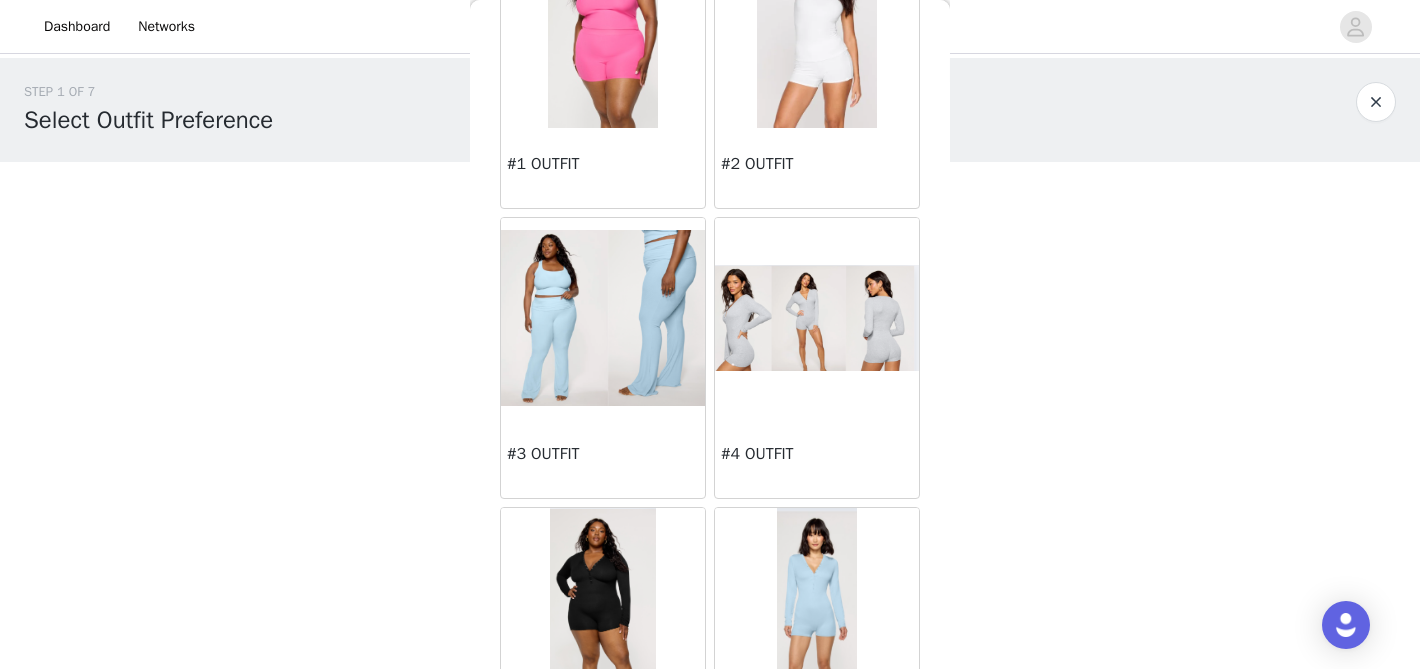 scroll, scrollTop: 168, scrollLeft: 0, axis: vertical 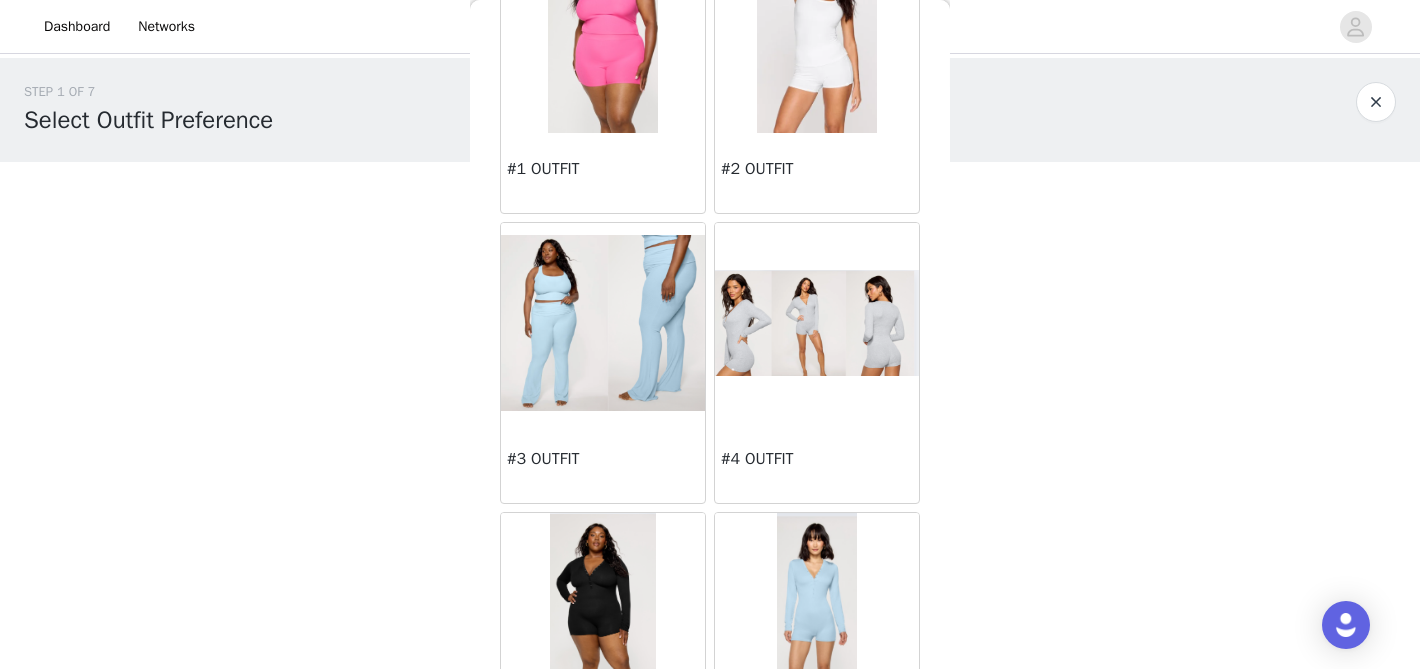 click at bounding box center (603, 323) 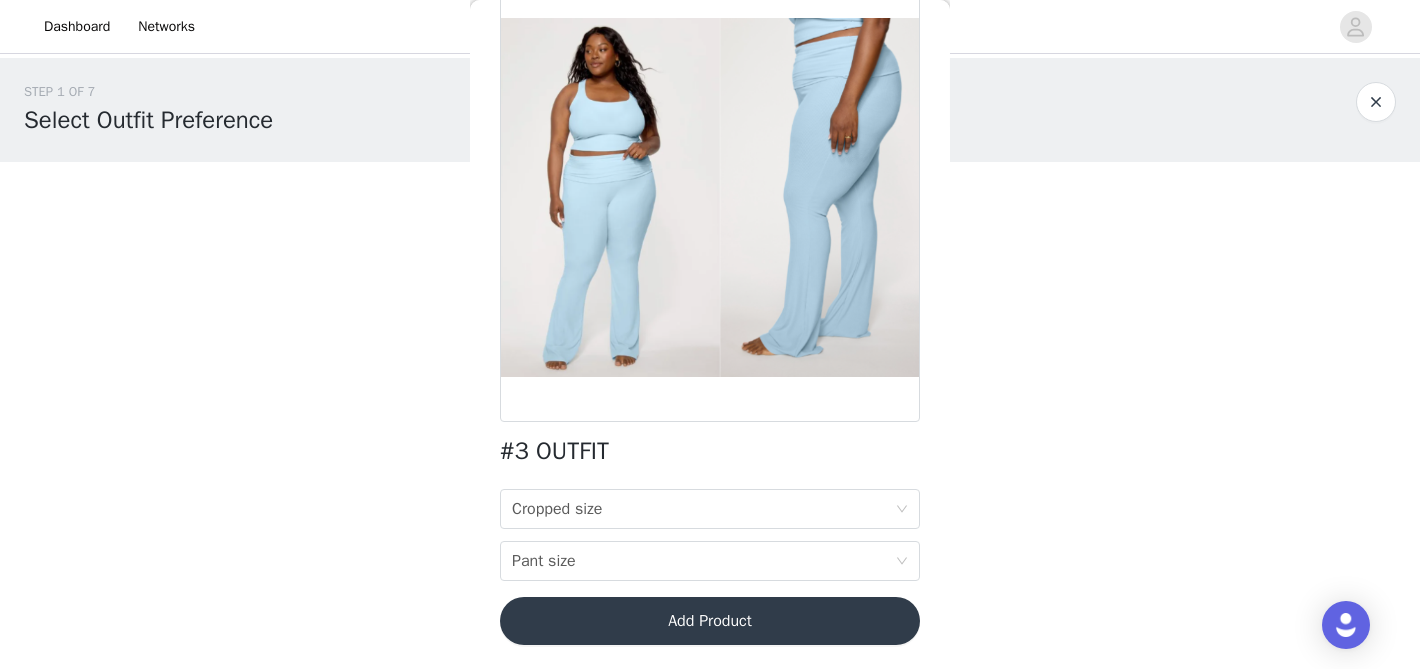 scroll, scrollTop: 128, scrollLeft: 0, axis: vertical 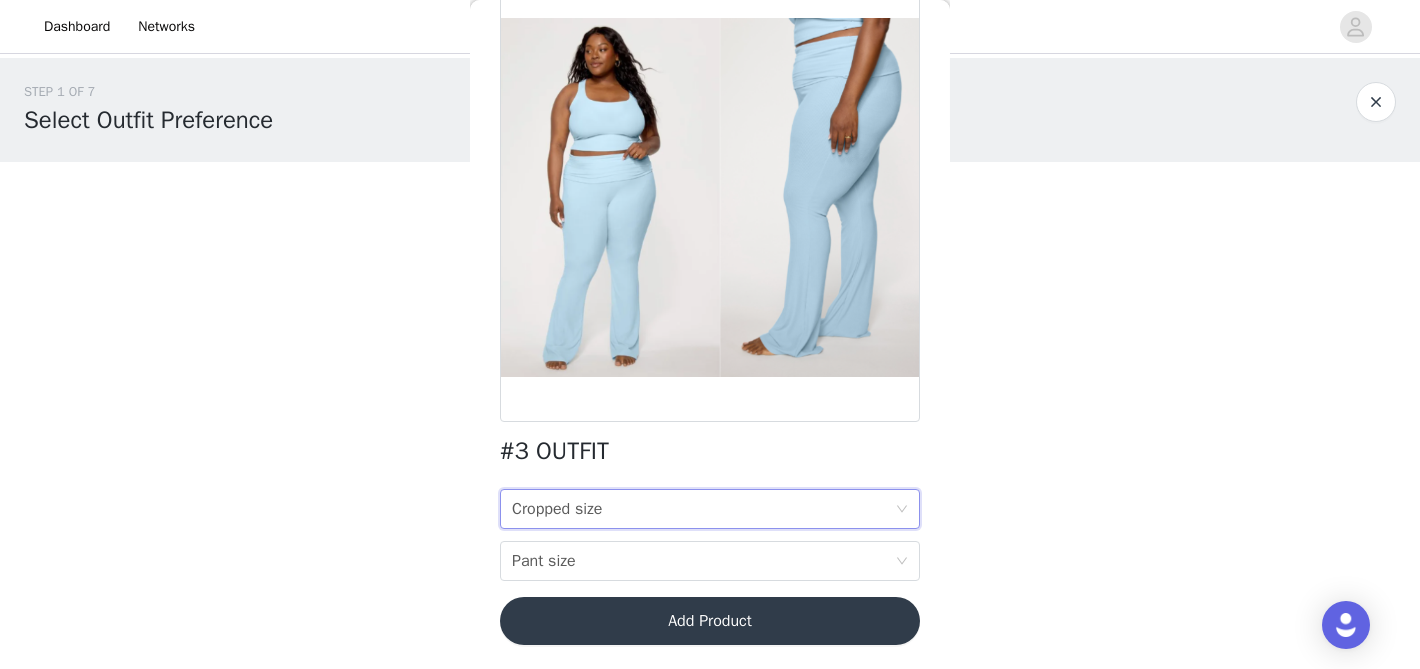 click on "Cropped size Cropped size" at bounding box center [703, 509] 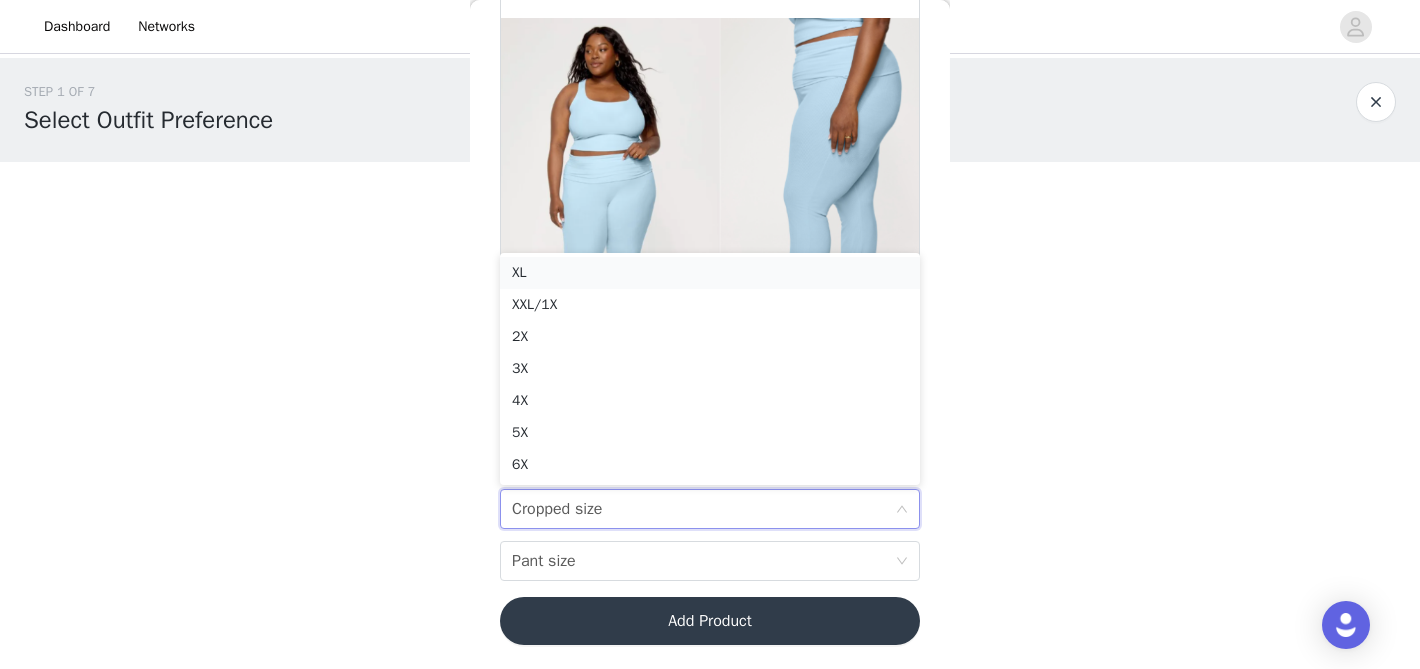 click on "XL" at bounding box center [710, 273] 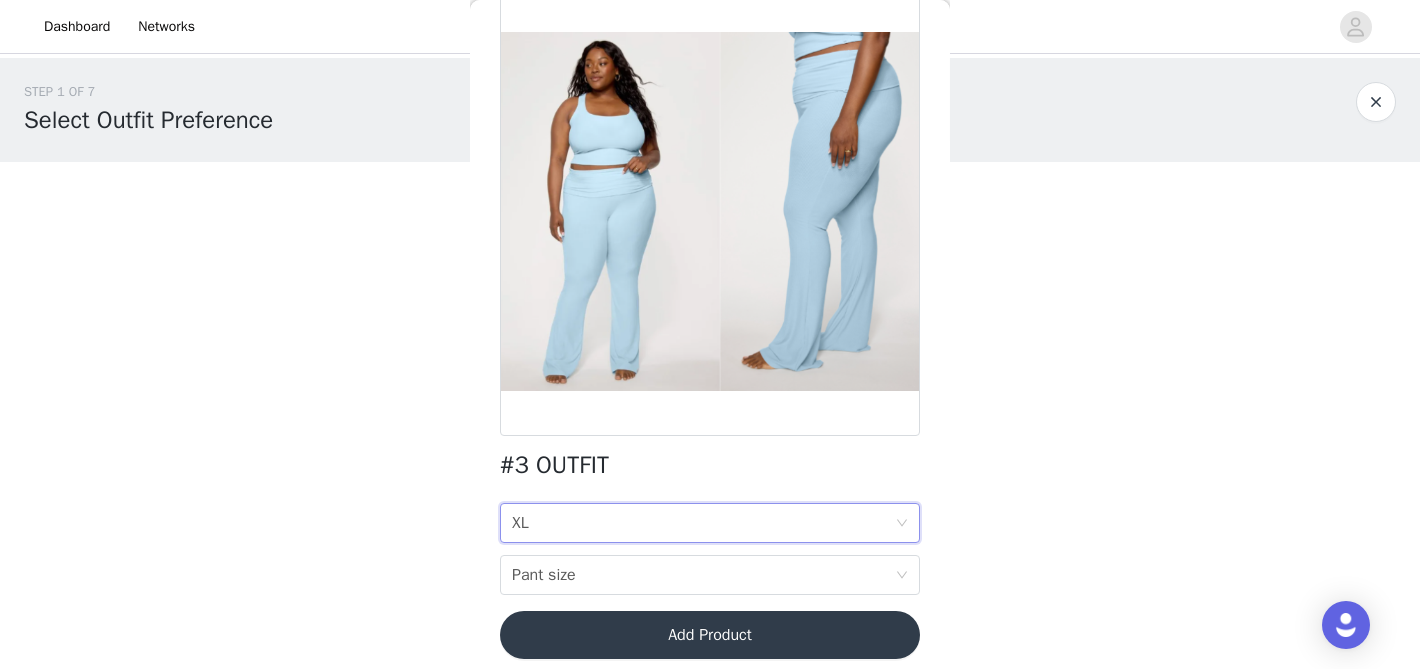 scroll, scrollTop: 128, scrollLeft: 0, axis: vertical 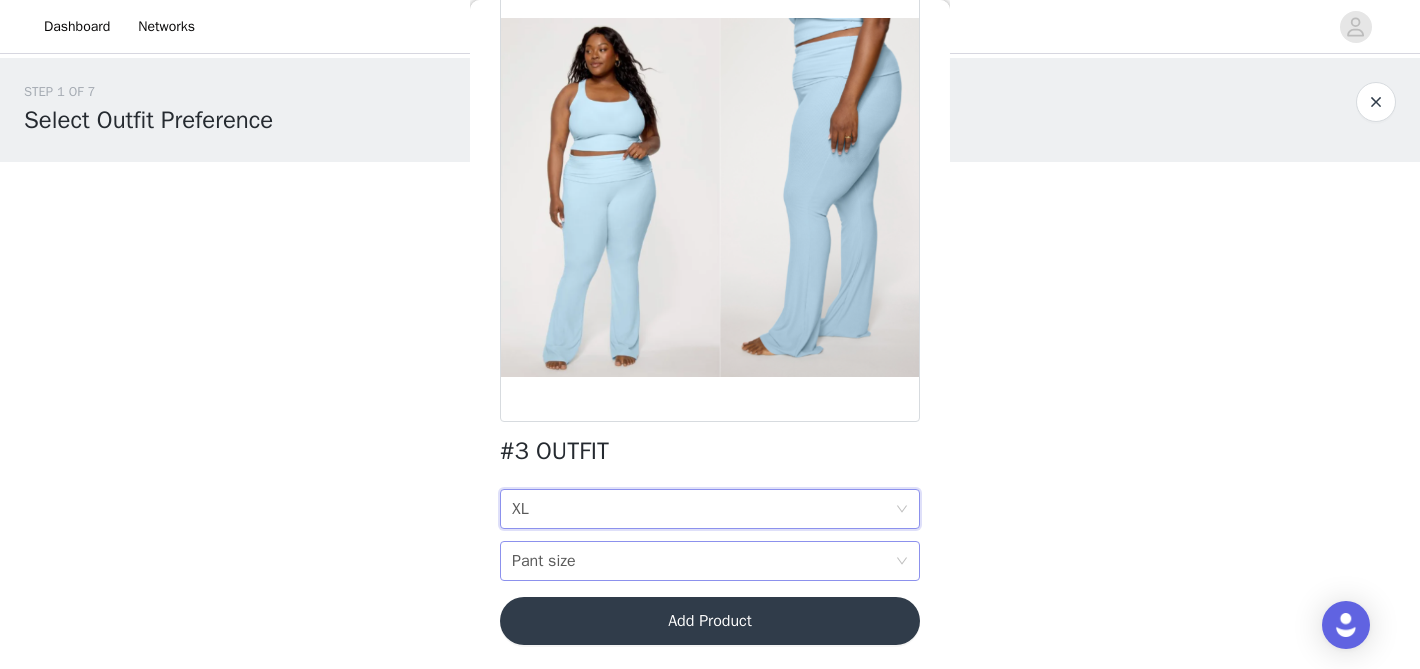 click on "Pant size" at bounding box center [544, 561] 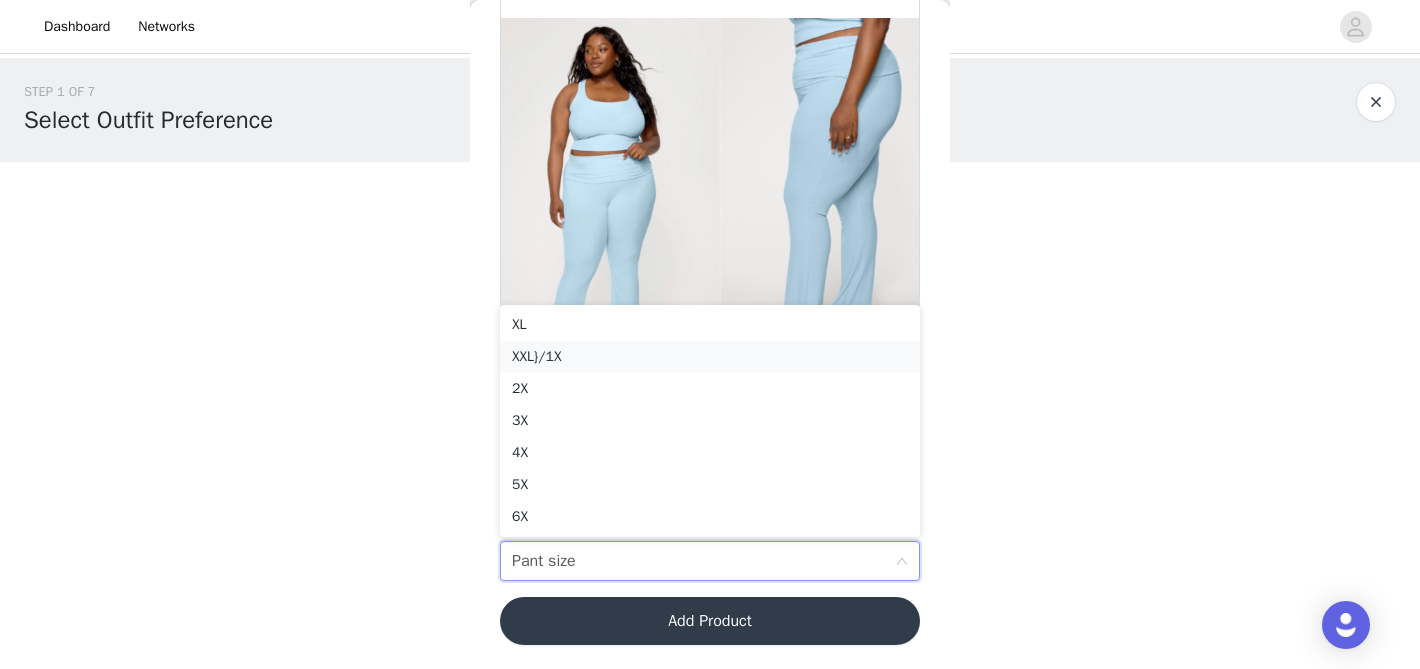 click on "XXL}/1X" at bounding box center [710, 357] 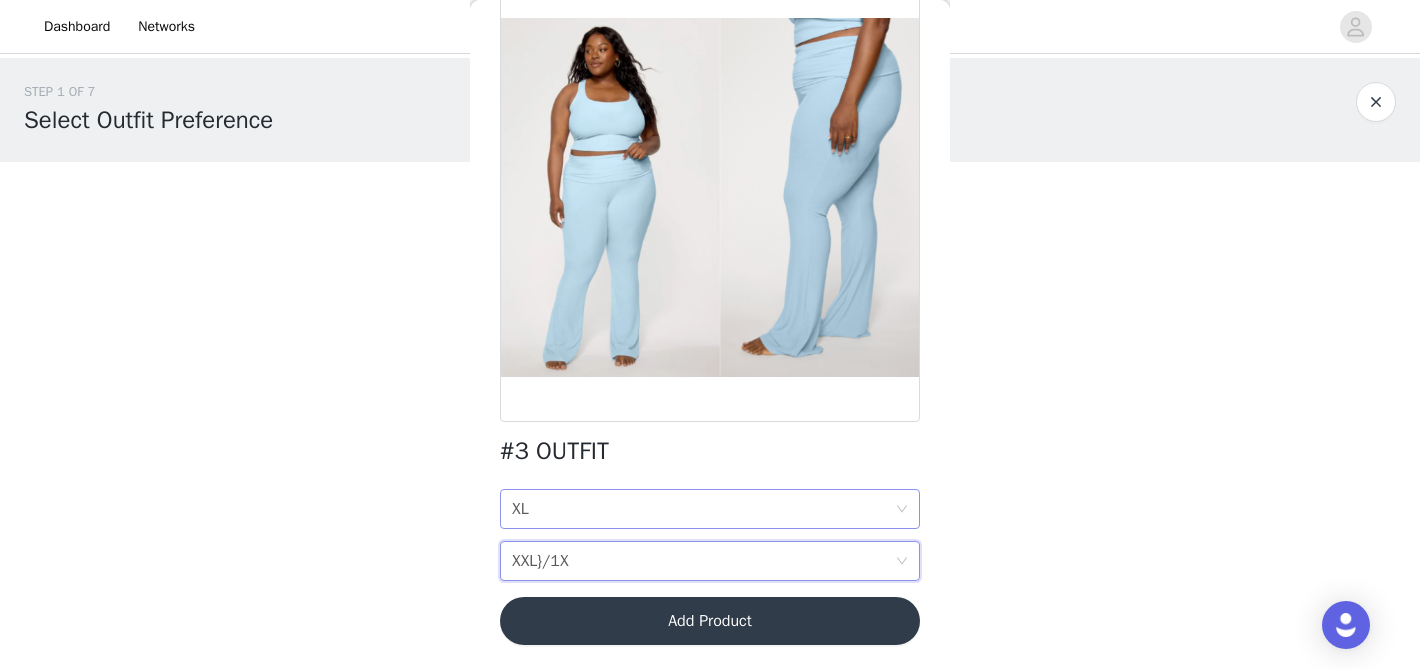 scroll, scrollTop: 26, scrollLeft: 0, axis: vertical 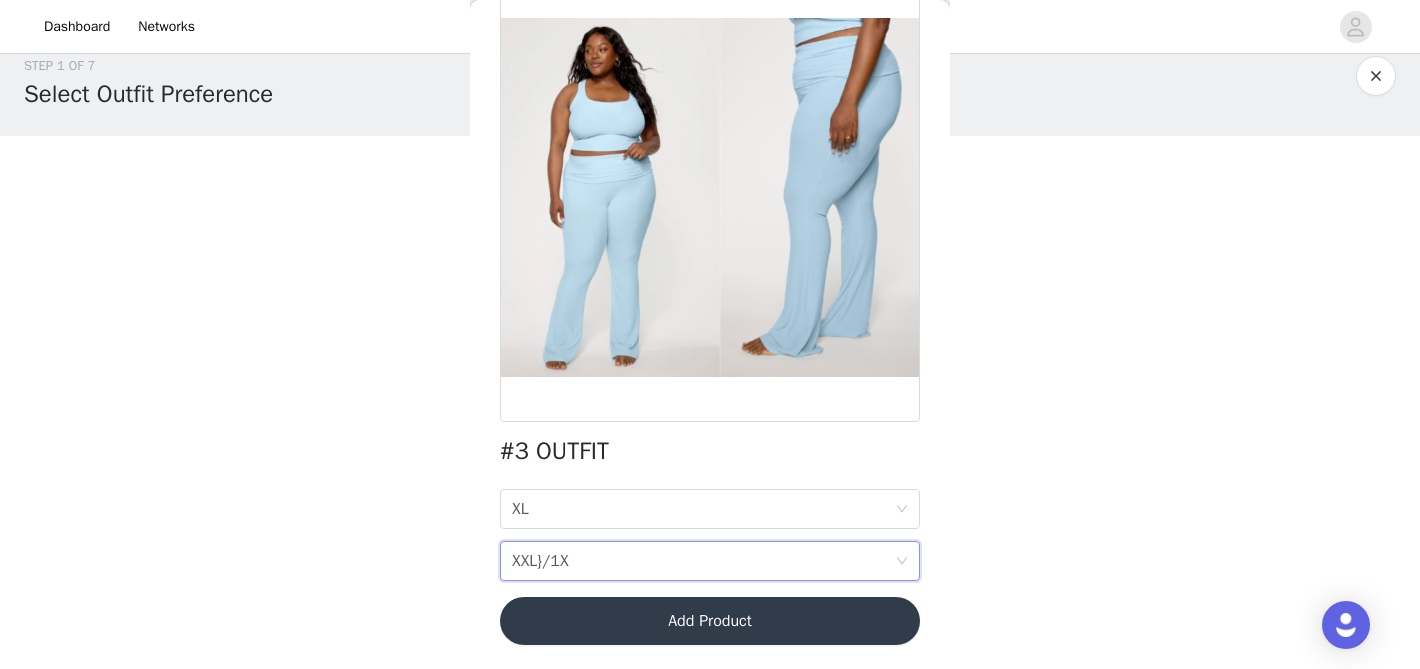 click on "Add Product" at bounding box center (710, 621) 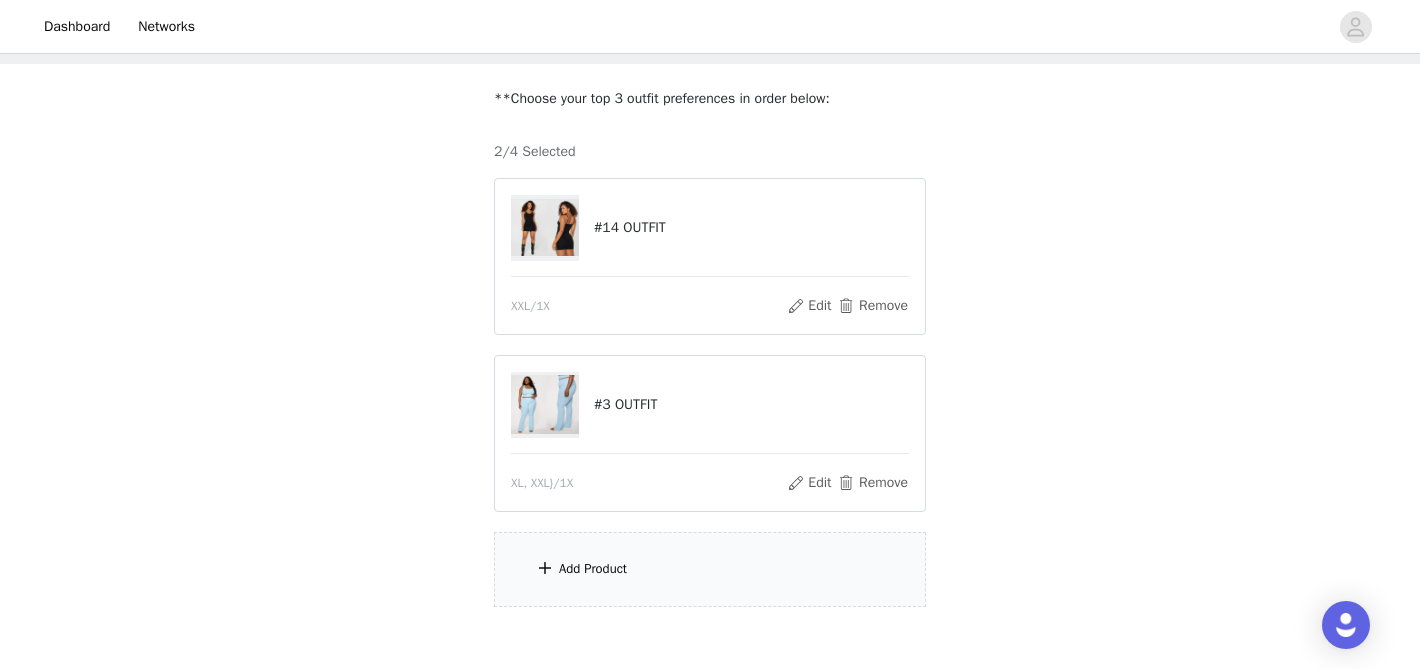 scroll, scrollTop: 203, scrollLeft: 0, axis: vertical 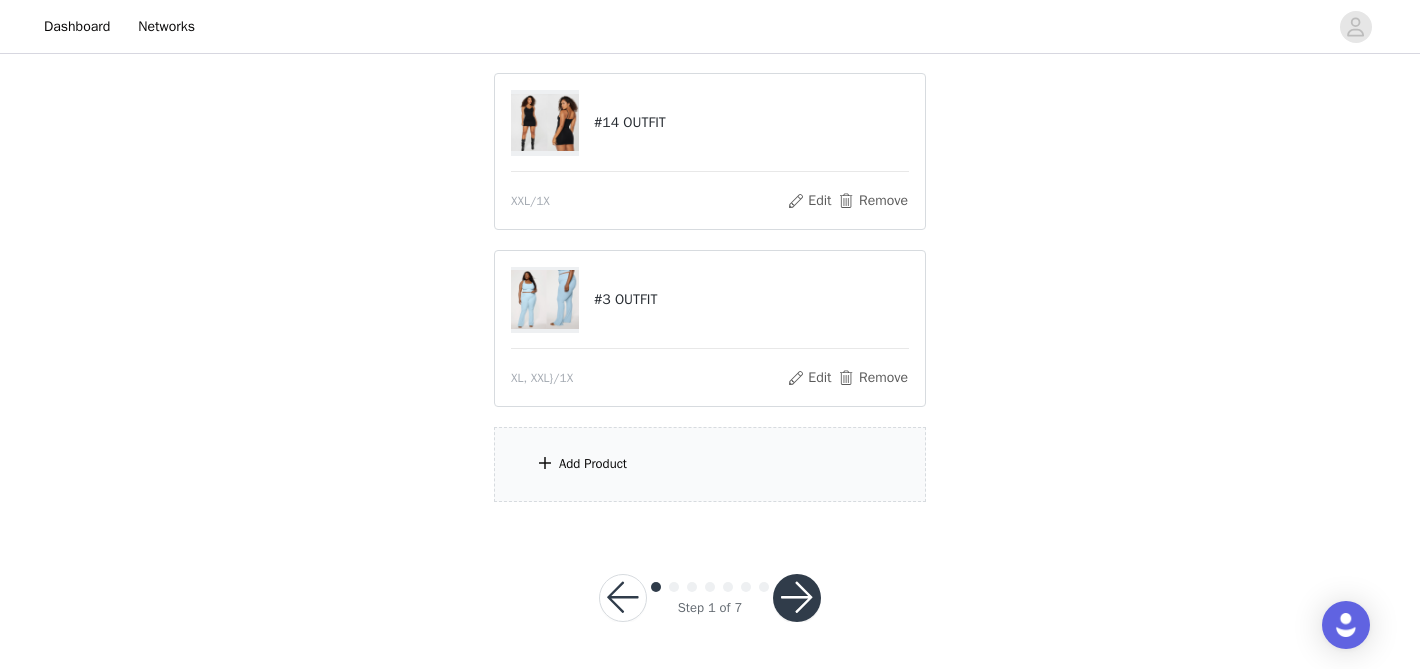 click on "Add Product" at bounding box center [710, 464] 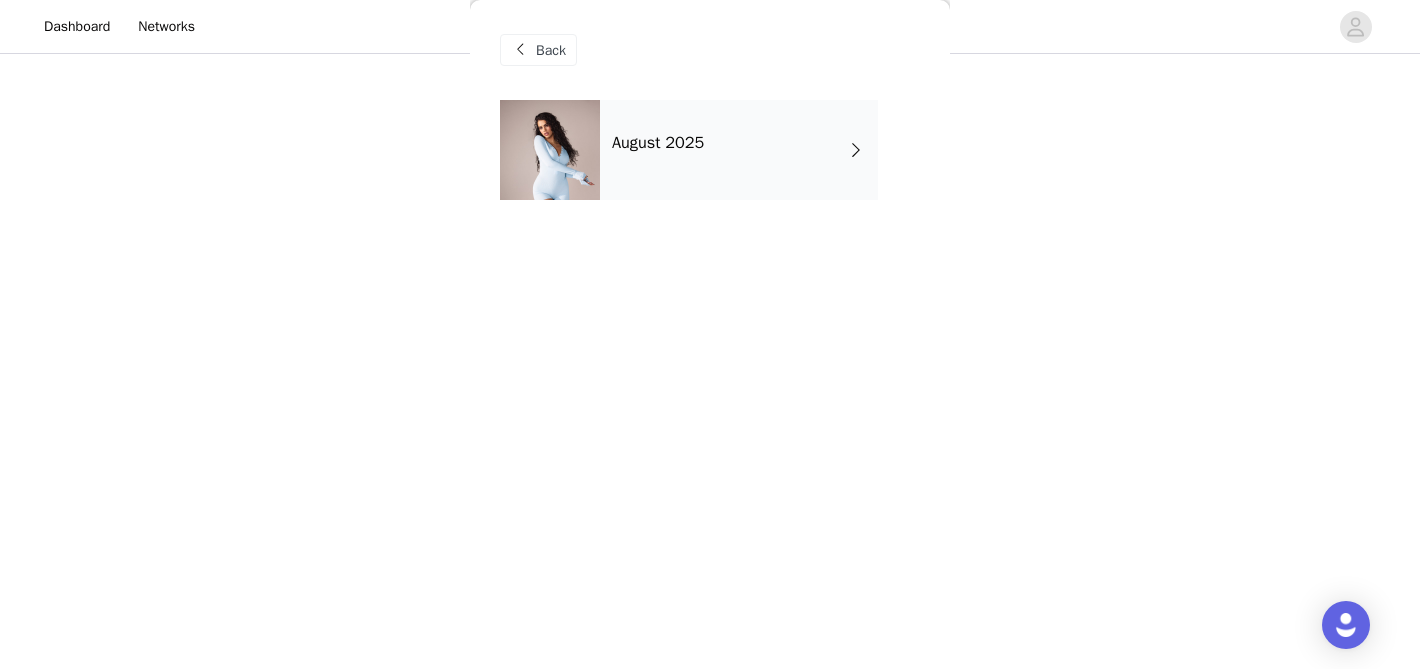 click on "August 2025" at bounding box center (739, 150) 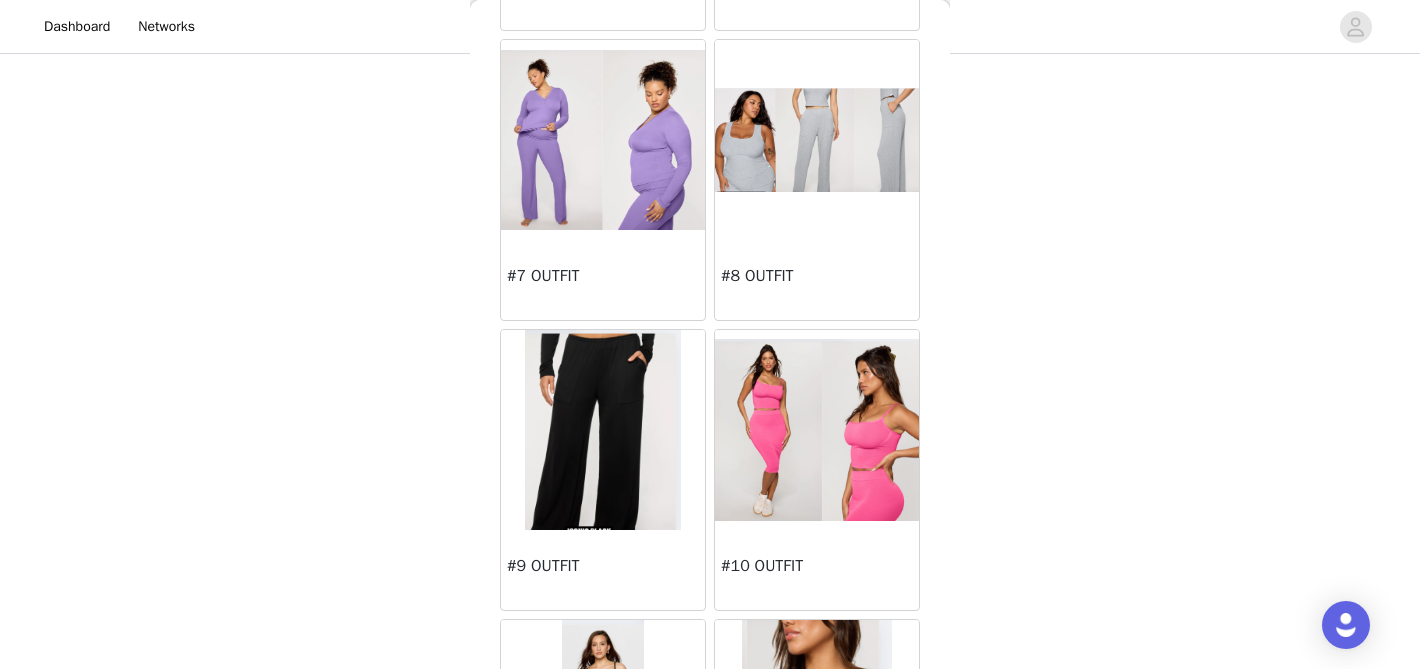 scroll, scrollTop: 935, scrollLeft: 0, axis: vertical 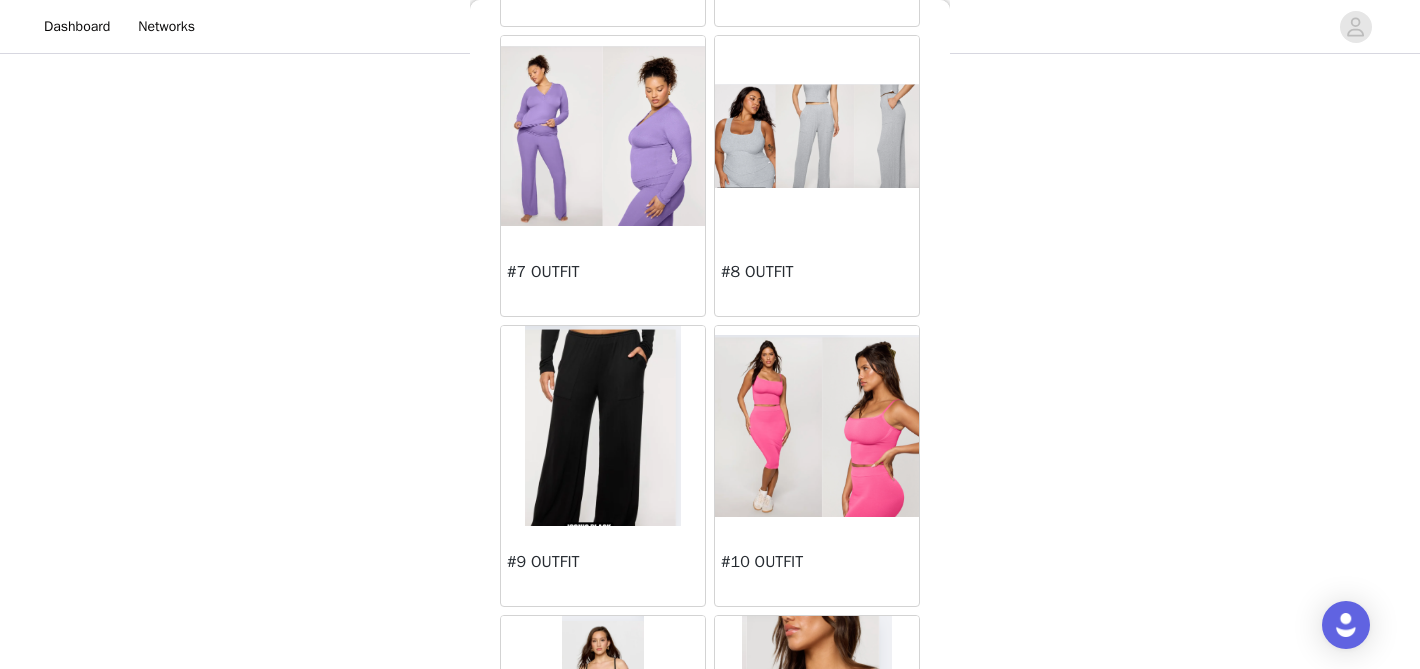 click at bounding box center (817, 136) 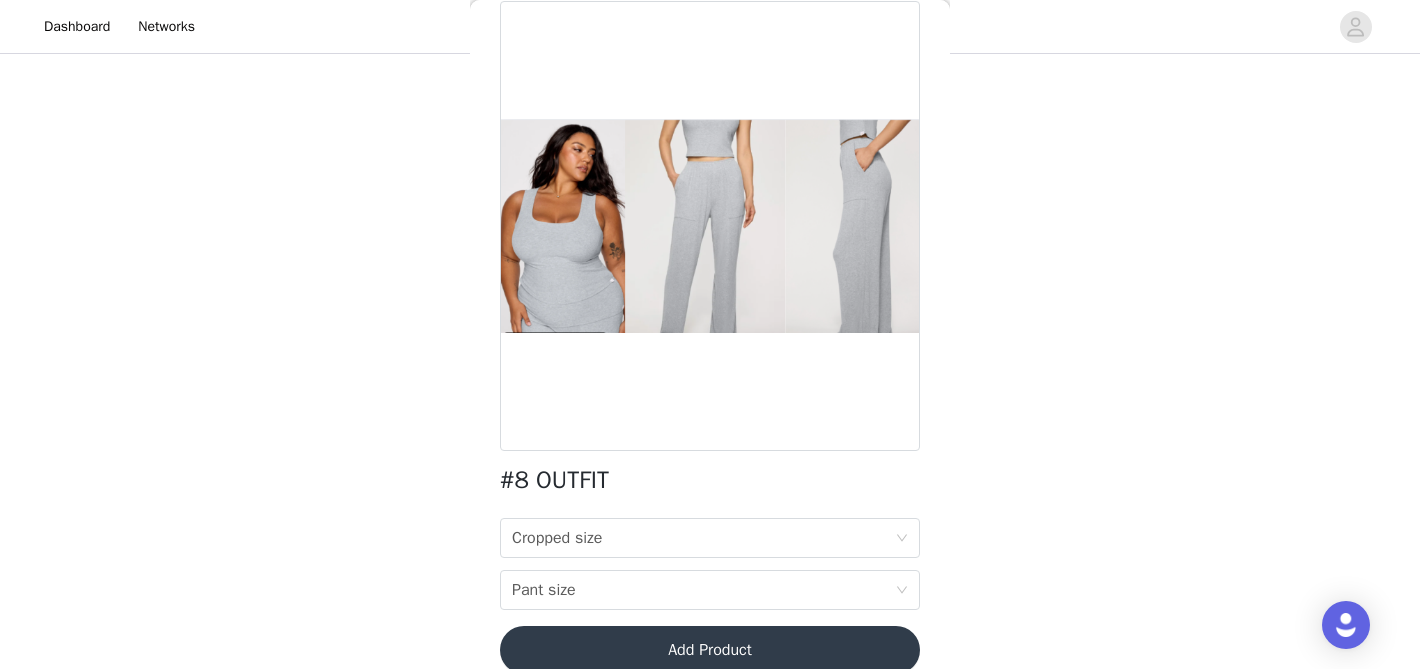 scroll, scrollTop: 103, scrollLeft: 0, axis: vertical 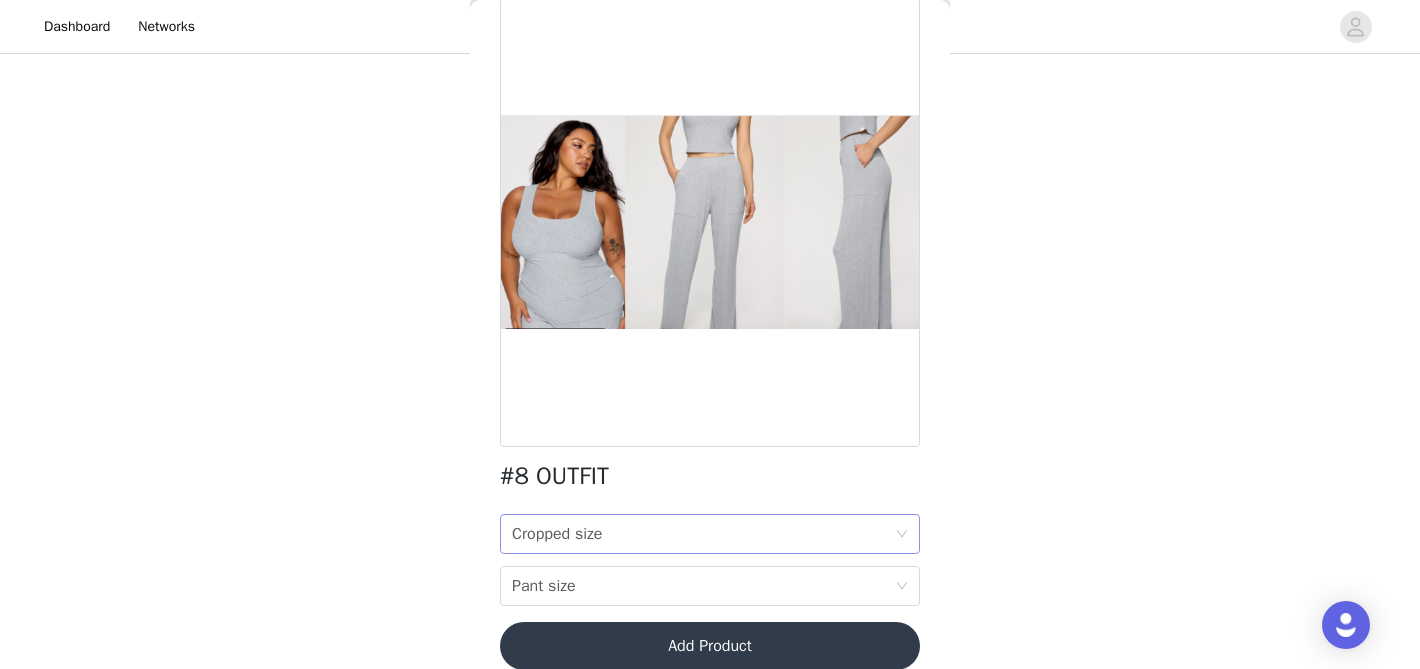 click on "Cropped size" at bounding box center (557, 534) 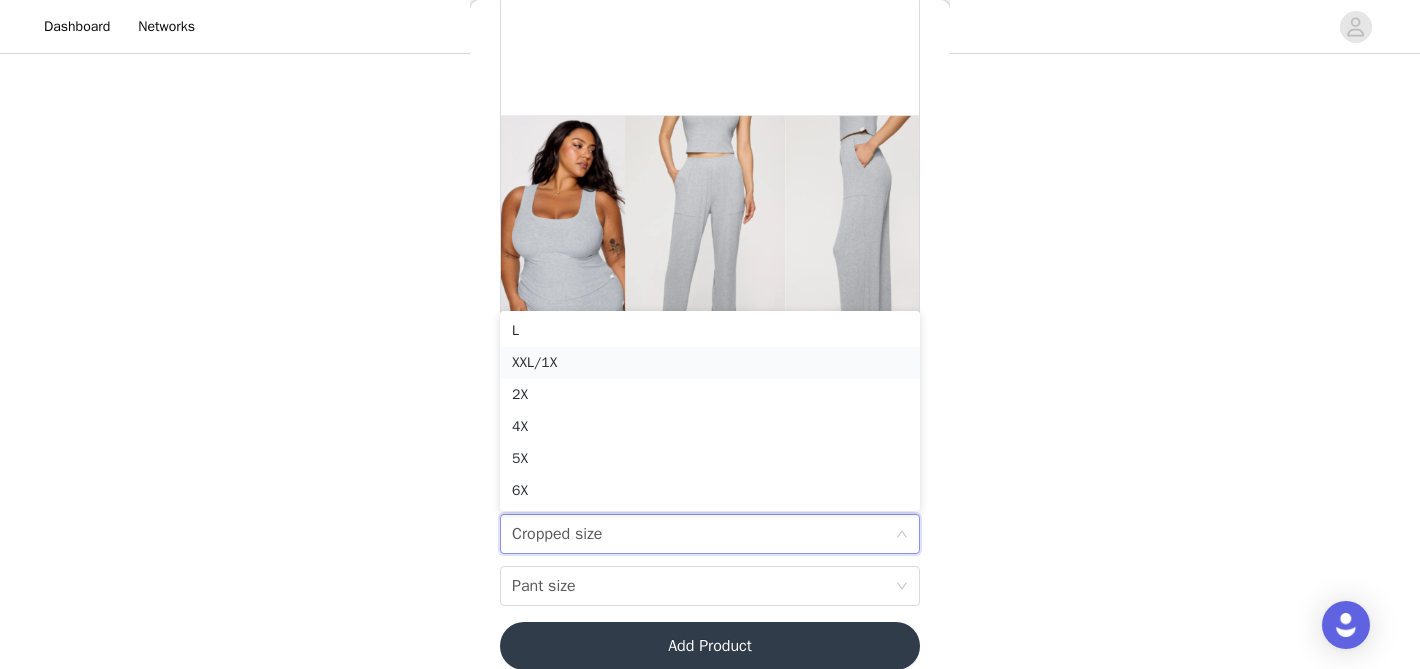click on "XXL/1X" at bounding box center (710, 363) 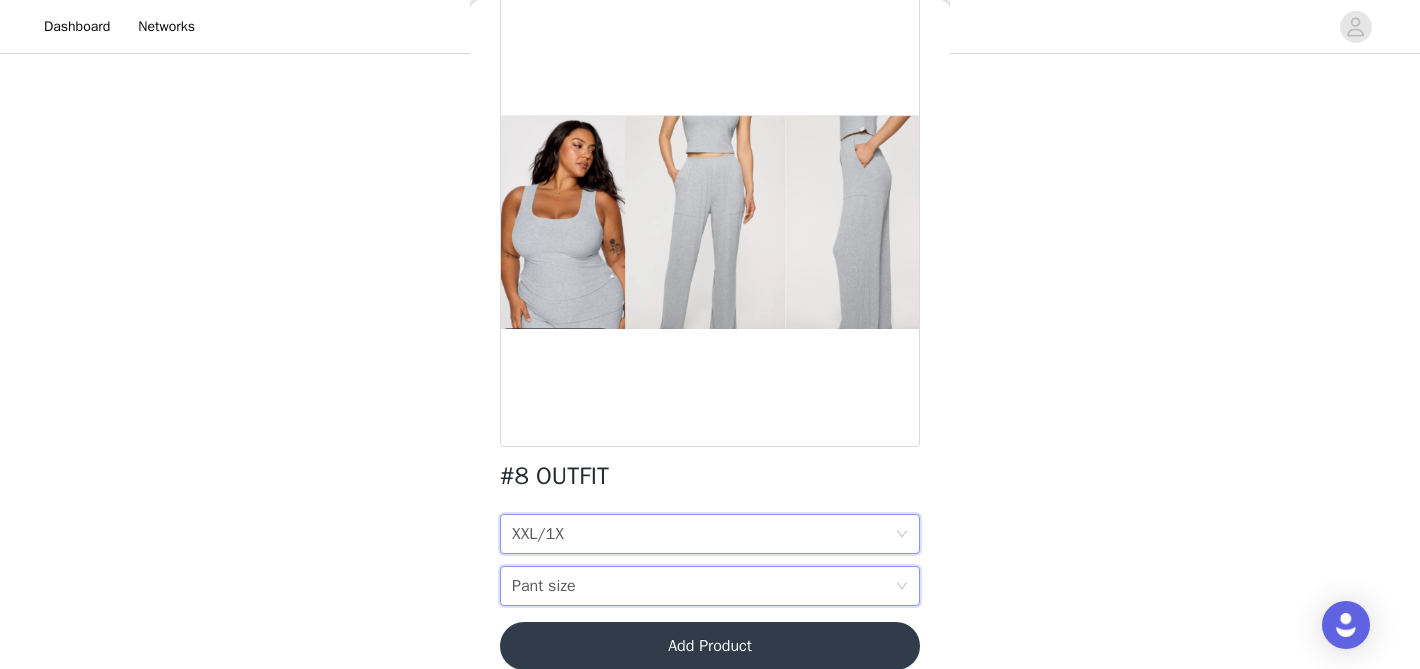 click on "Pant size Pant size" at bounding box center (703, 586) 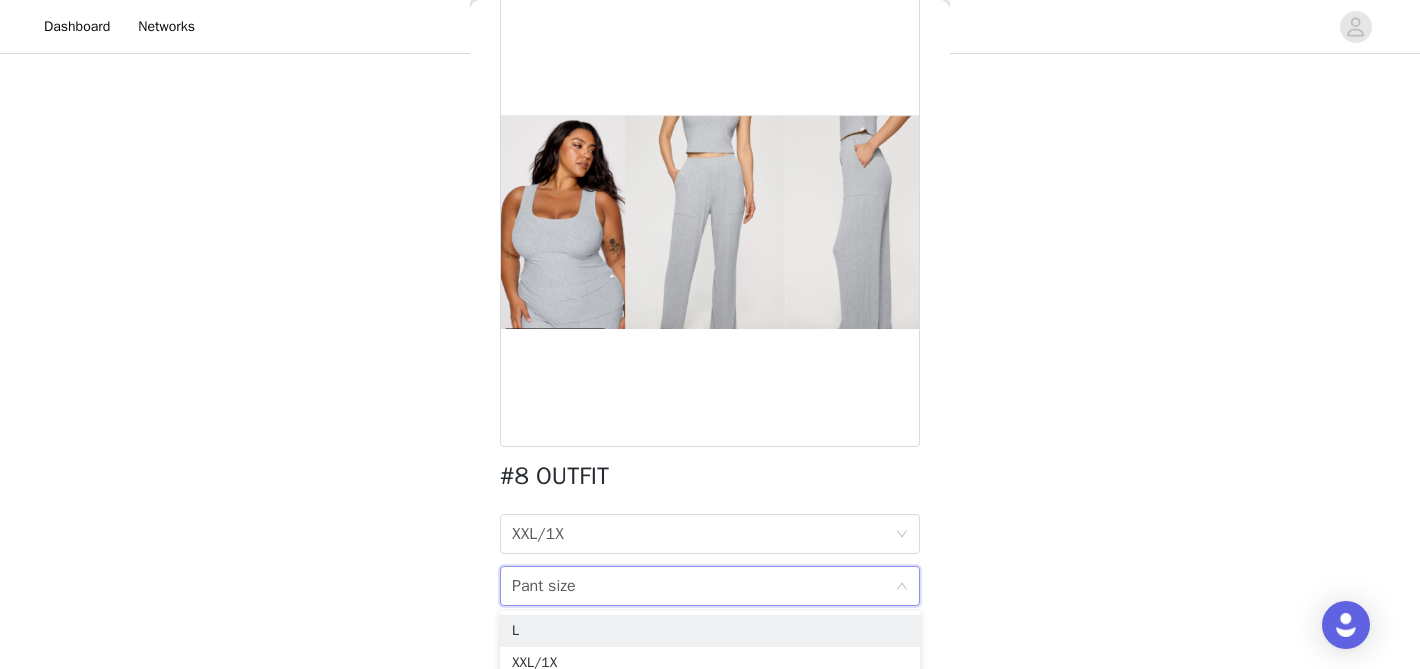 scroll, scrollTop: 128, scrollLeft: 0, axis: vertical 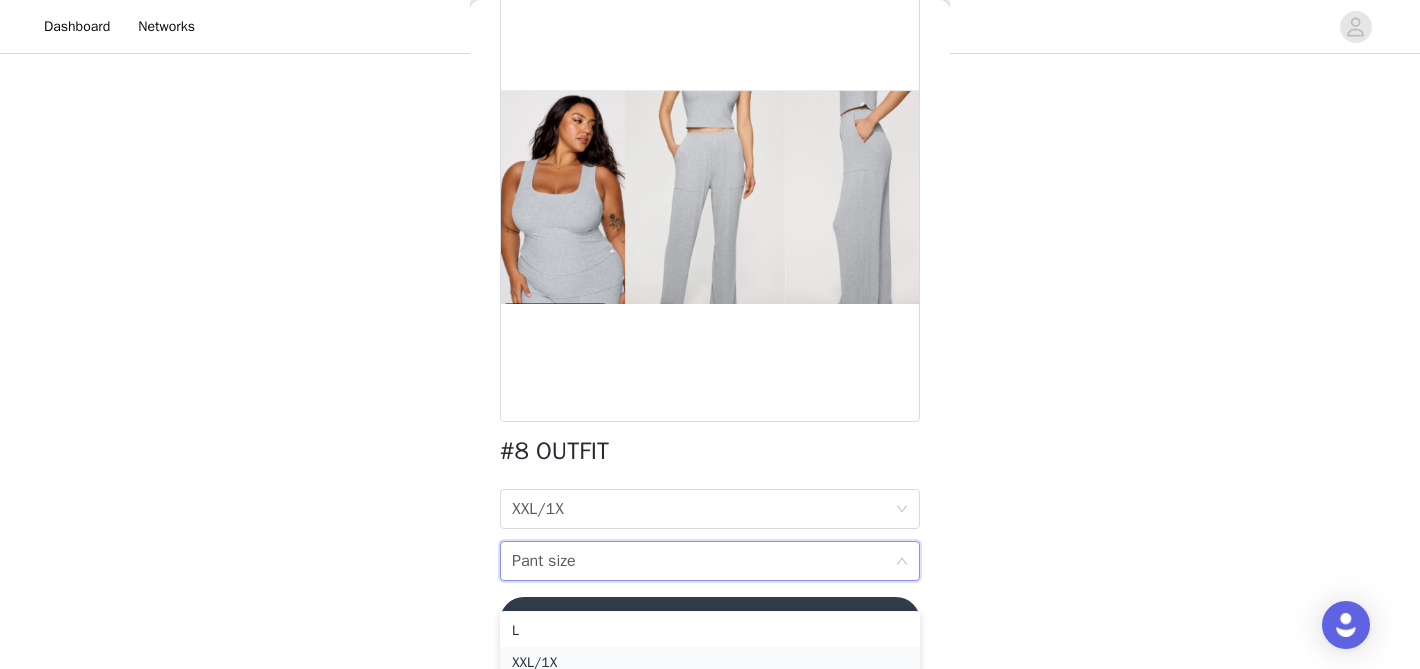 click on "XXL/1X" at bounding box center [710, 663] 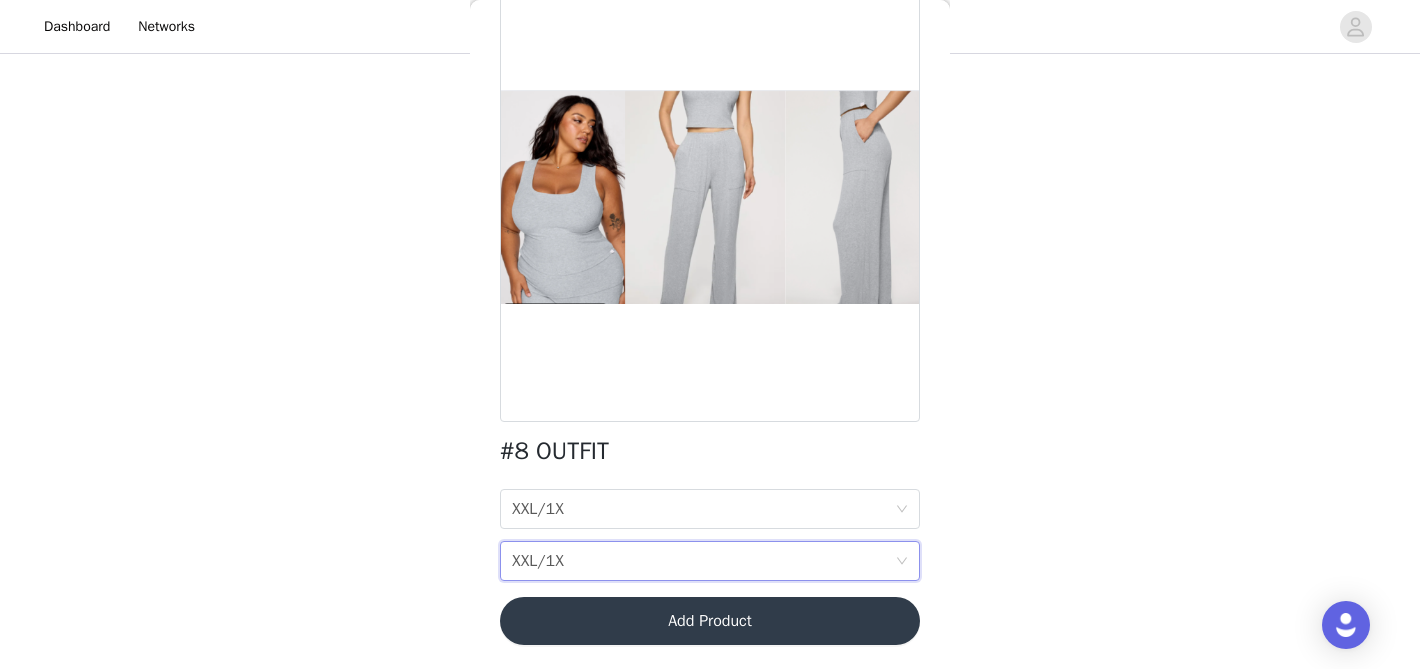 click on "Pant size XXL/1X" at bounding box center (703, 561) 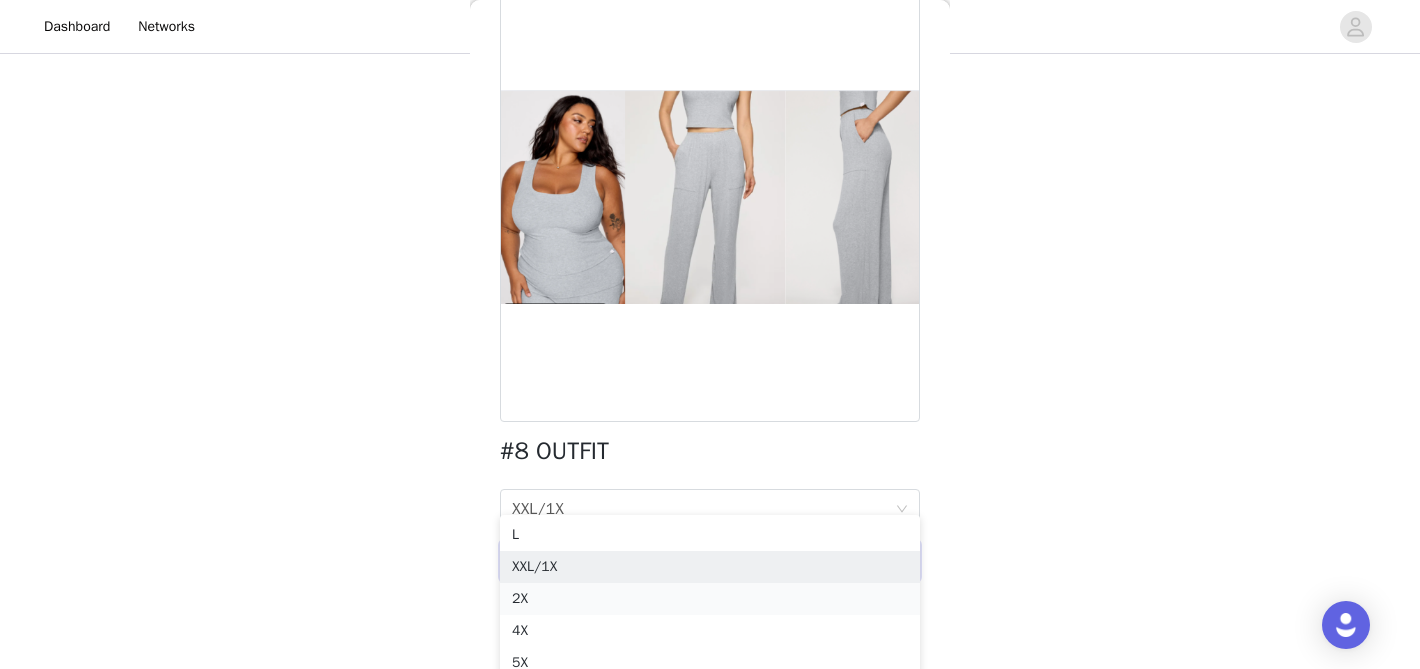 scroll, scrollTop: 281, scrollLeft: 0, axis: vertical 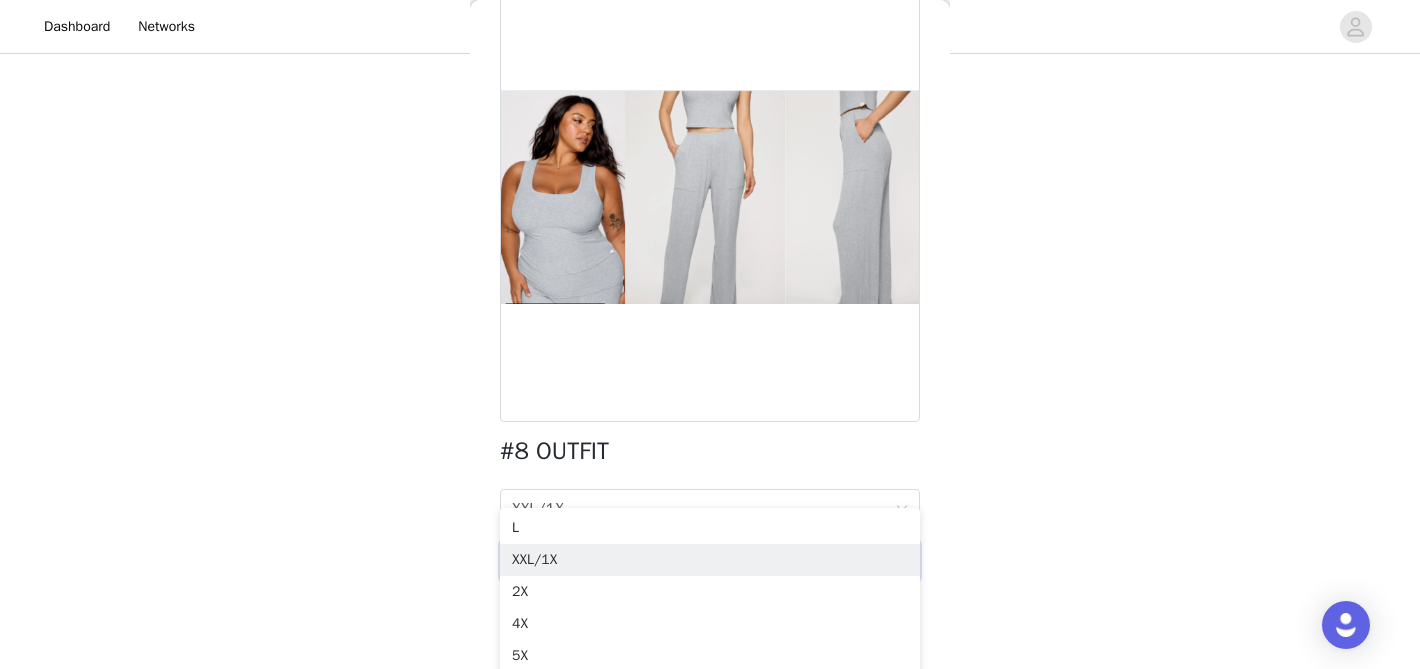 click on "STEP 1 OF 7
Select Outfit Preference
**Choose your top 3 outfit preferences in order below:       2/4 Selected           #14 OUTFIT           XXL/1X       Edit   Remove     #3 OUTFIT           XL, XXL}/1X       Edit   Remove     Add Product       Back     #8 OUTFIT               Cropped size XXL/1X Pant size XXL/1X     Add Product
Step 1 of 7" at bounding box center [710, 184] 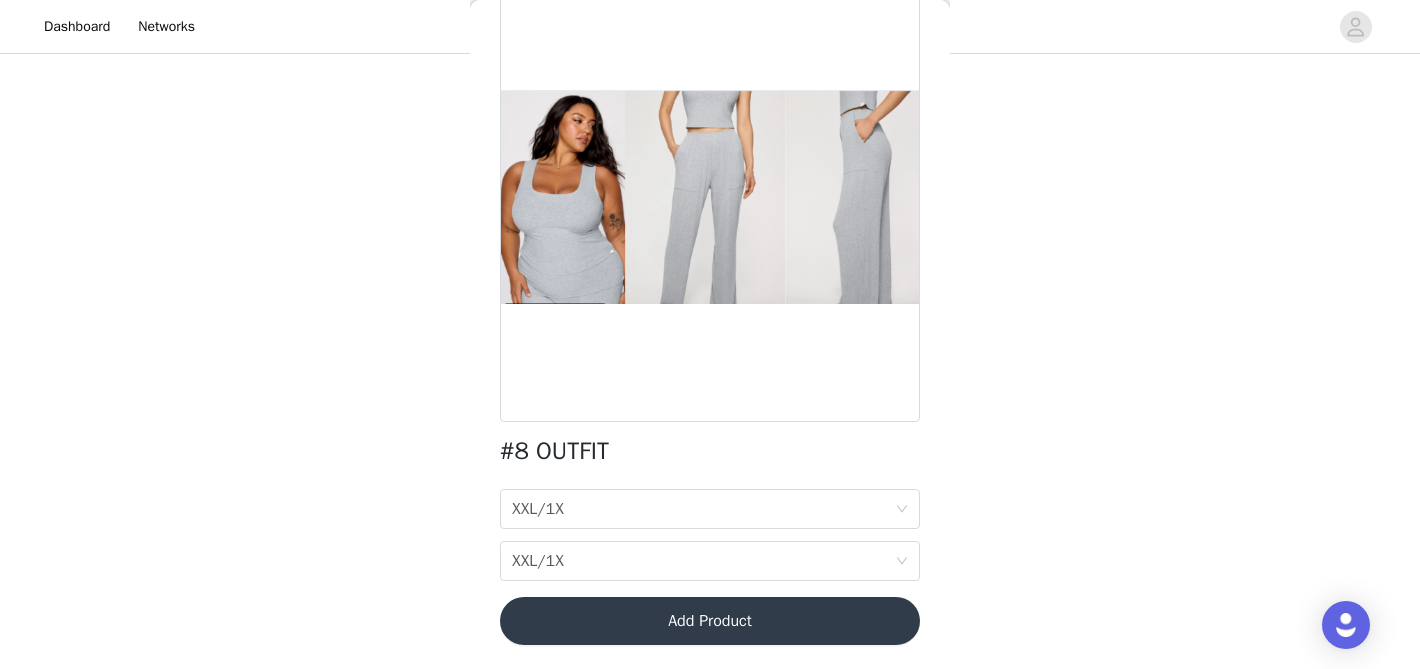 scroll, scrollTop: 203, scrollLeft: 0, axis: vertical 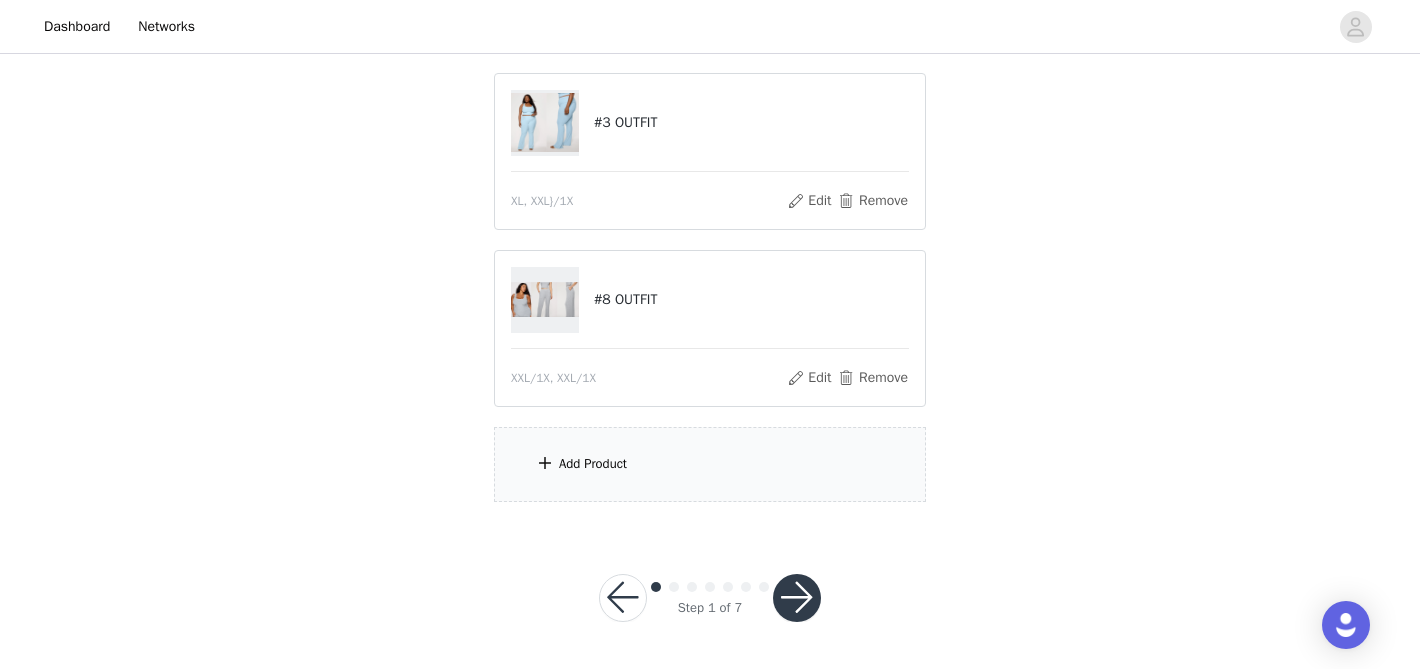 click on "Add Product" at bounding box center (710, 464) 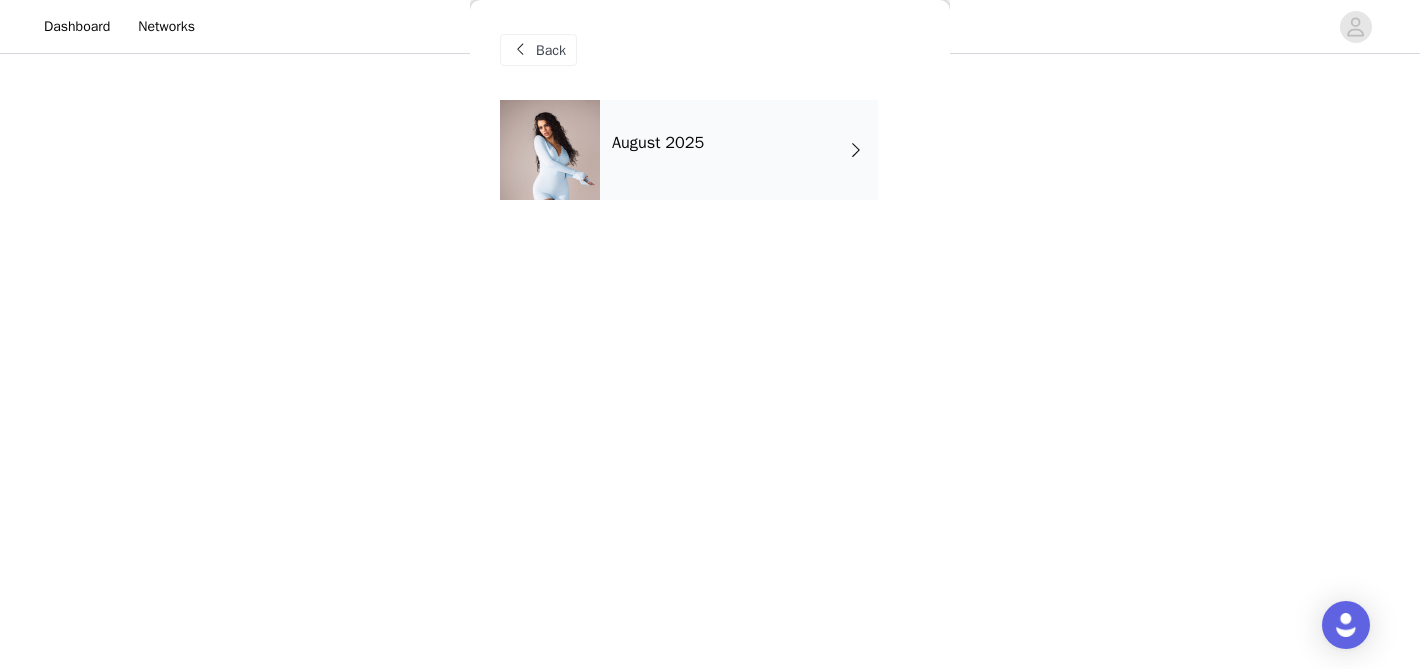 click on "August 2025" at bounding box center [739, 150] 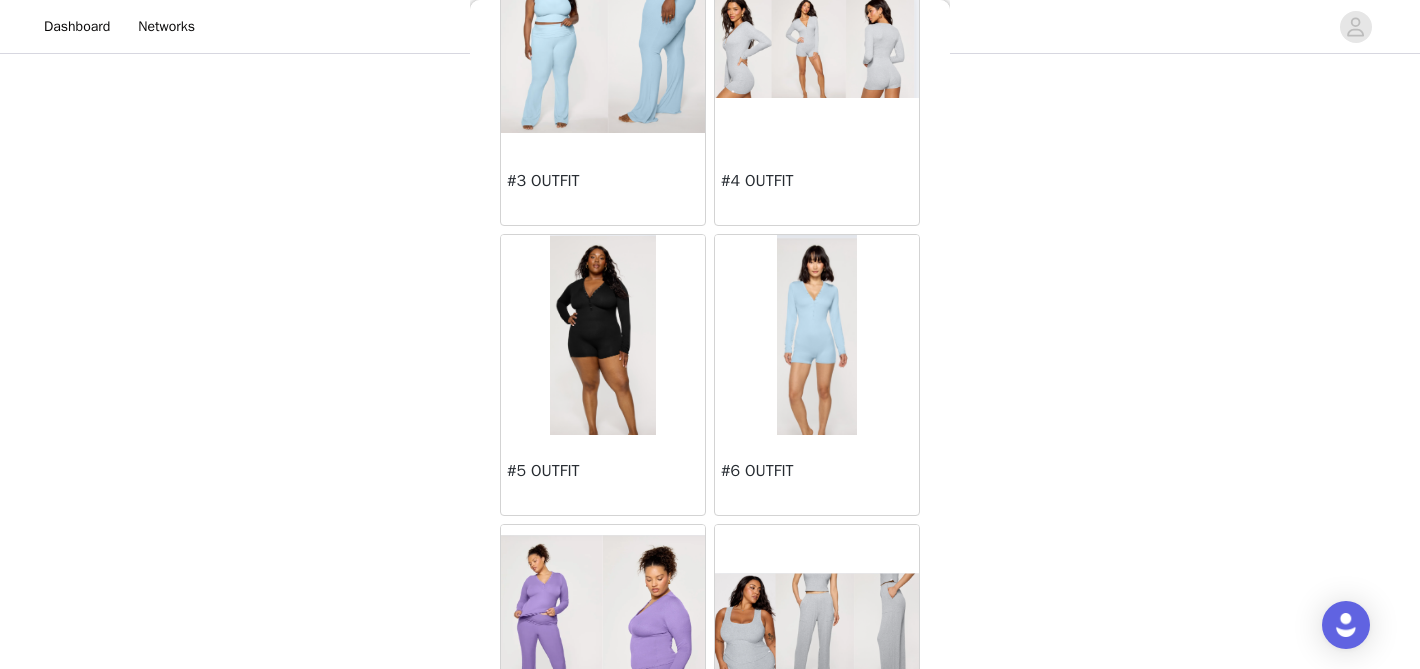 scroll, scrollTop: 454, scrollLeft: 0, axis: vertical 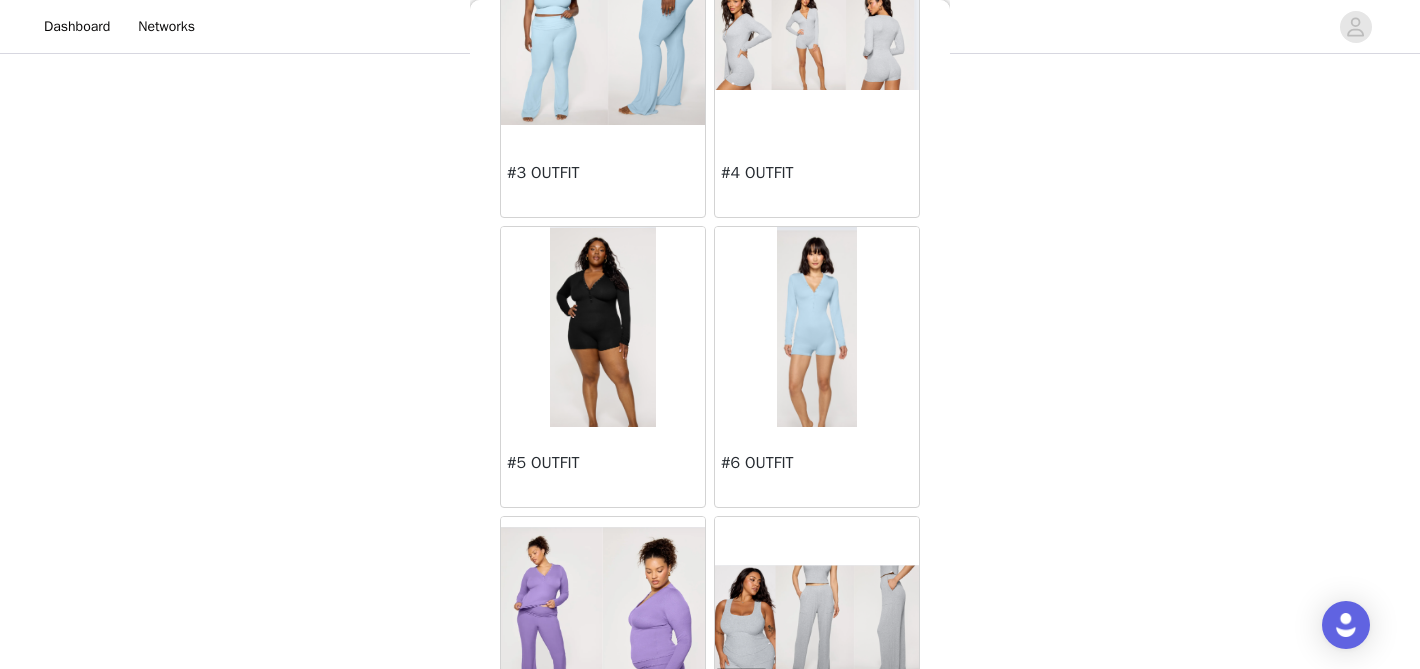 click at bounding box center (817, 327) 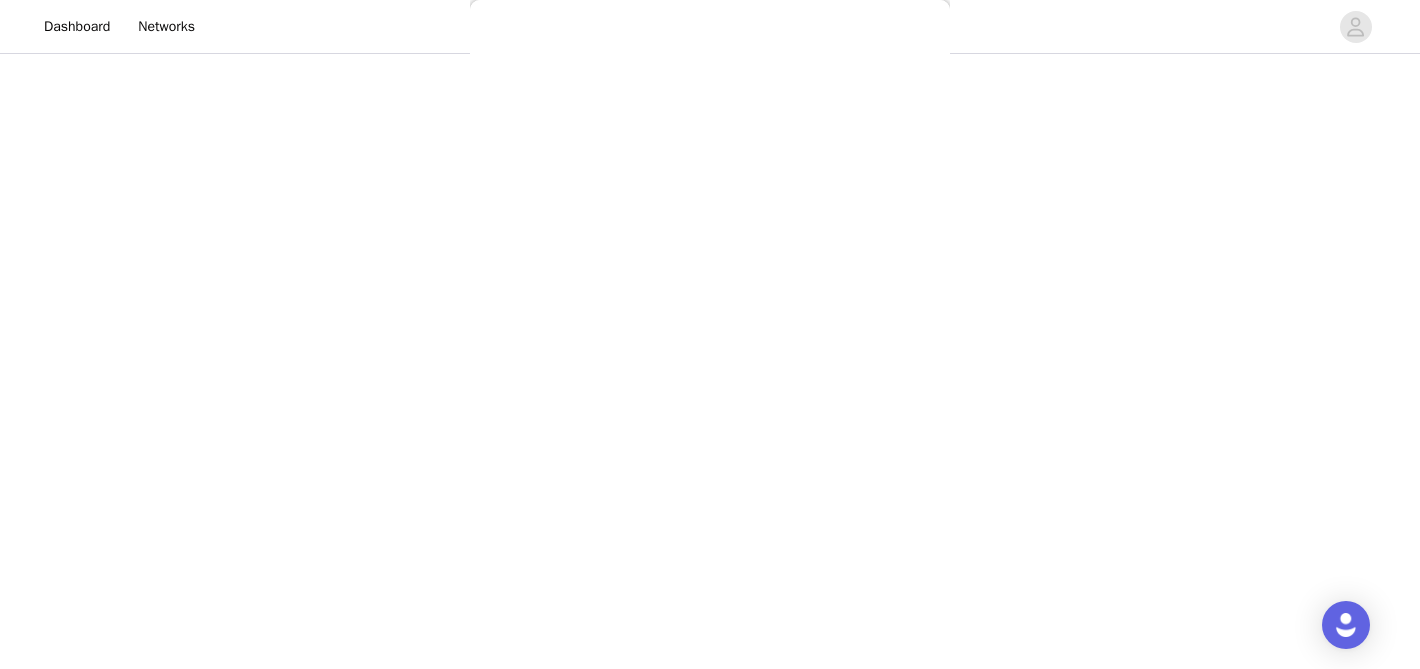 scroll, scrollTop: 76, scrollLeft: 0, axis: vertical 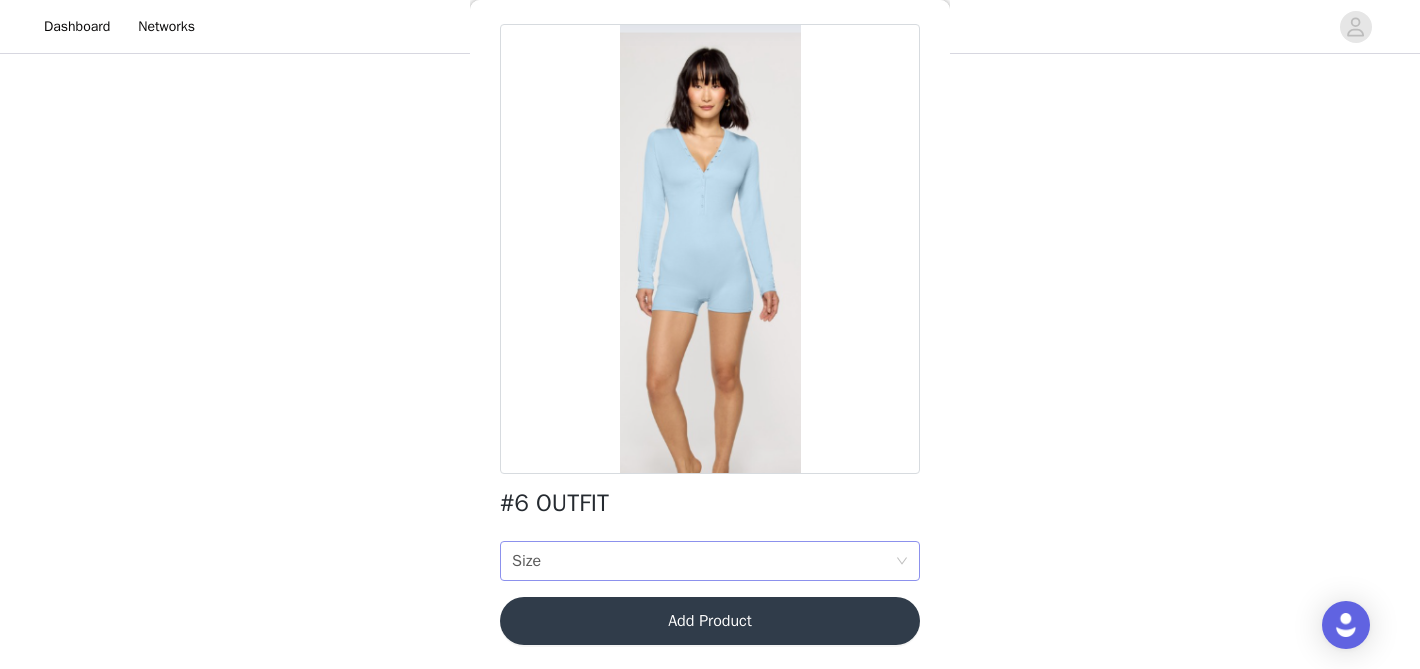 click on "Size Size" at bounding box center (703, 561) 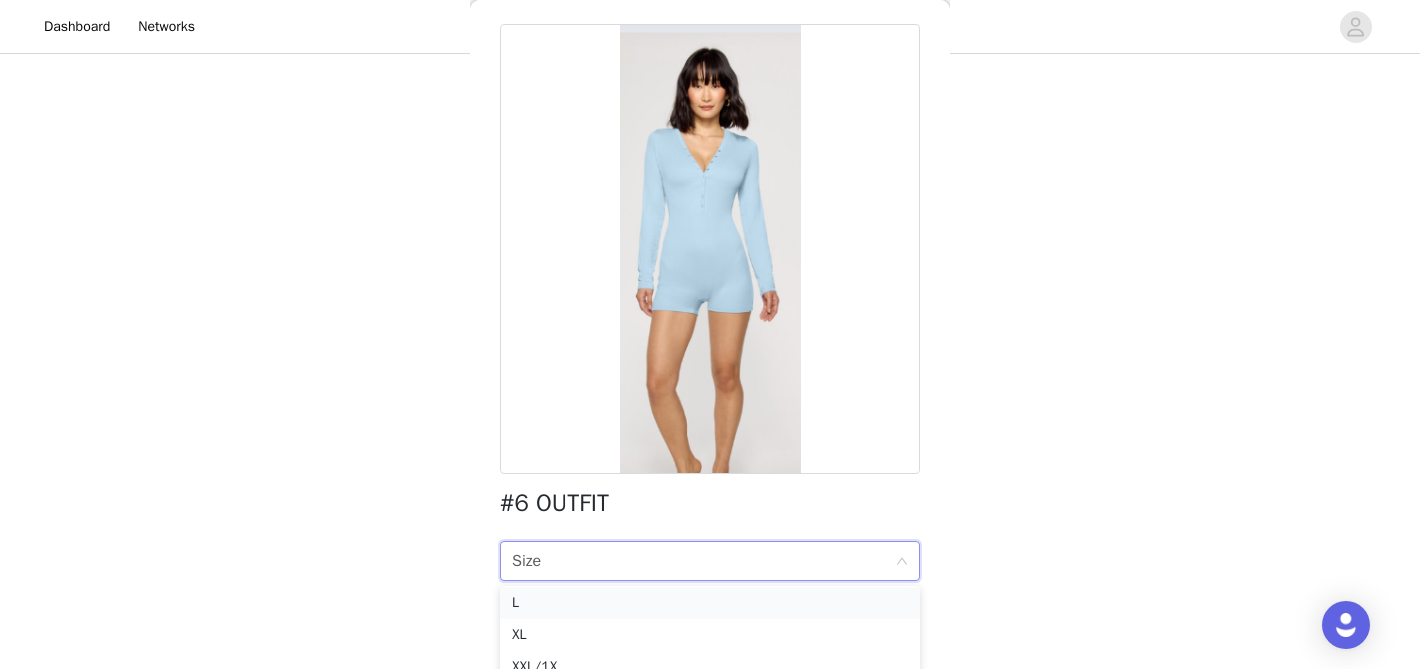 scroll, scrollTop: 46, scrollLeft: 0, axis: vertical 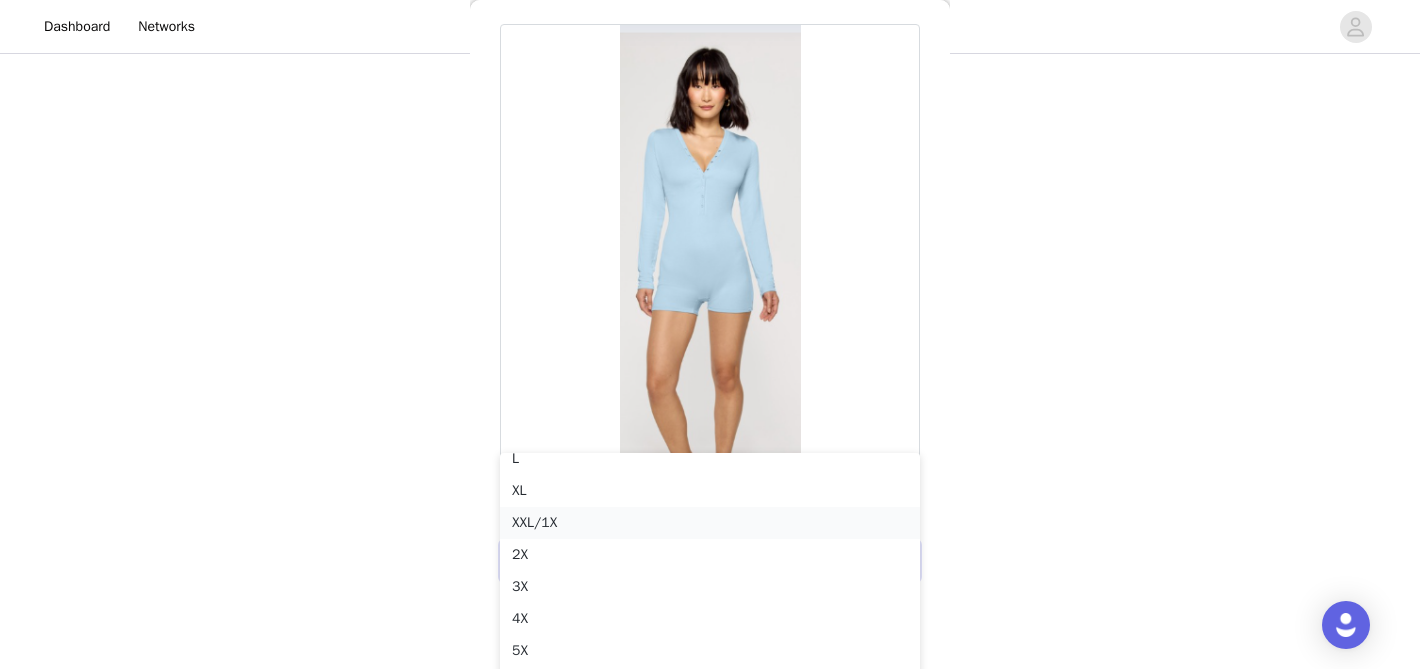 click on "XXL/1X" at bounding box center (710, 523) 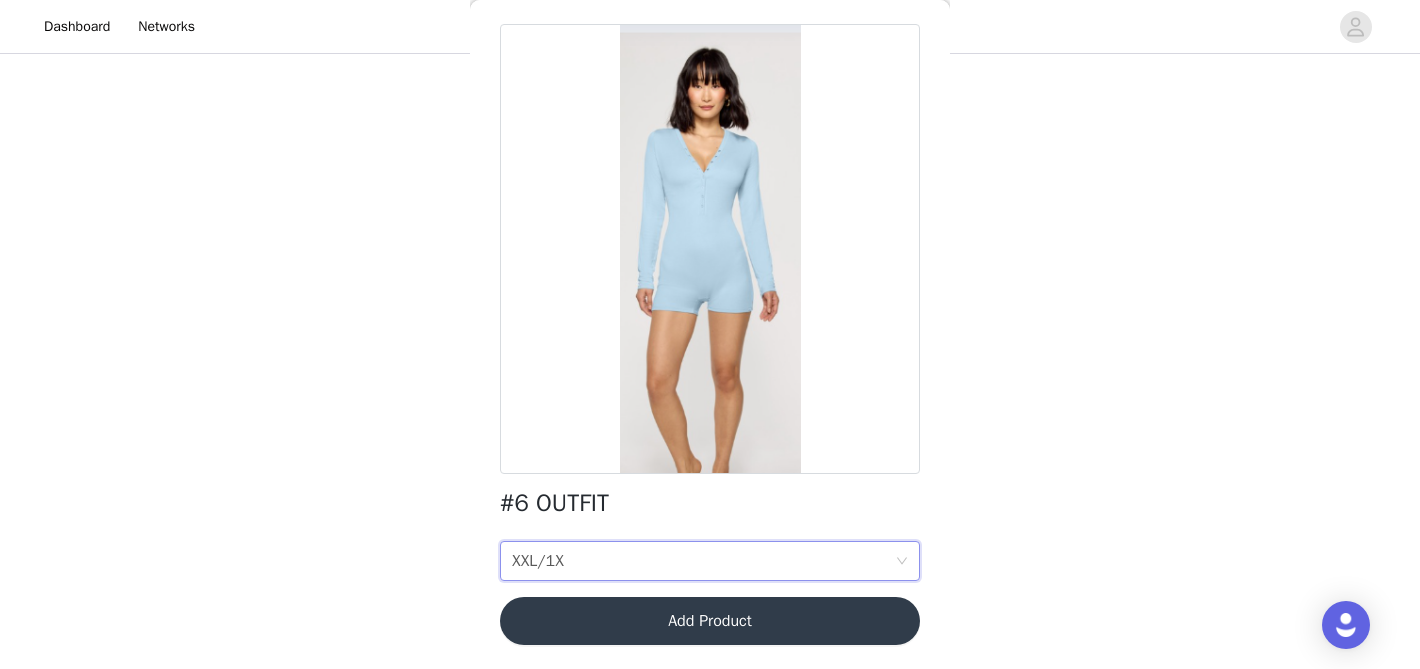 scroll, scrollTop: 380, scrollLeft: 0, axis: vertical 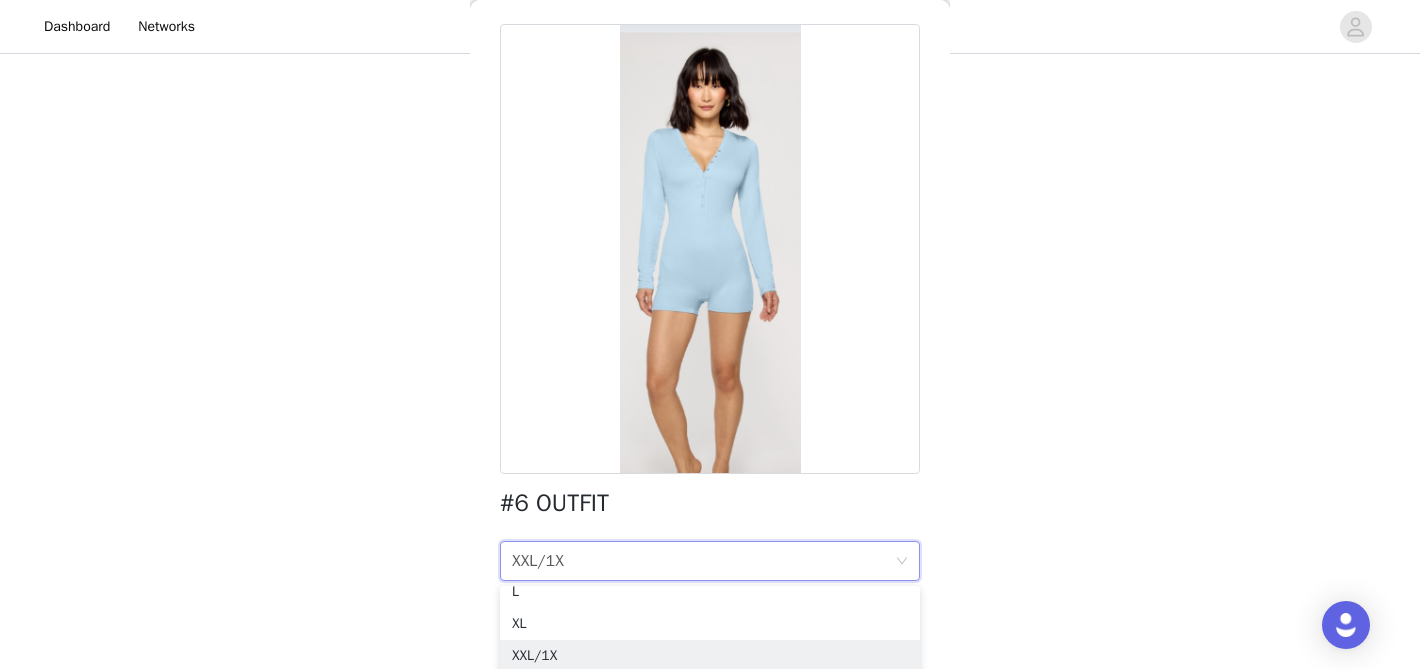 click on "Dashboard Networks
STEP 1 OF 7
Select Outfit Preference
**Choose your top 3 outfit preferences in order below:       3/4 Selected           #14 OUTFIT           XXL/1X       Edit   Remove     #3 OUTFIT           XL, XXL}/1X       Edit   Remove     #8 OUTFIT           XXL/1X, XXL/1X       Edit   Remove     Add Product       Back     #6 OUTFIT               Size XXL/1X     Add Product
Step 1 of 7
M L XL XXL/1X 2X 3X 4X 5X 6X" at bounding box center [710, -179] 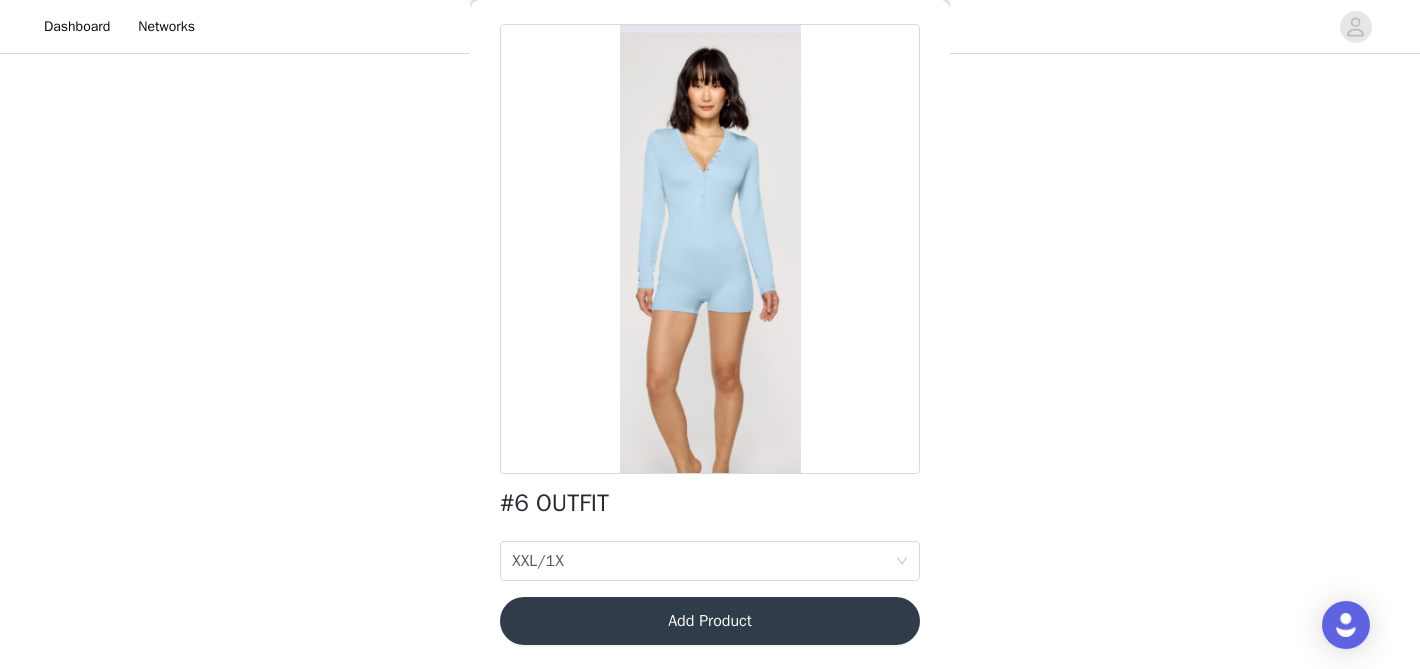 scroll, scrollTop: 380, scrollLeft: 0, axis: vertical 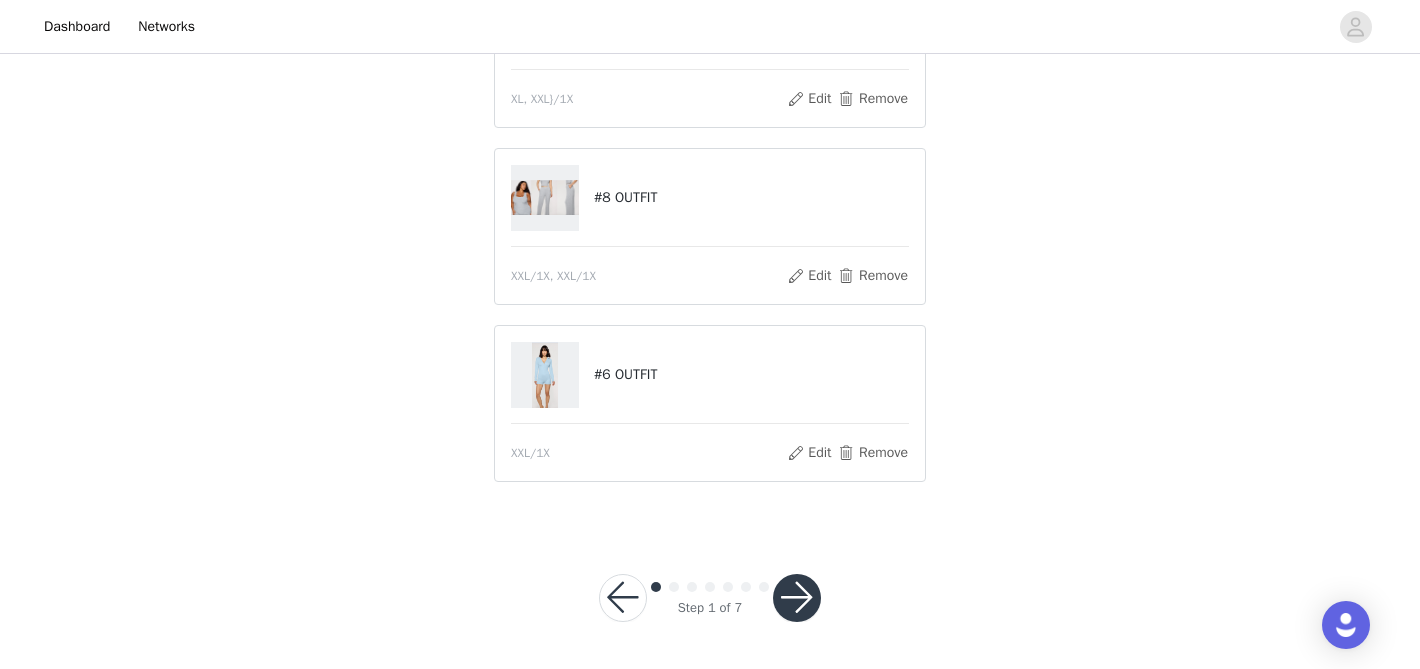 click at bounding box center (797, 598) 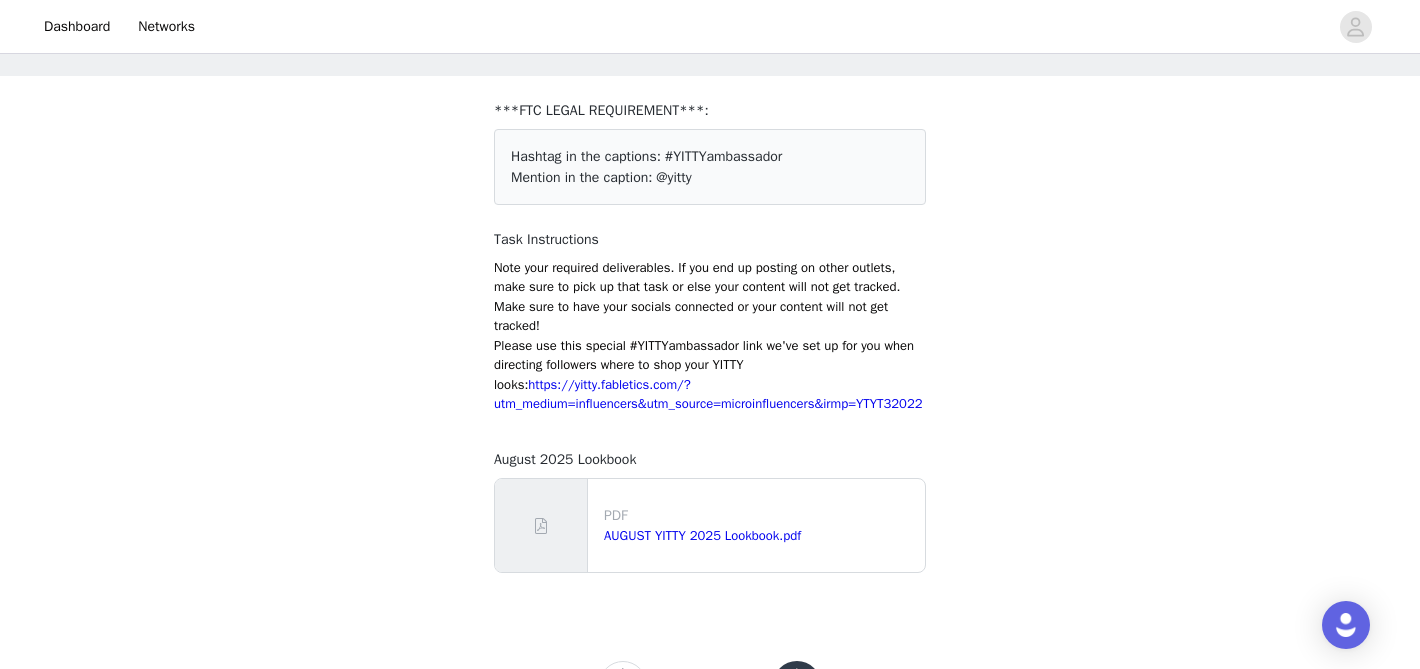 scroll, scrollTop: 193, scrollLeft: 0, axis: vertical 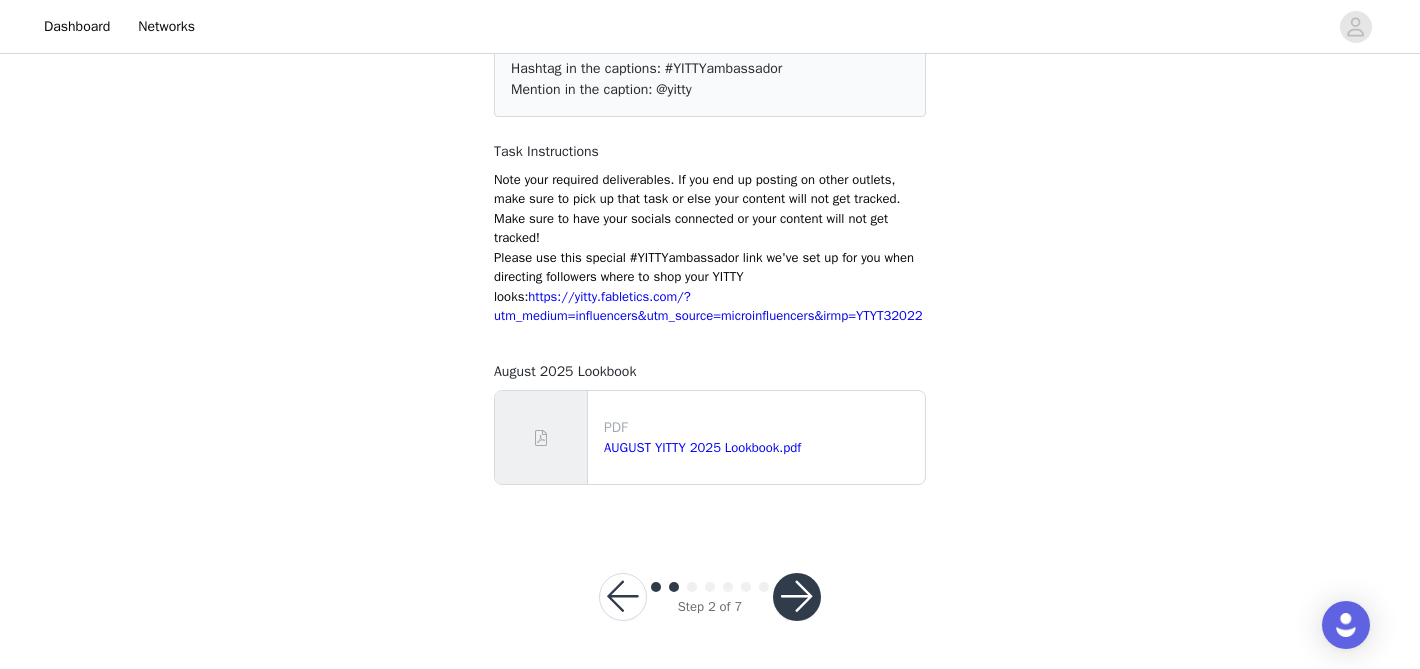 click at bounding box center [797, 597] 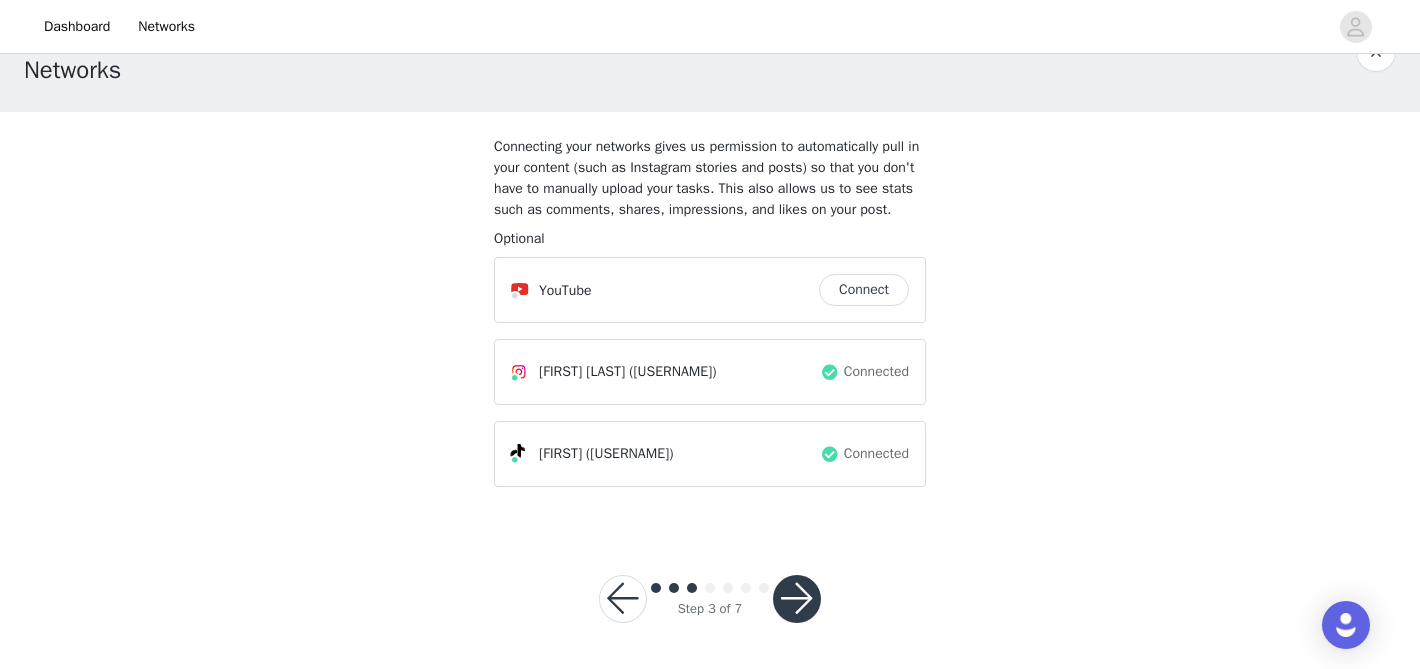 scroll, scrollTop: 72, scrollLeft: 0, axis: vertical 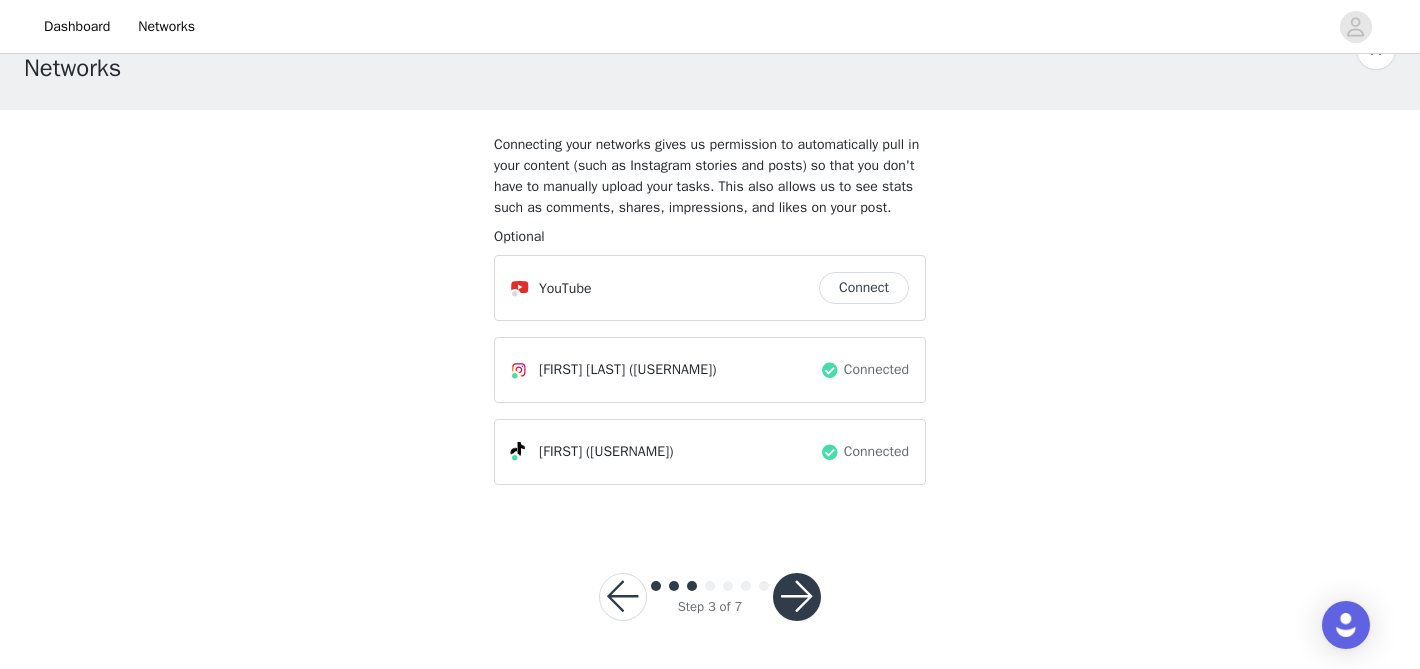 click at bounding box center [797, 597] 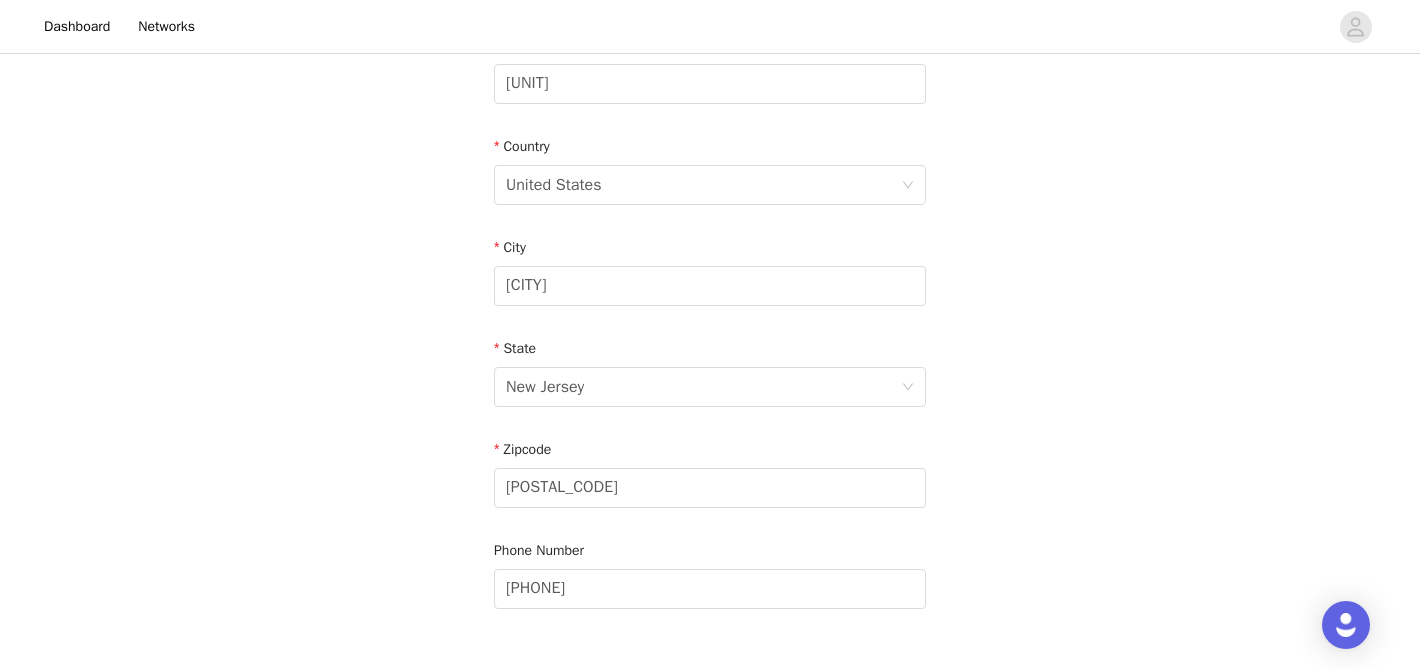 scroll, scrollTop: 715, scrollLeft: 0, axis: vertical 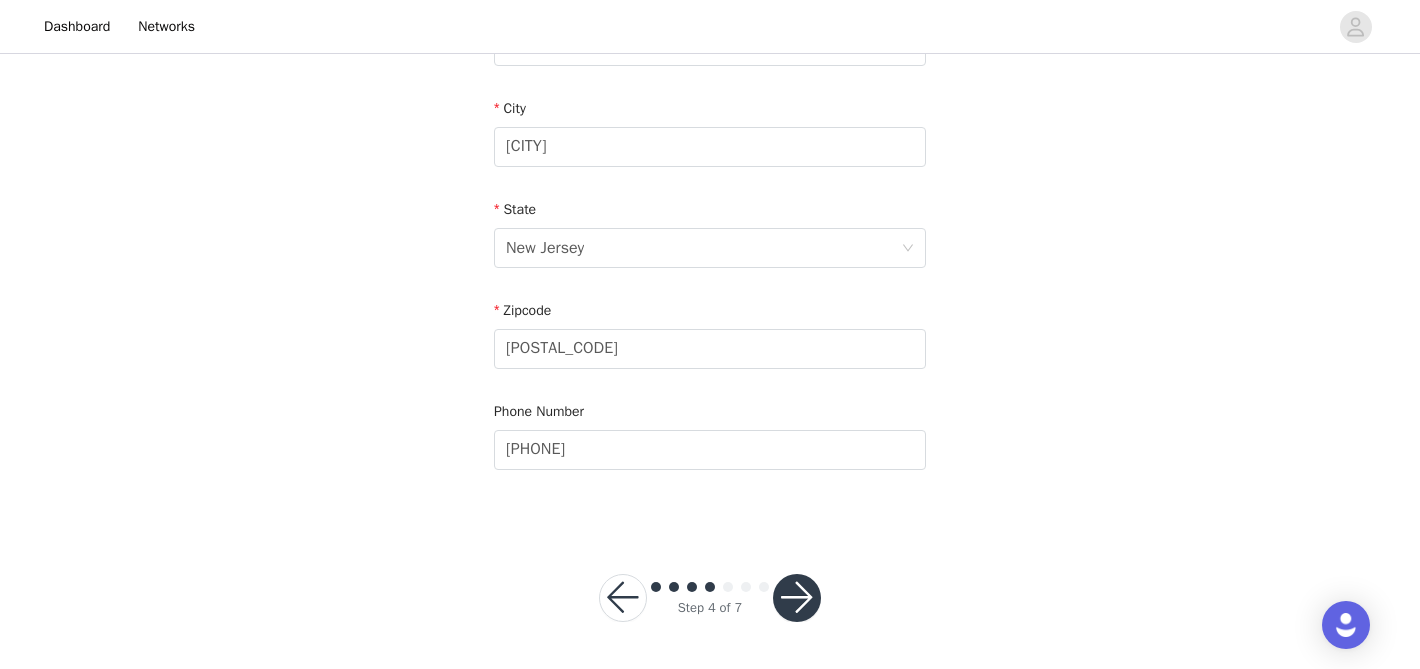 click at bounding box center (797, 598) 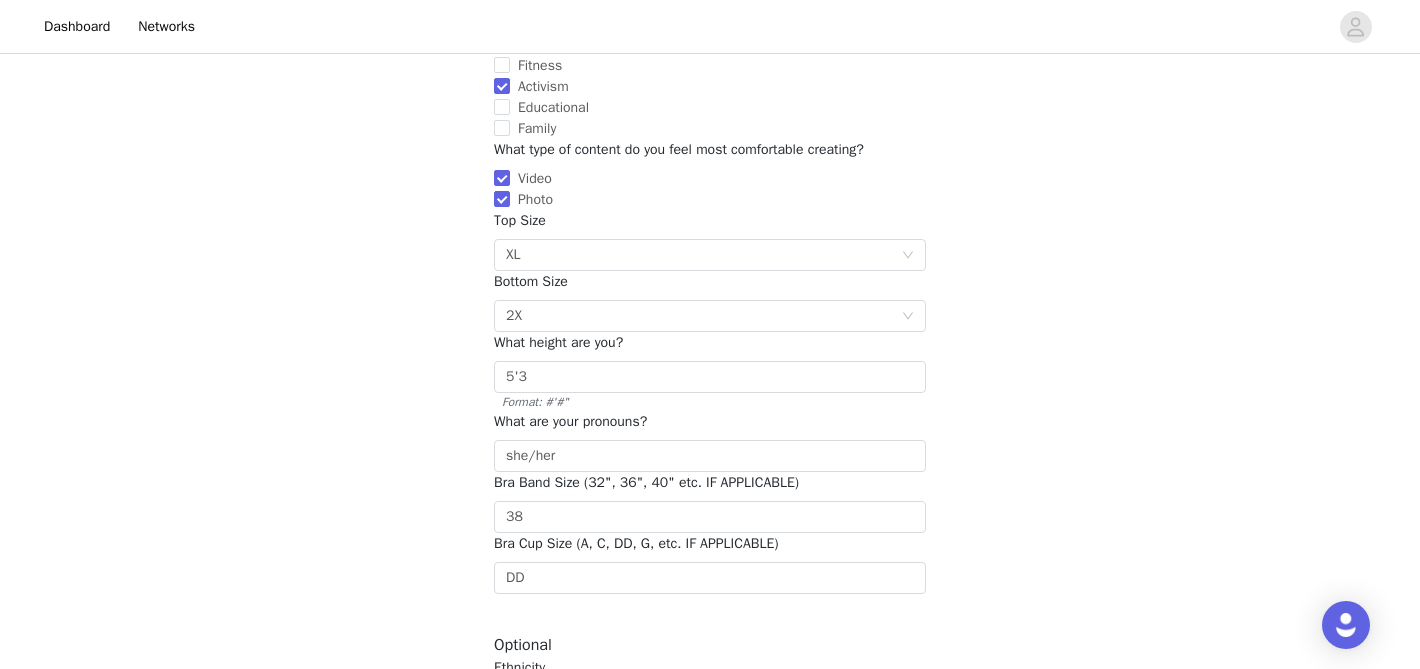 scroll, scrollTop: 526, scrollLeft: 0, axis: vertical 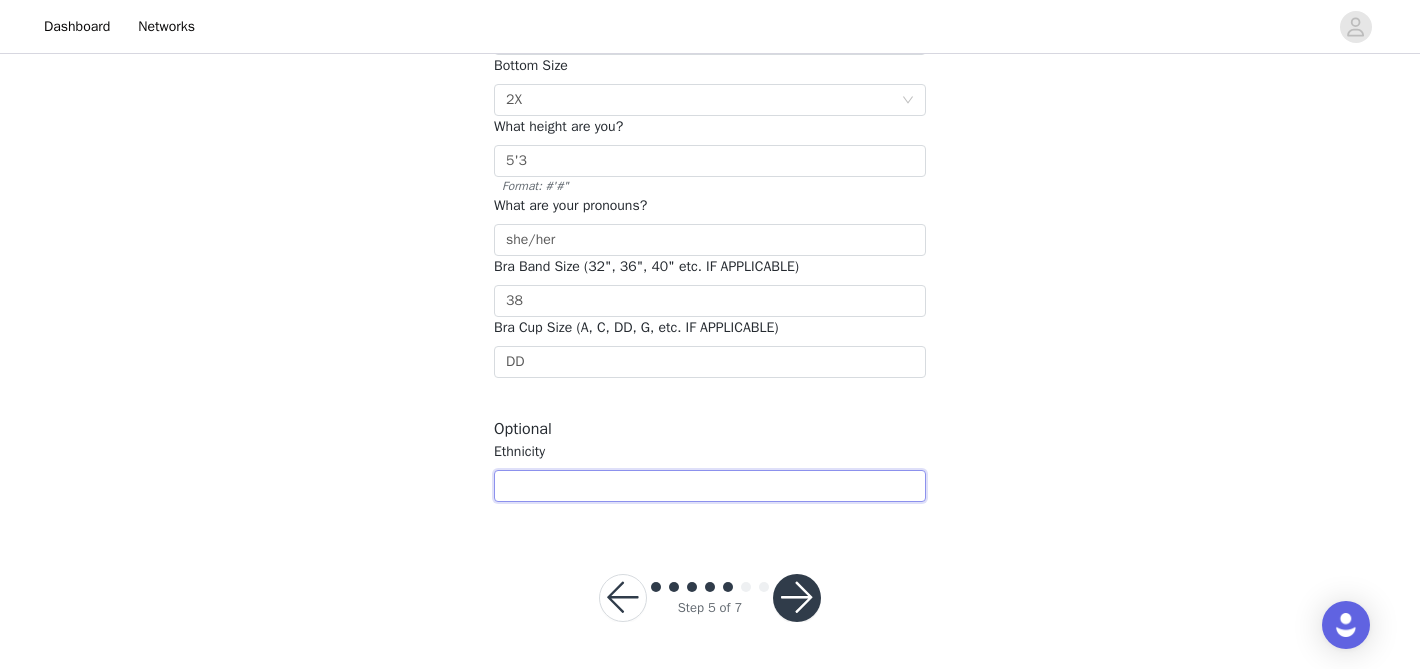 click at bounding box center [710, 486] 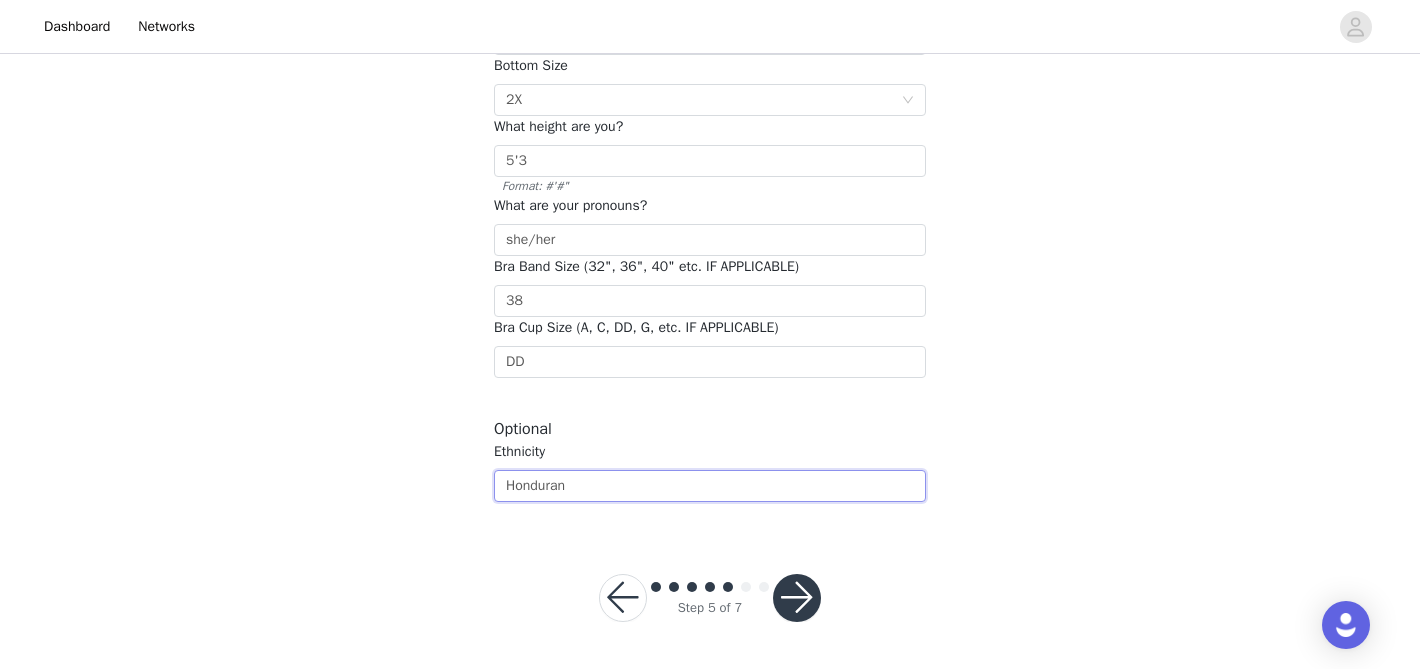 type on "Honduran" 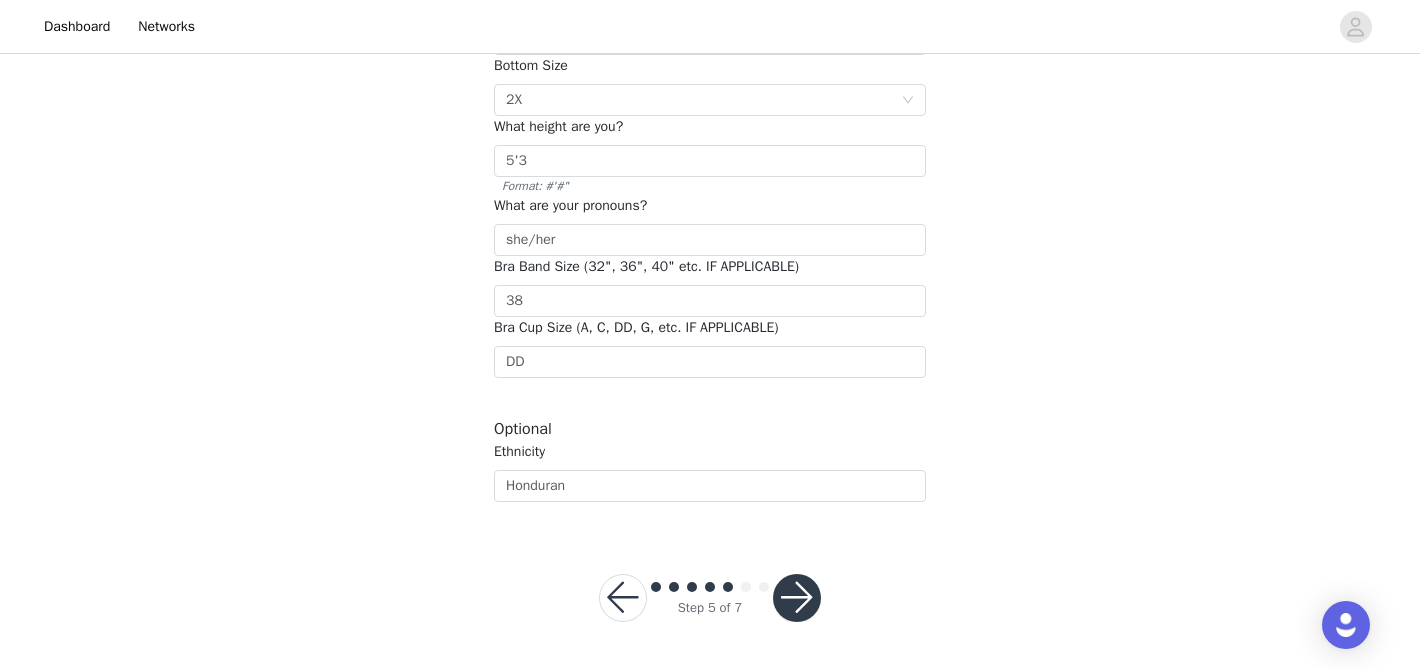 click at bounding box center (797, 598) 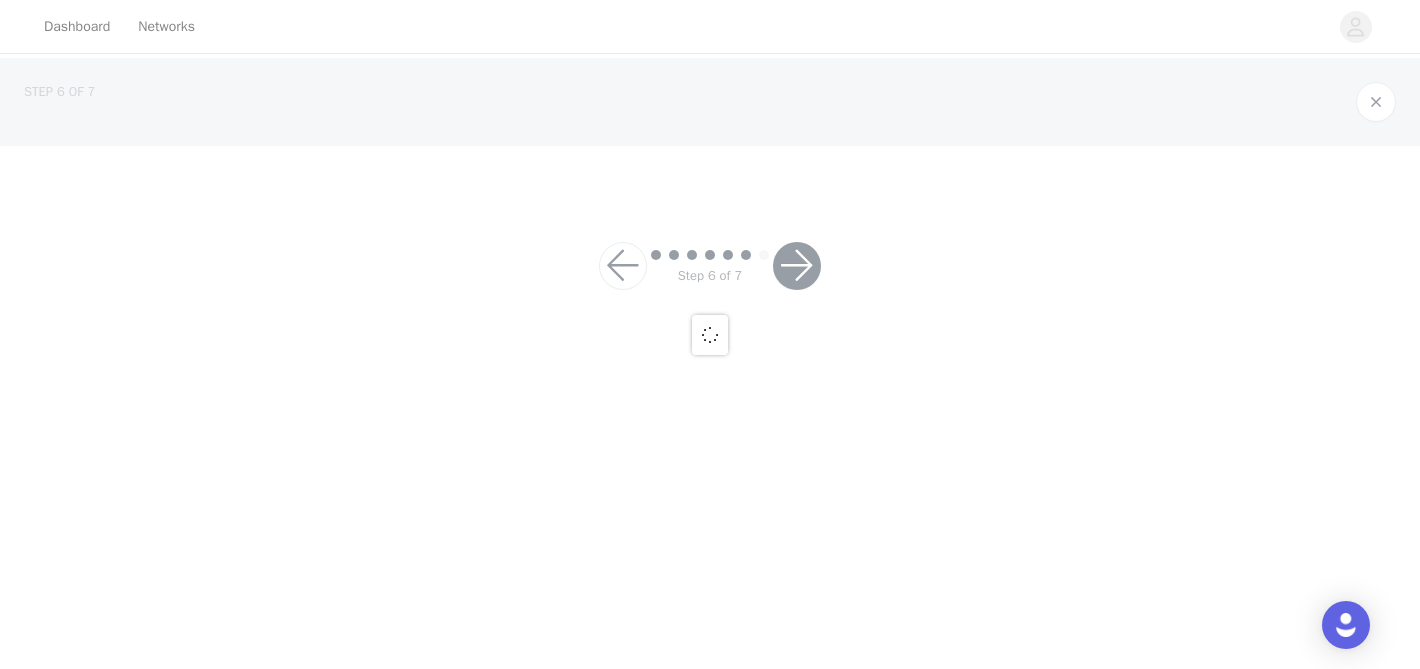 scroll, scrollTop: 0, scrollLeft: 0, axis: both 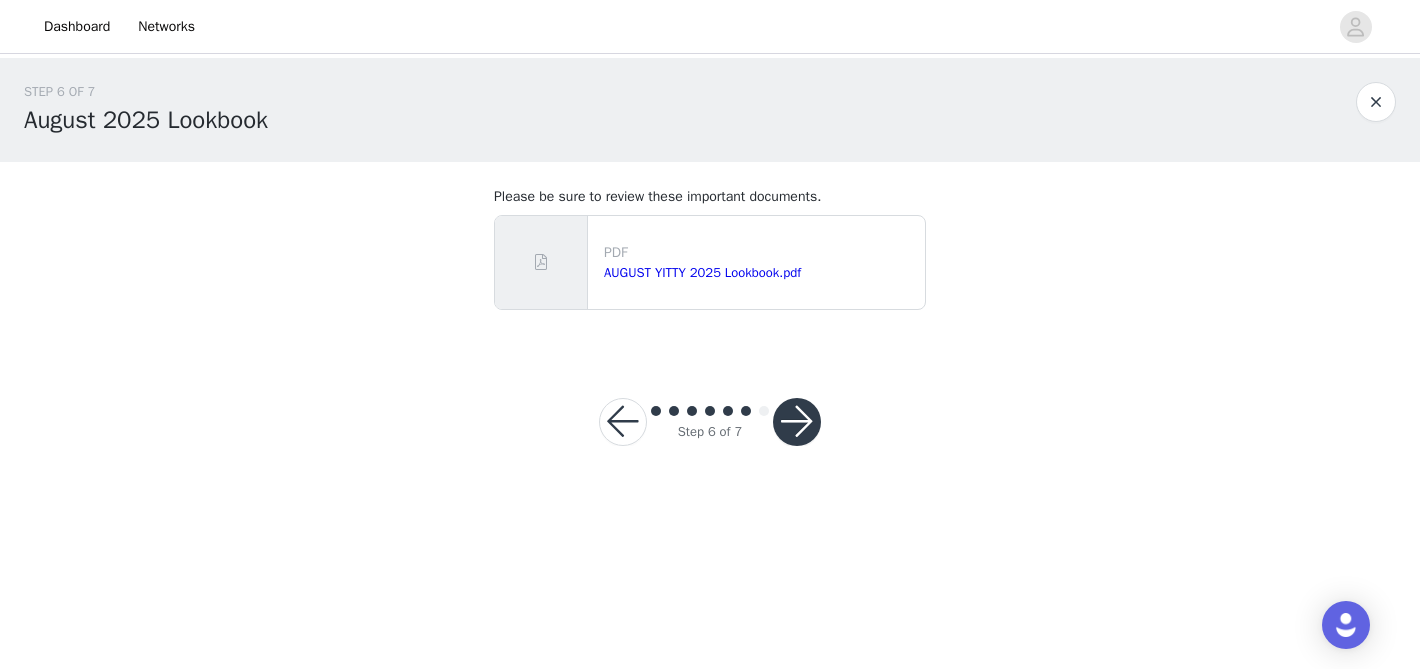 click at bounding box center [797, 422] 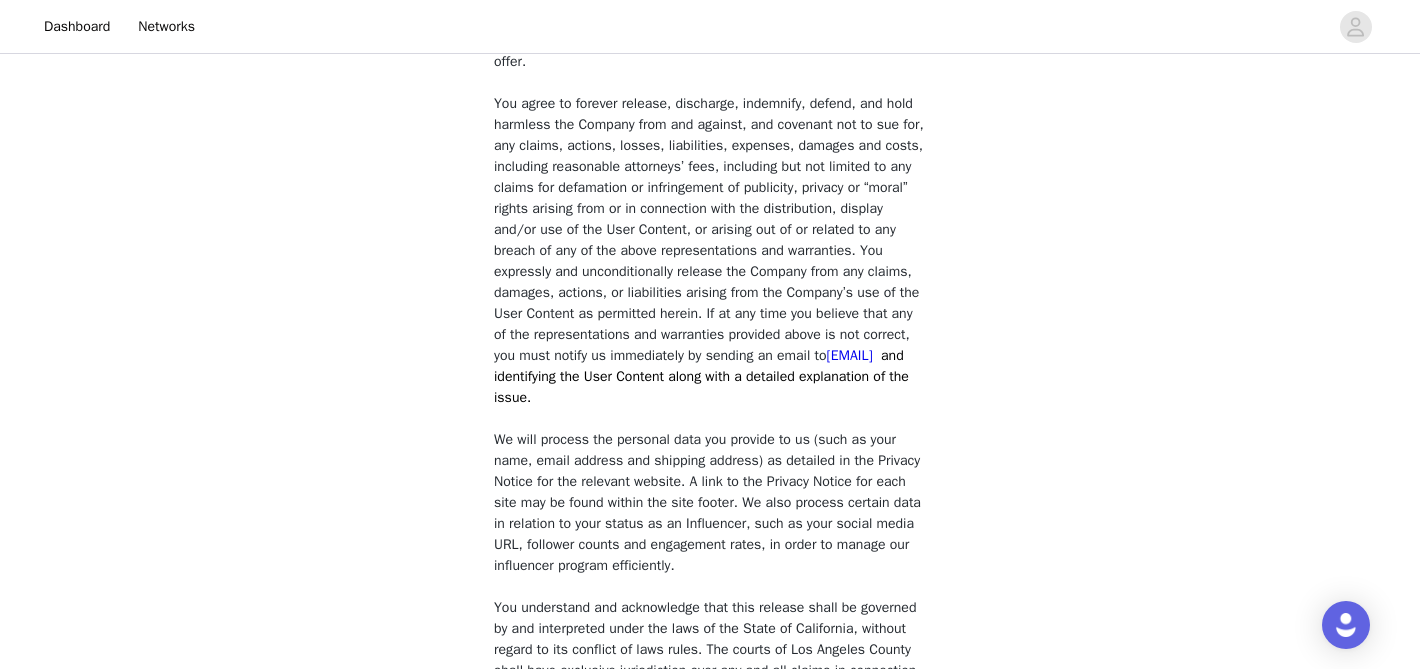 scroll, scrollTop: 1832, scrollLeft: 0, axis: vertical 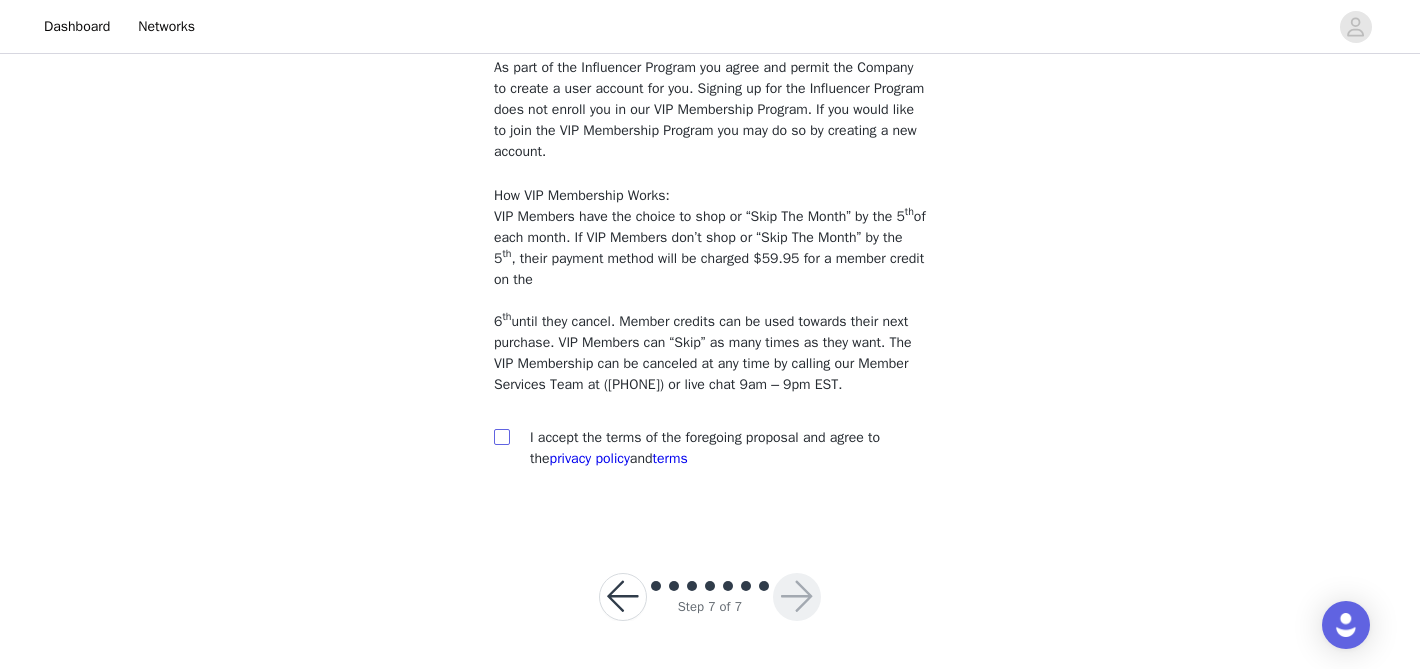 click at bounding box center (501, 436) 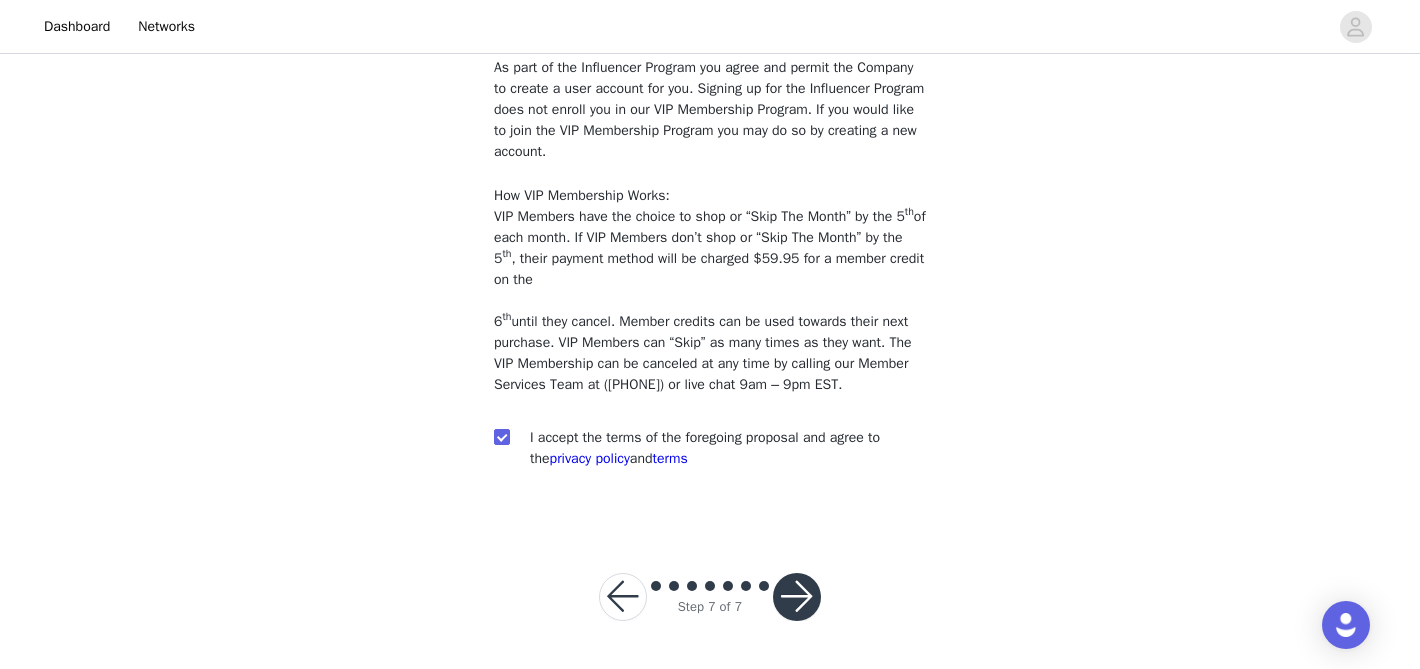 click at bounding box center [797, 597] 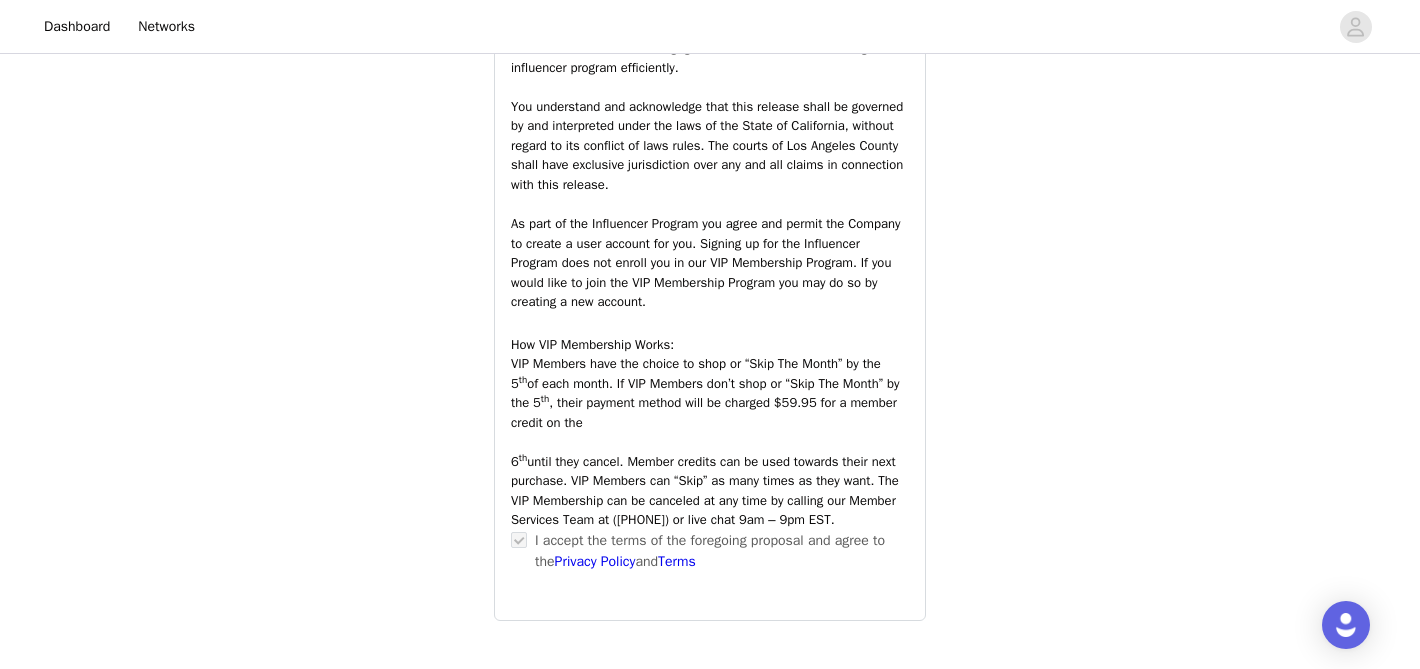 scroll, scrollTop: 3696, scrollLeft: 0, axis: vertical 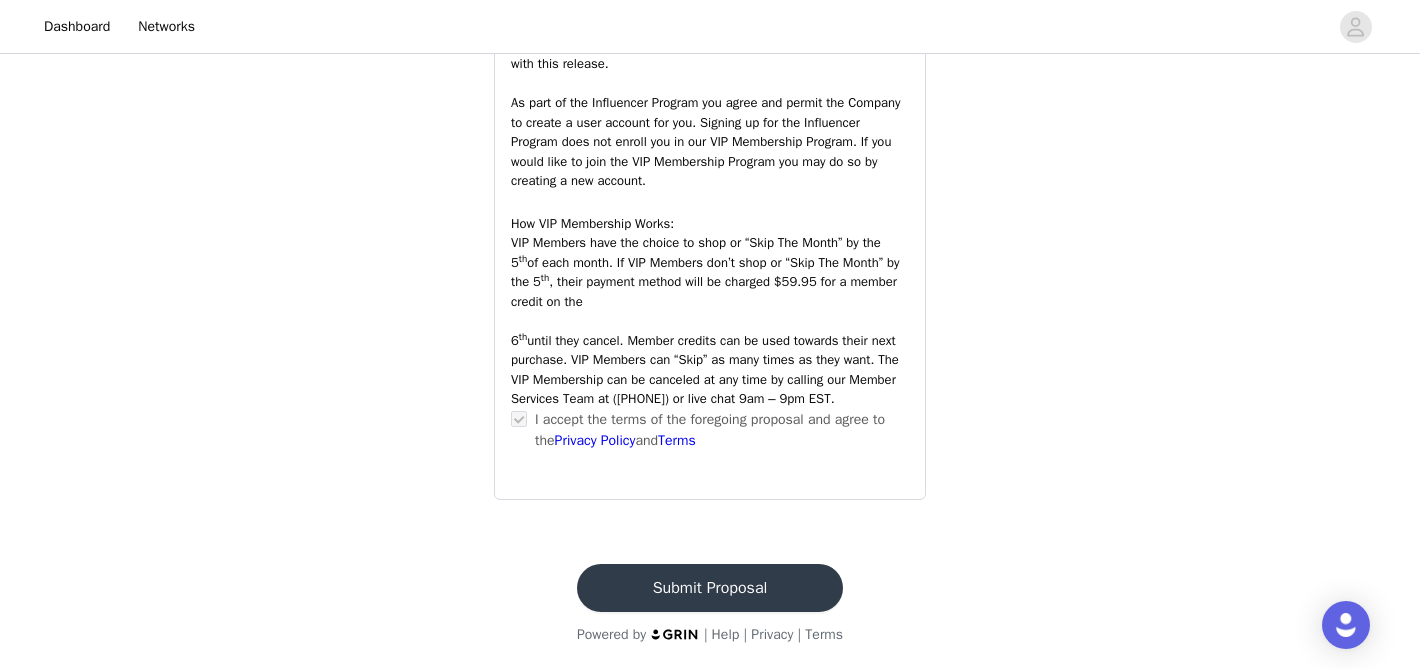 click on "Submit Proposal" at bounding box center [710, 588] 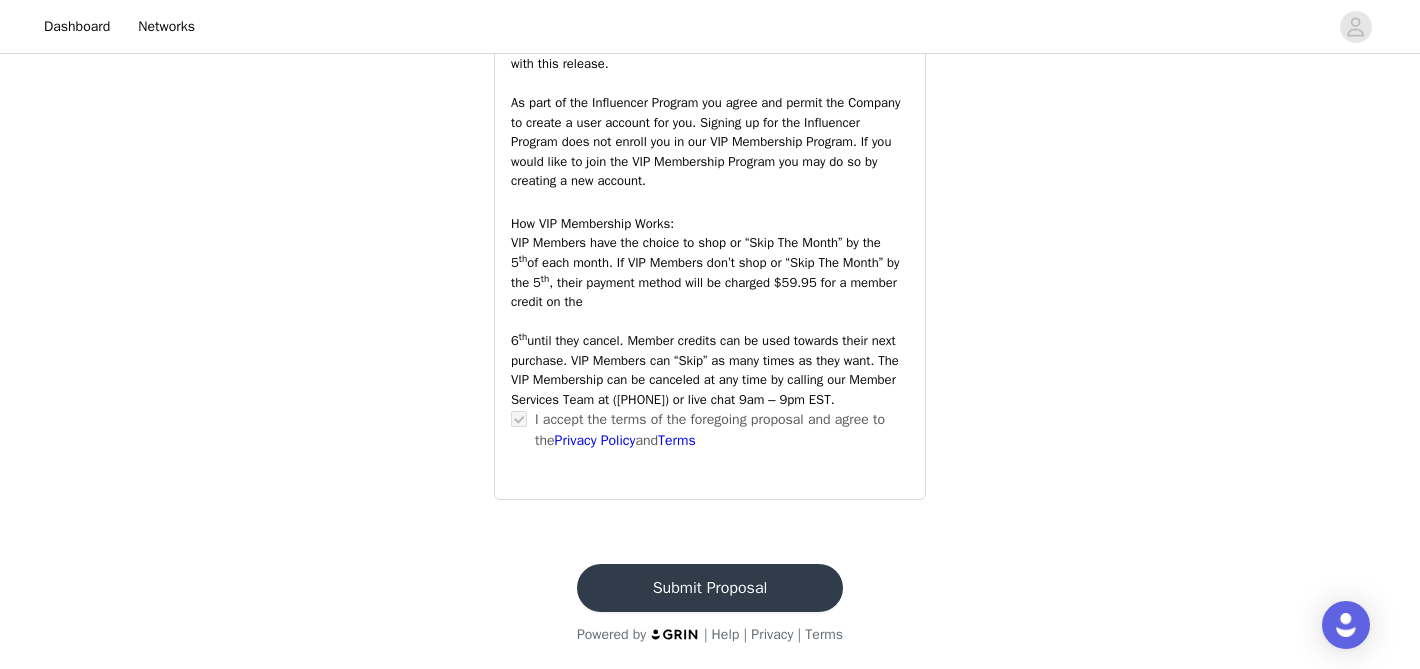 scroll, scrollTop: 0, scrollLeft: 0, axis: both 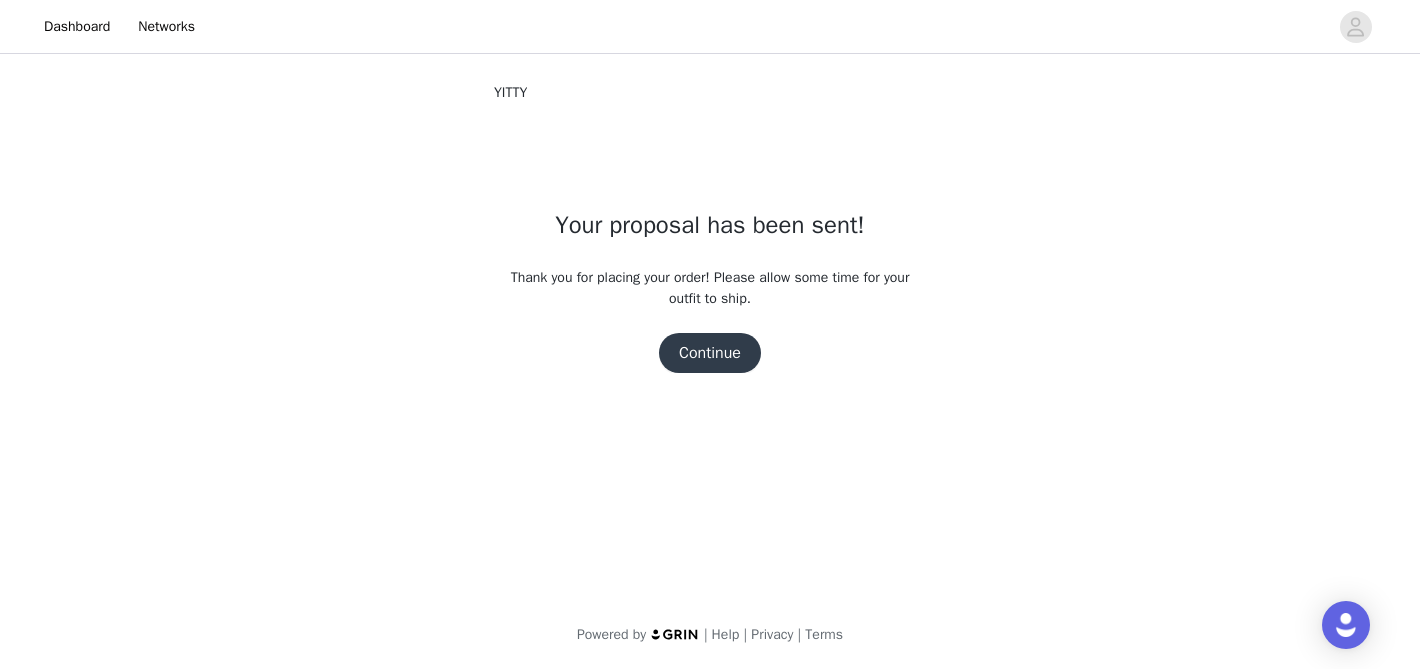 click on "Continue" at bounding box center [710, 353] 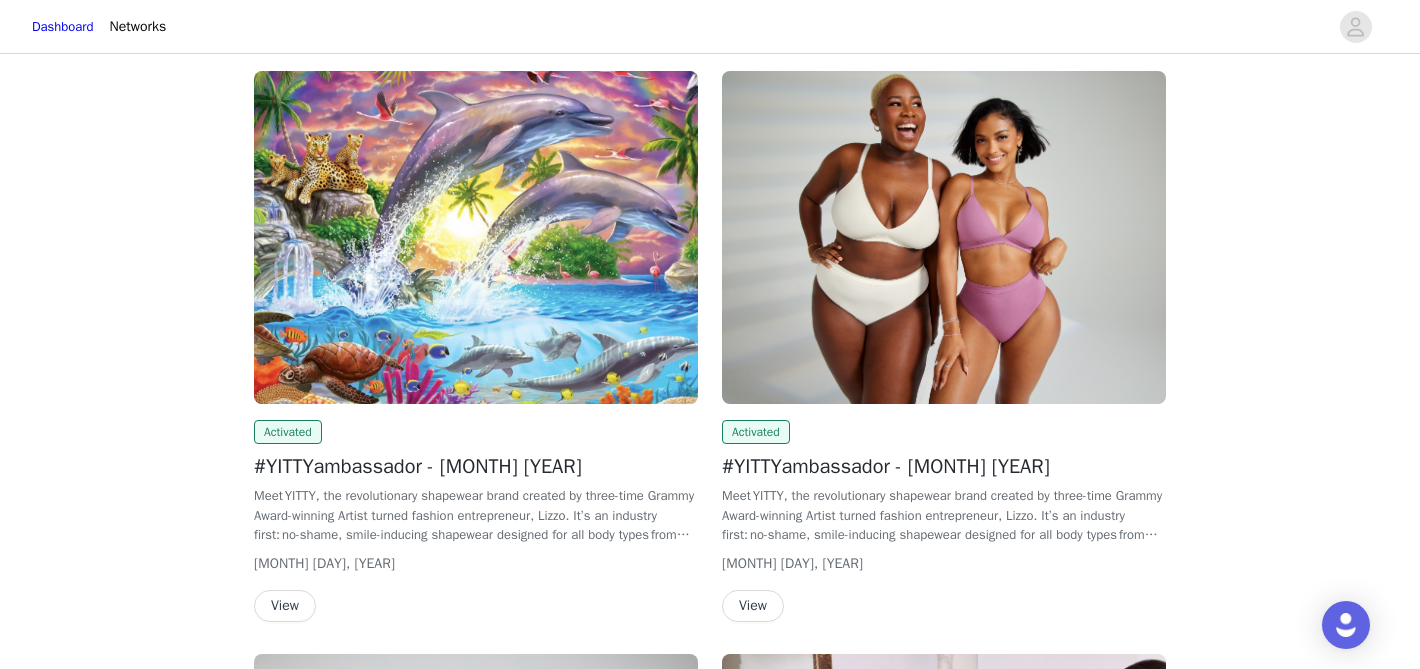 scroll, scrollTop: 3592, scrollLeft: 0, axis: vertical 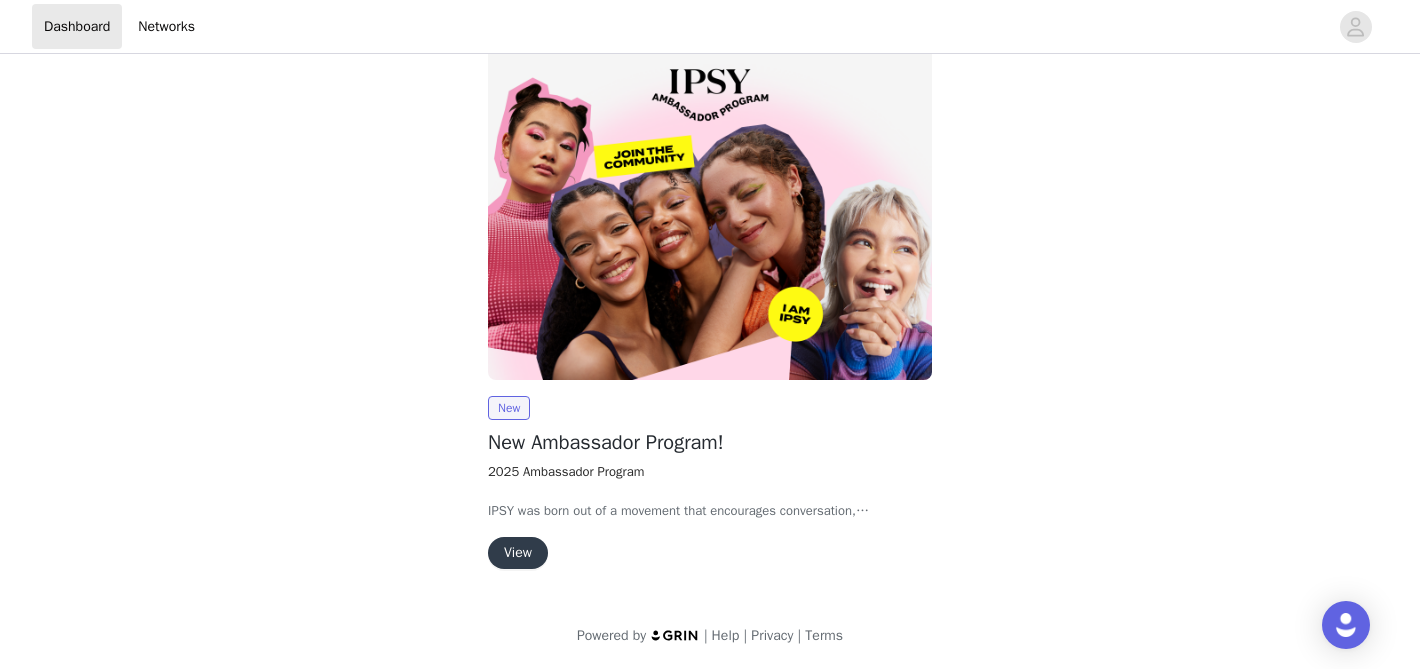 click on "View" at bounding box center (518, 553) 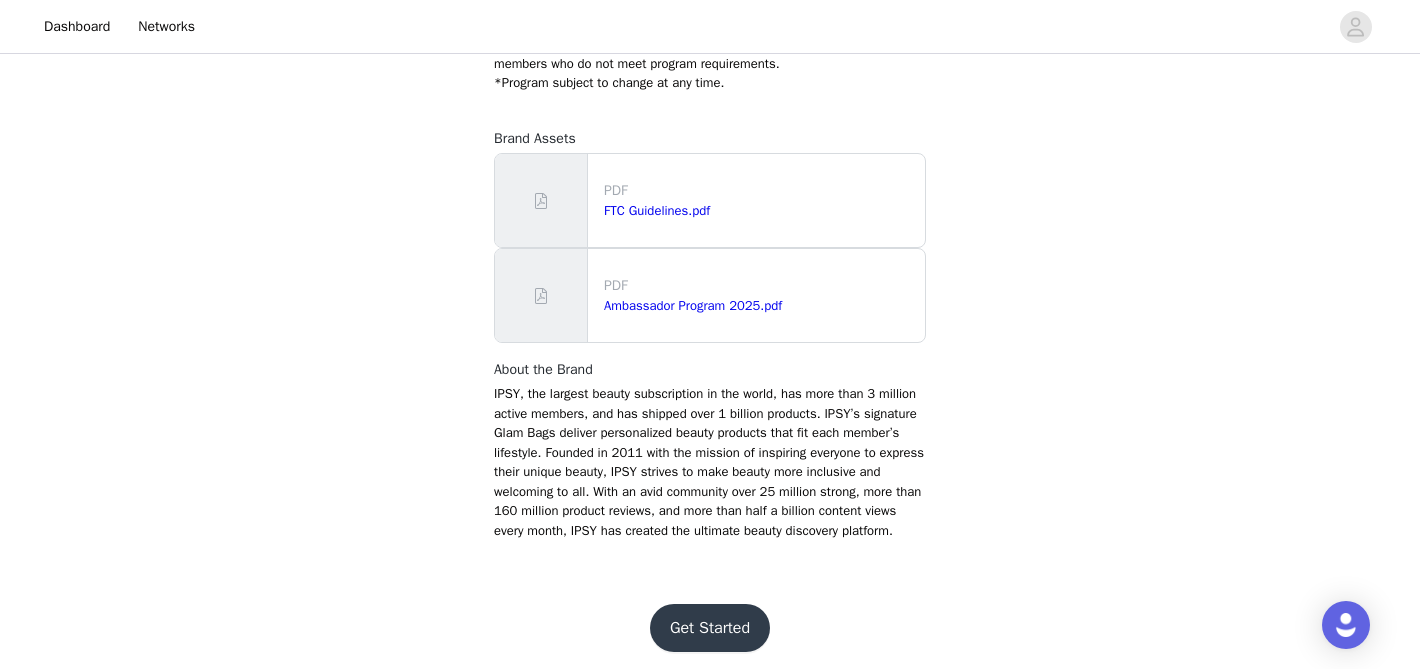 scroll, scrollTop: 1208, scrollLeft: 0, axis: vertical 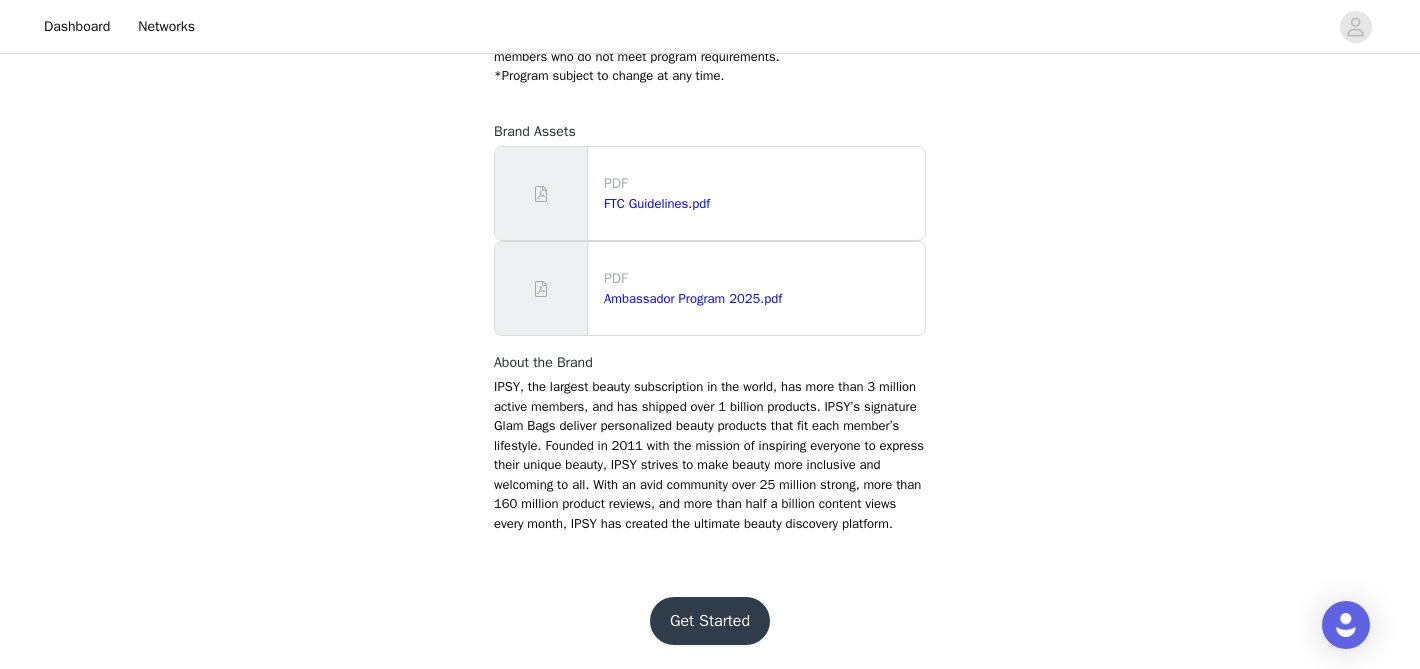 click on "Get Started" at bounding box center (710, 621) 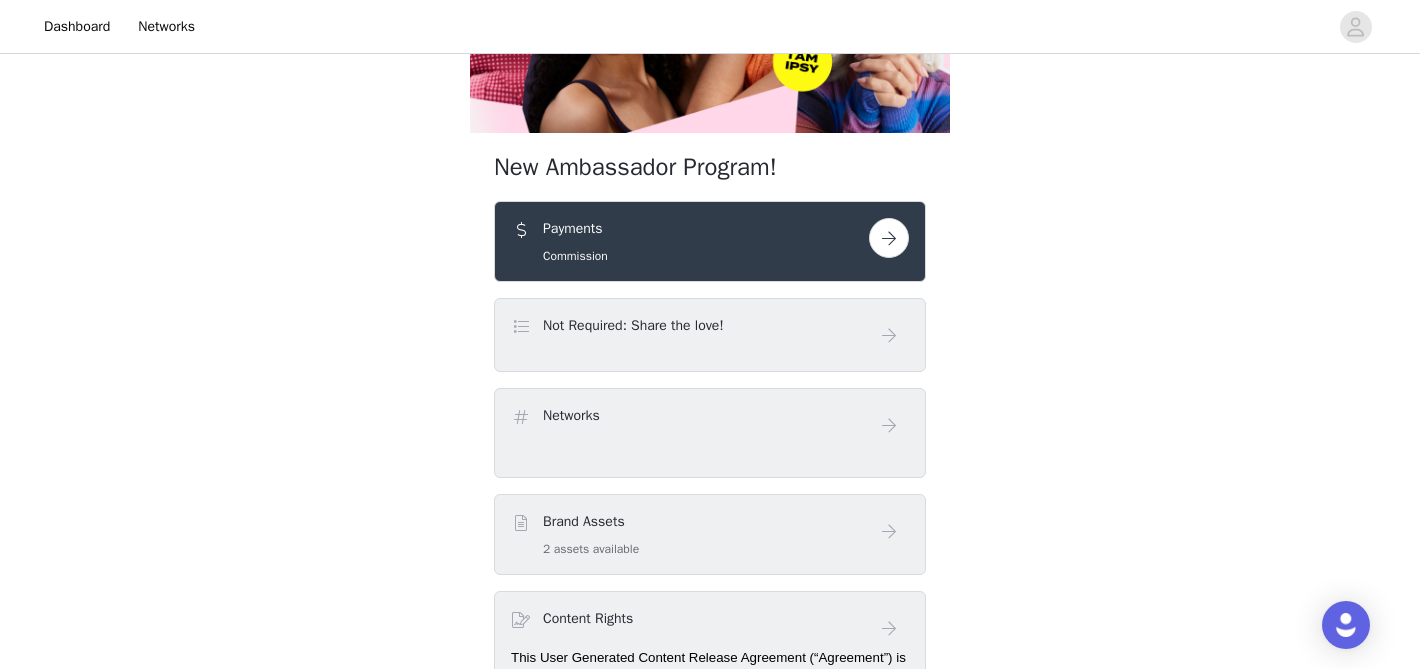scroll, scrollTop: 291, scrollLeft: 0, axis: vertical 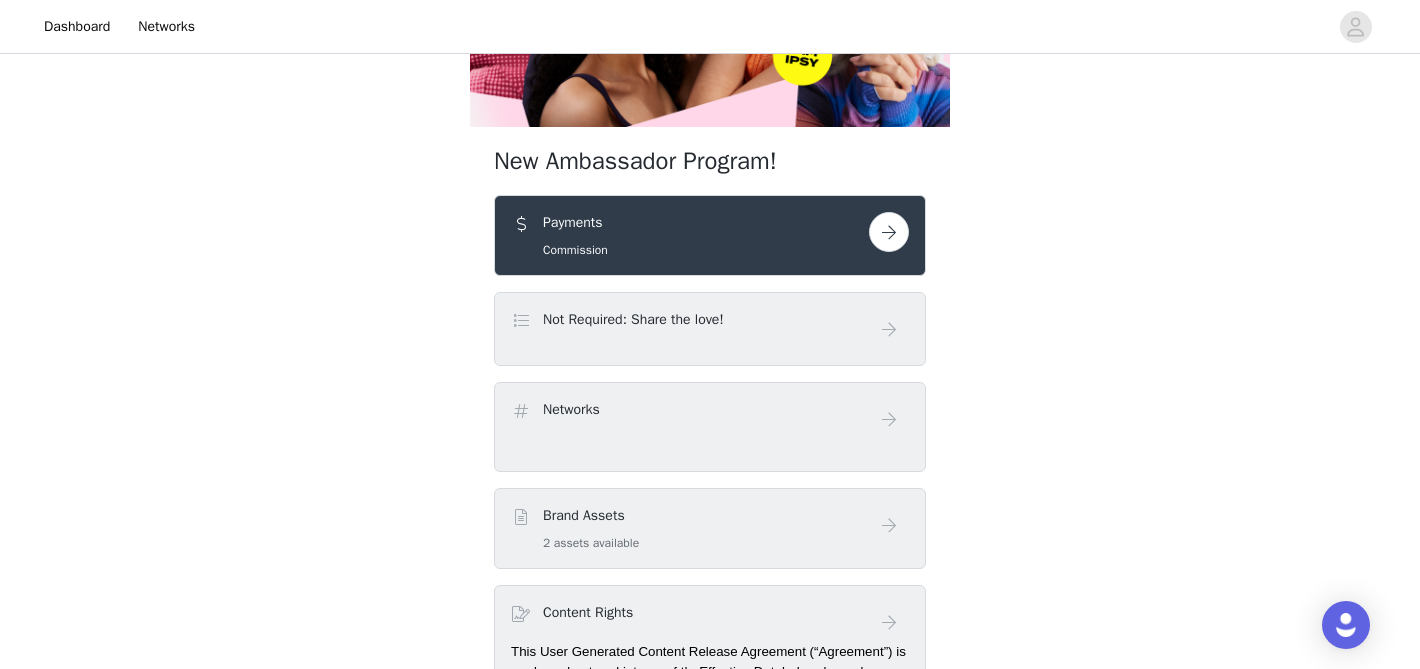 click at bounding box center [889, 232] 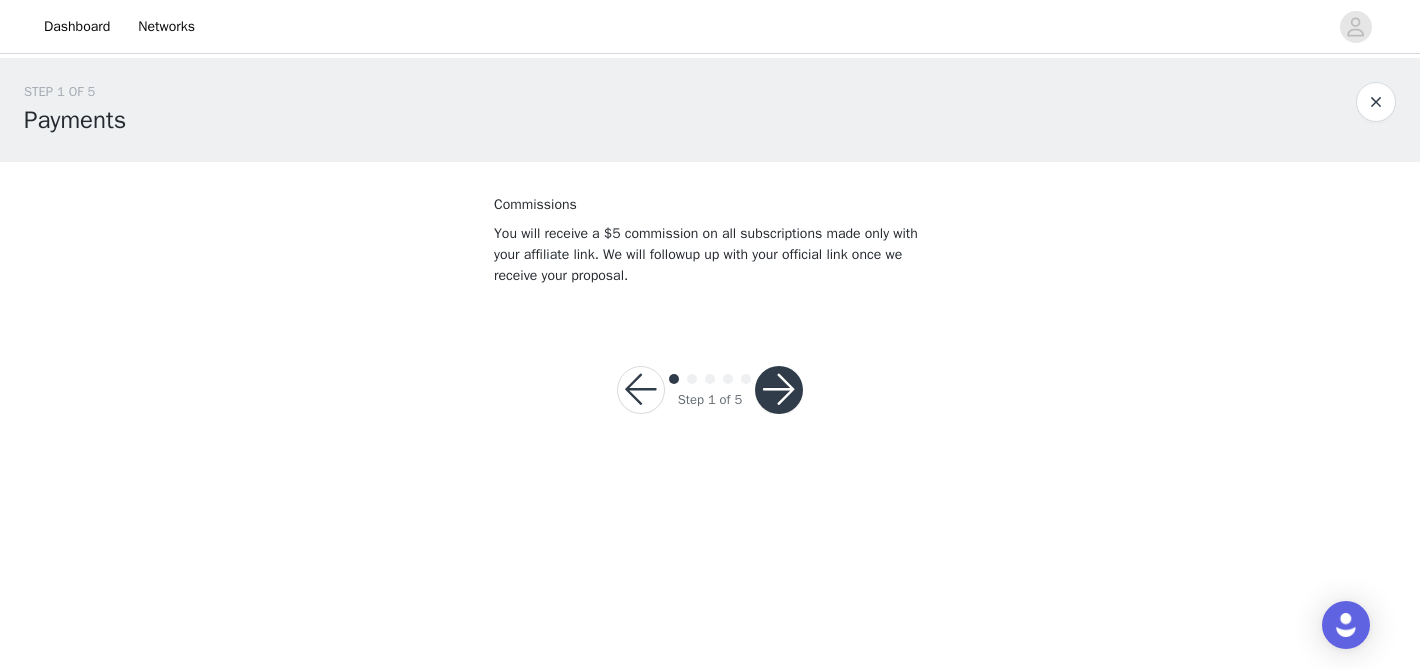 click at bounding box center [779, 390] 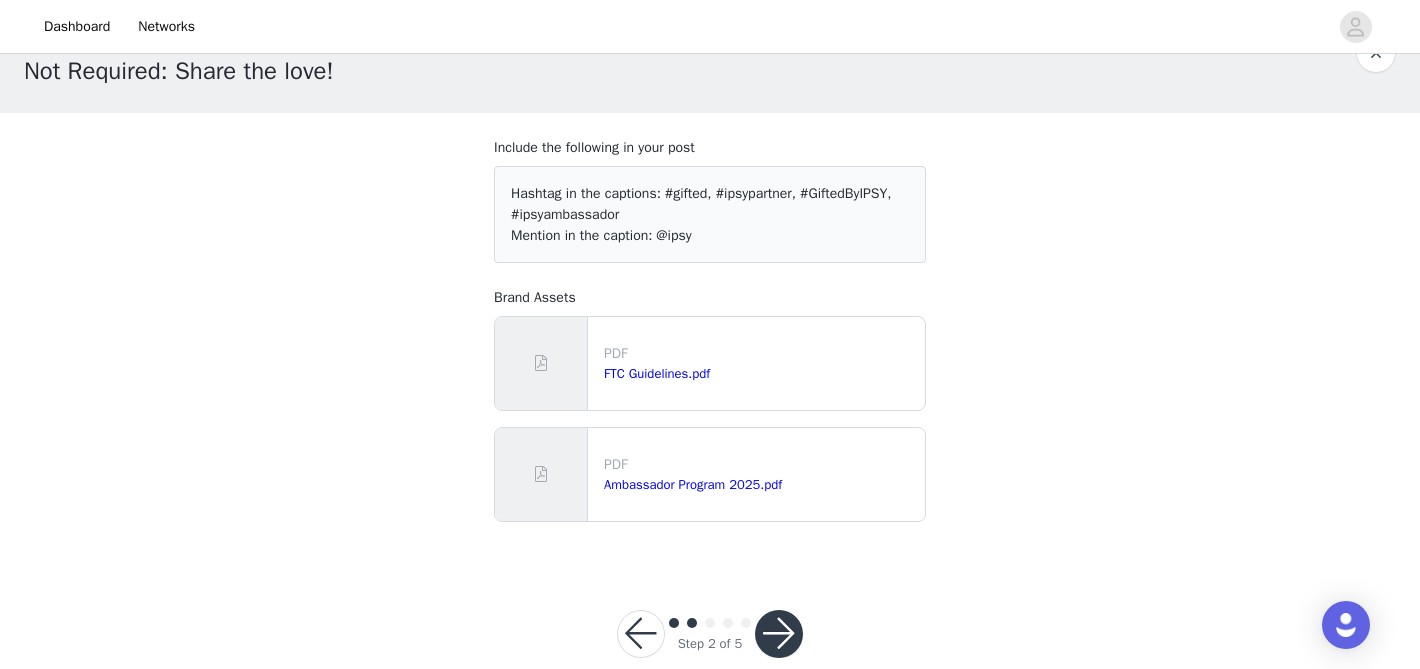 scroll, scrollTop: 85, scrollLeft: 0, axis: vertical 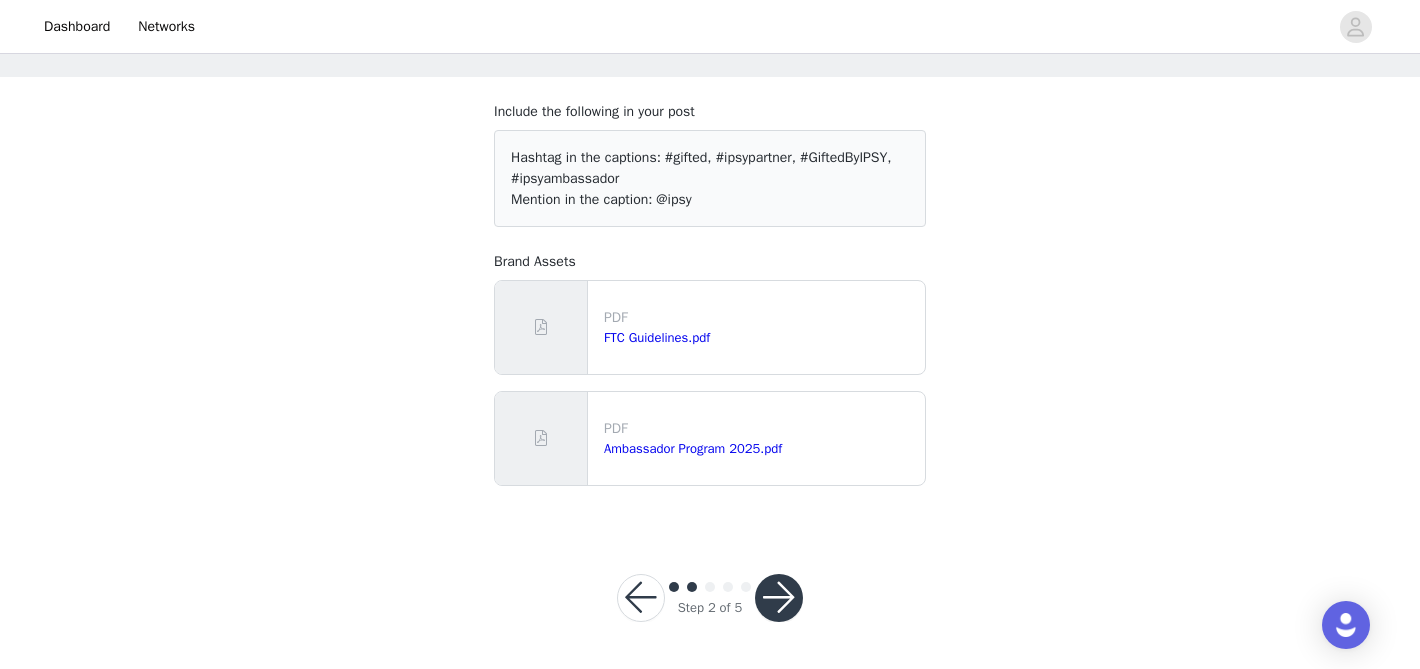 click at bounding box center (779, 598) 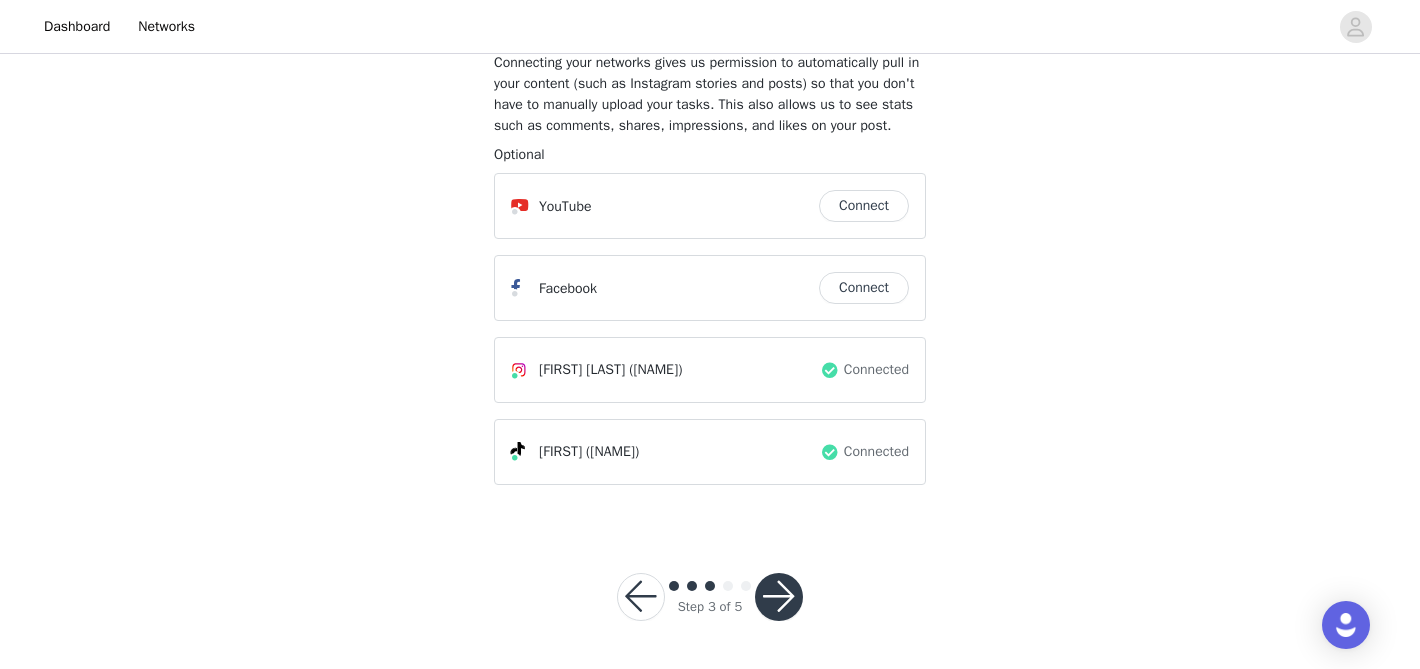 scroll, scrollTop: 154, scrollLeft: 0, axis: vertical 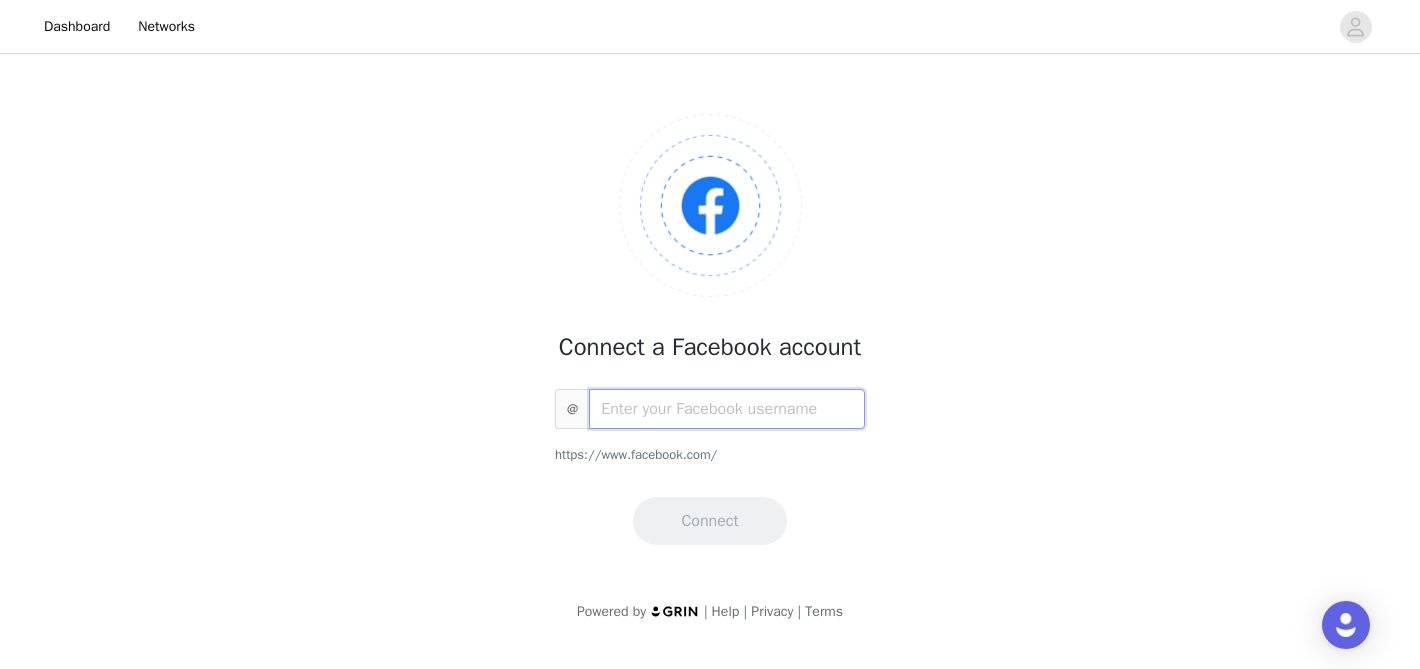 click at bounding box center [727, 409] 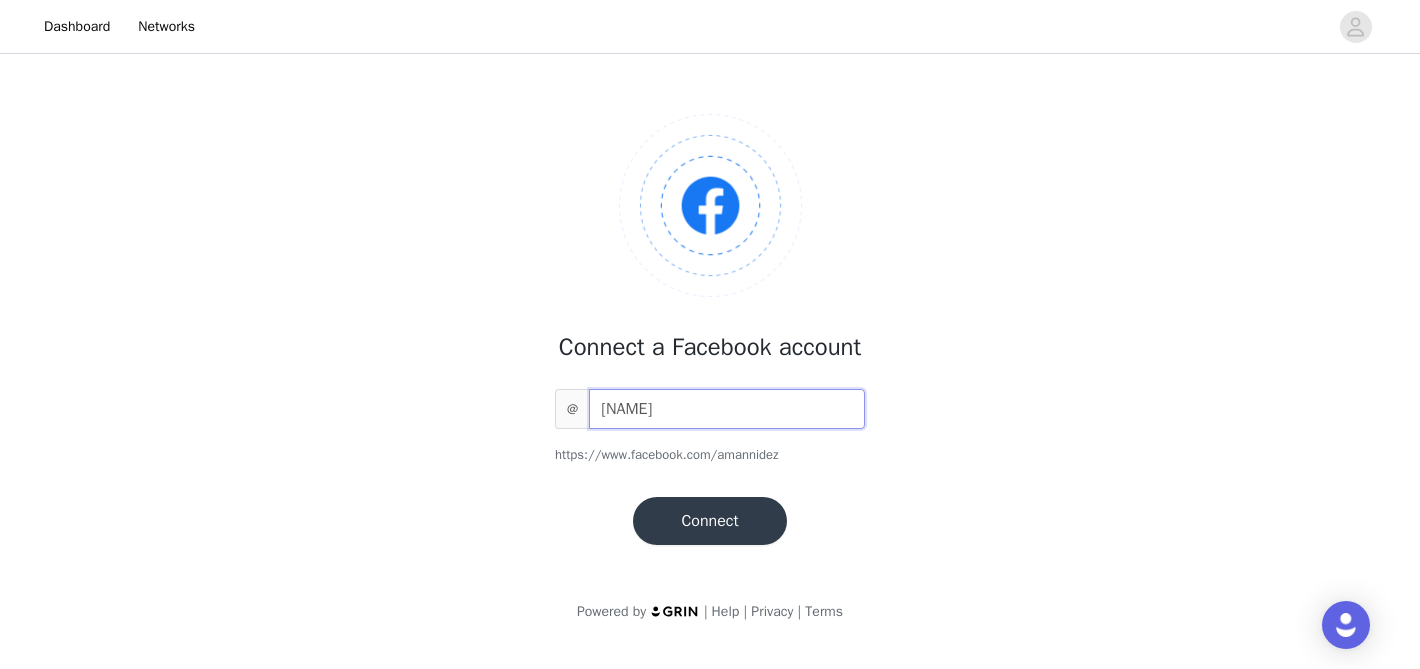type on "[USERNAME]" 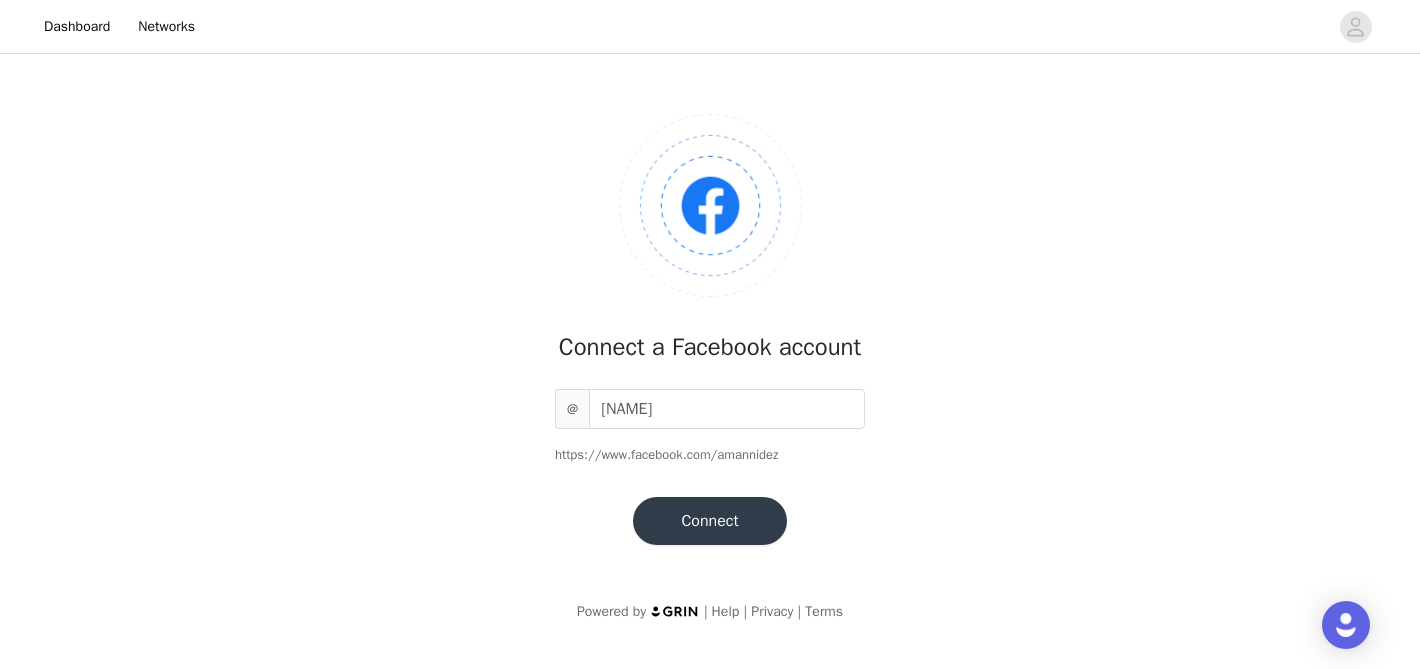 click on "Connect" at bounding box center (709, 521) 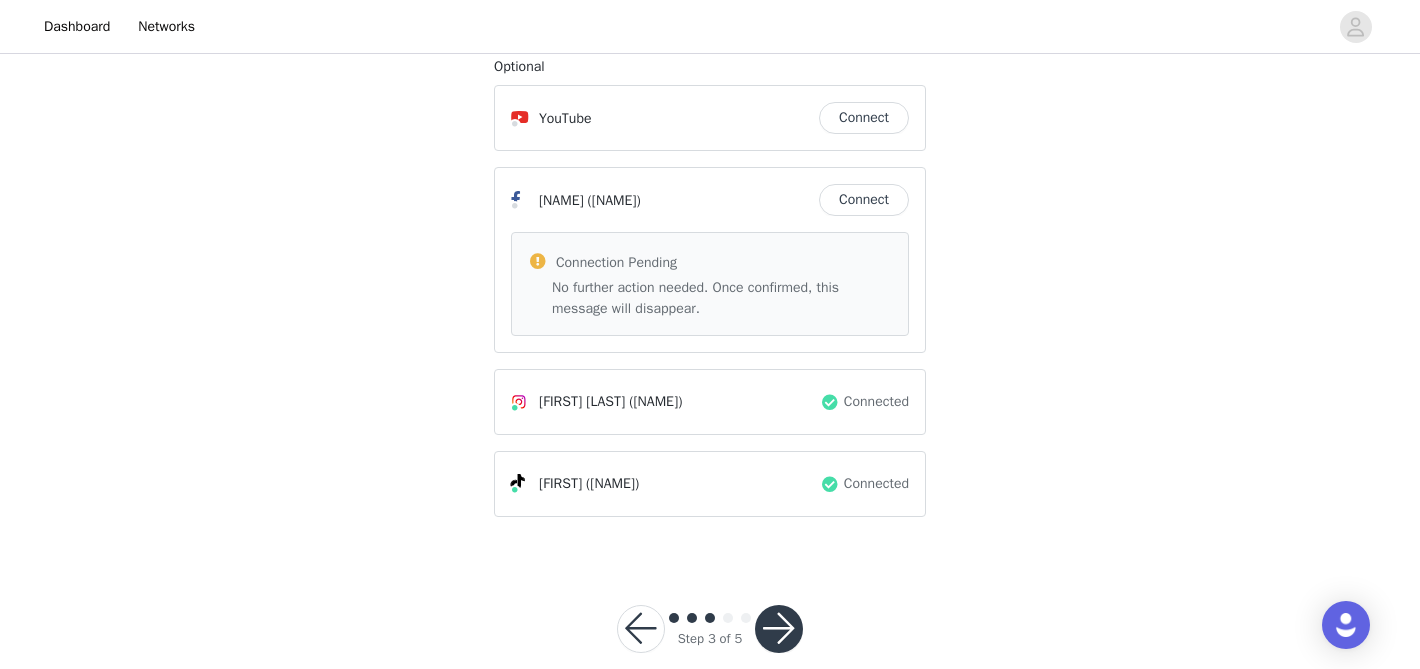scroll, scrollTop: 227, scrollLeft: 0, axis: vertical 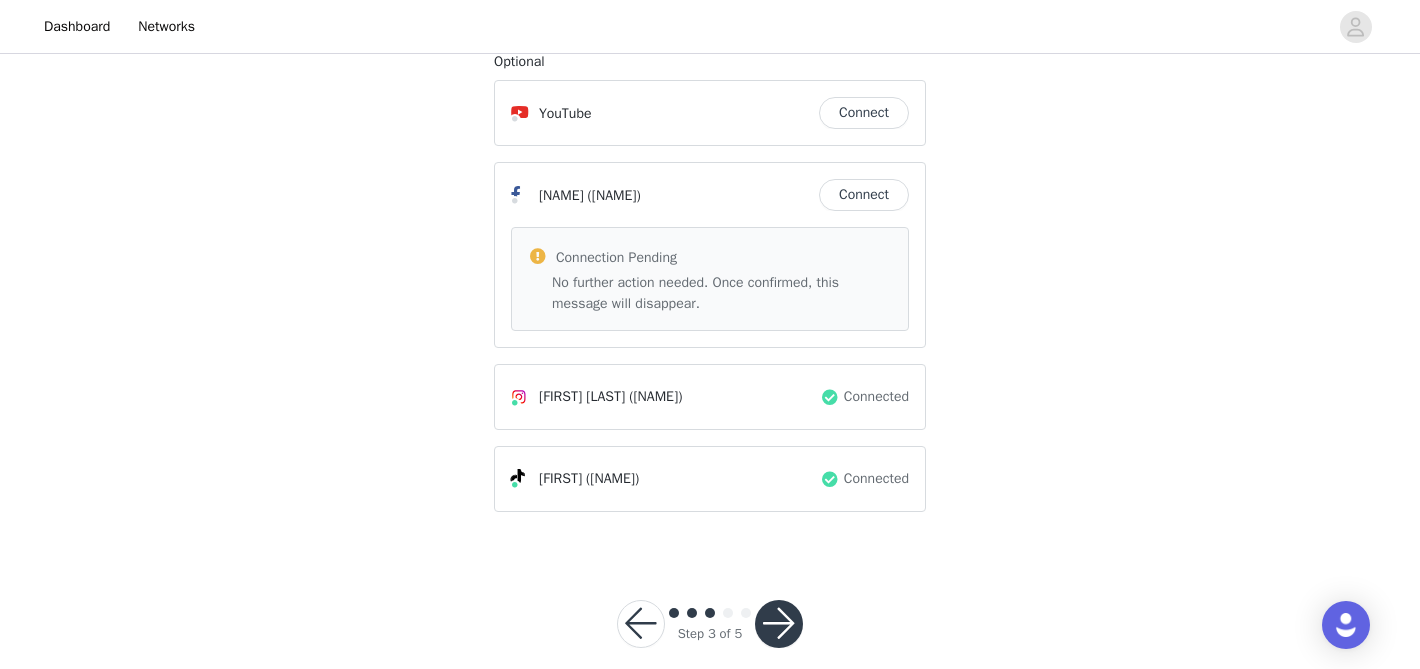 click at bounding box center (779, 624) 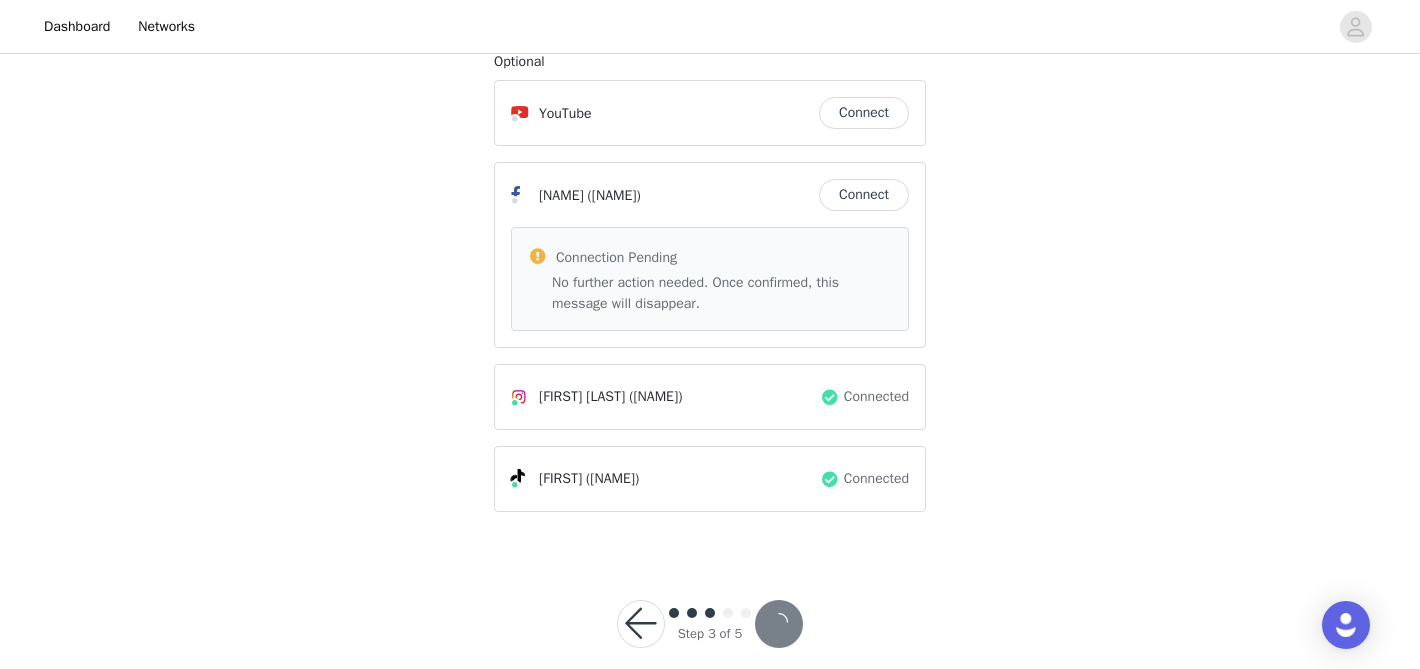 scroll, scrollTop: 0, scrollLeft: 0, axis: both 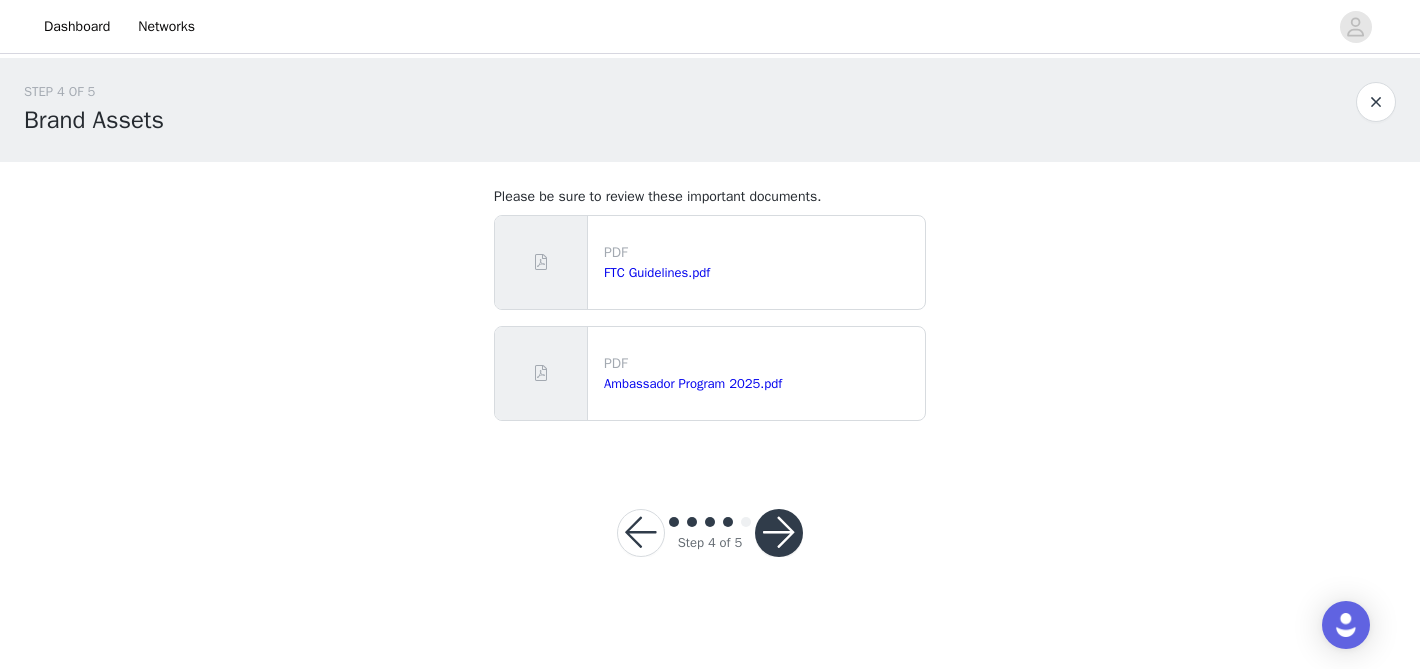 click at bounding box center [779, 533] 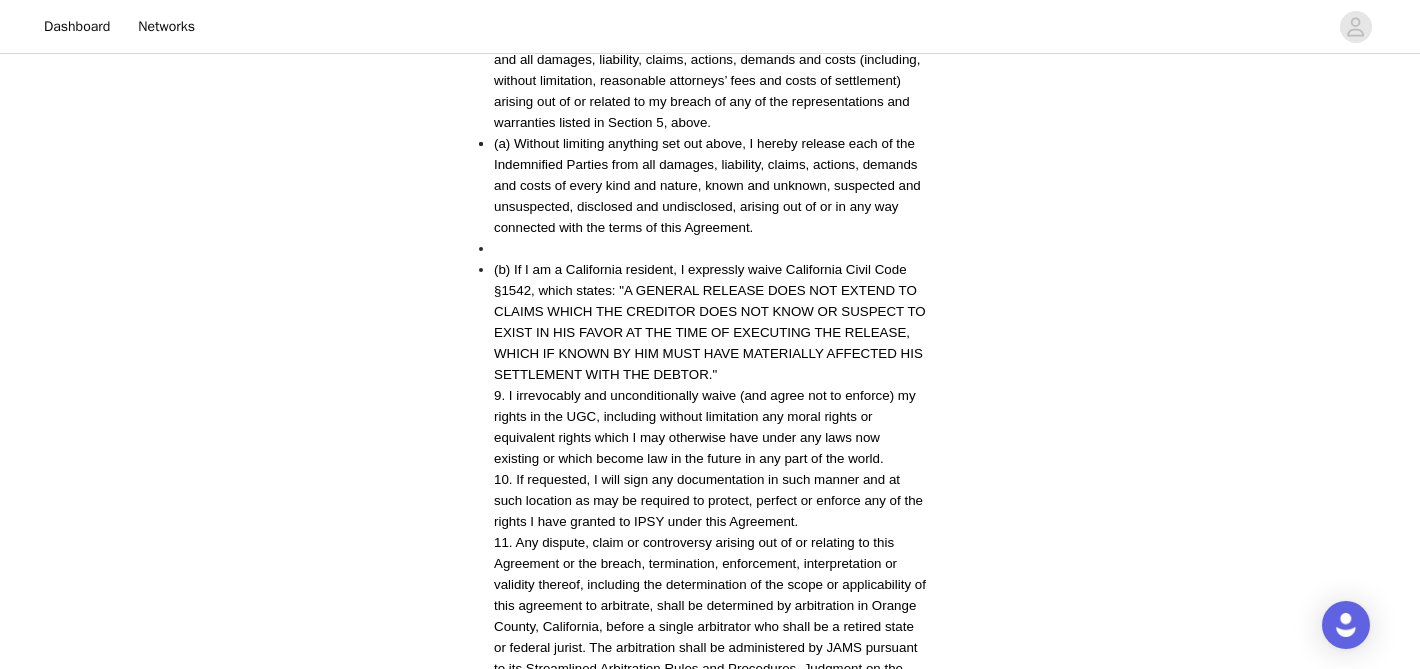 scroll, scrollTop: 2544, scrollLeft: 0, axis: vertical 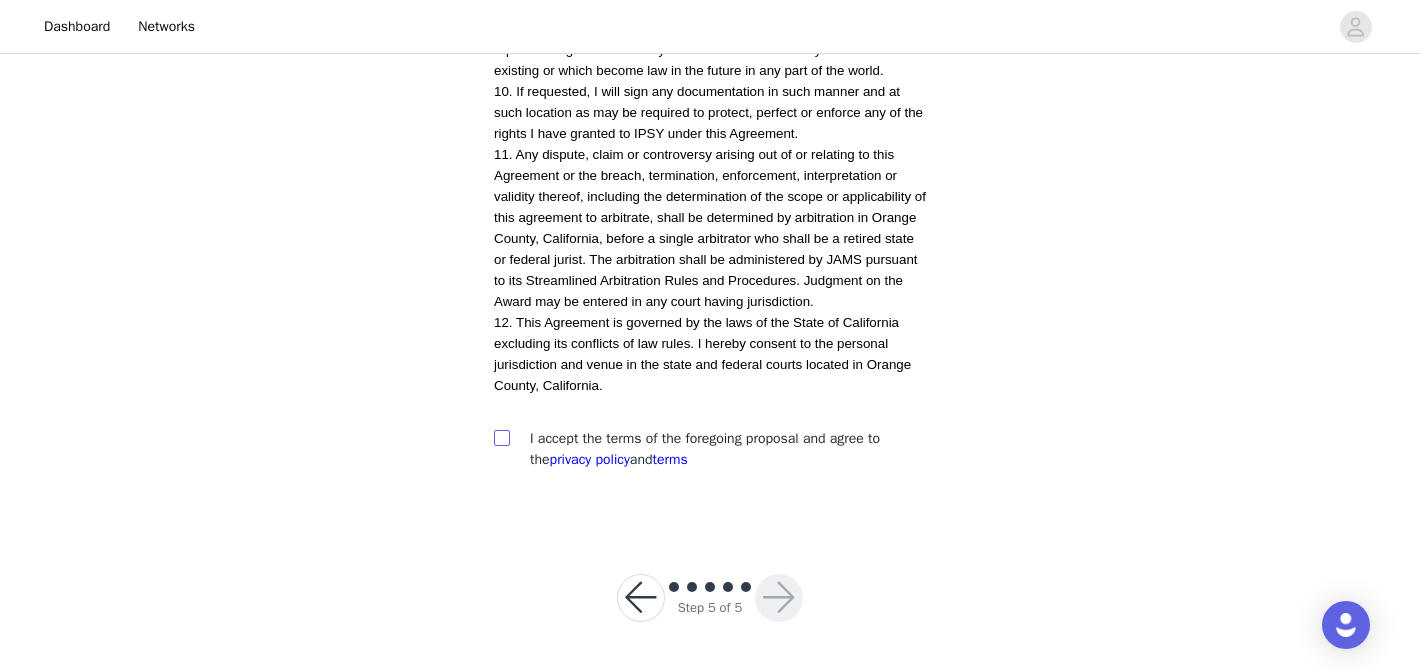 click at bounding box center [501, 437] 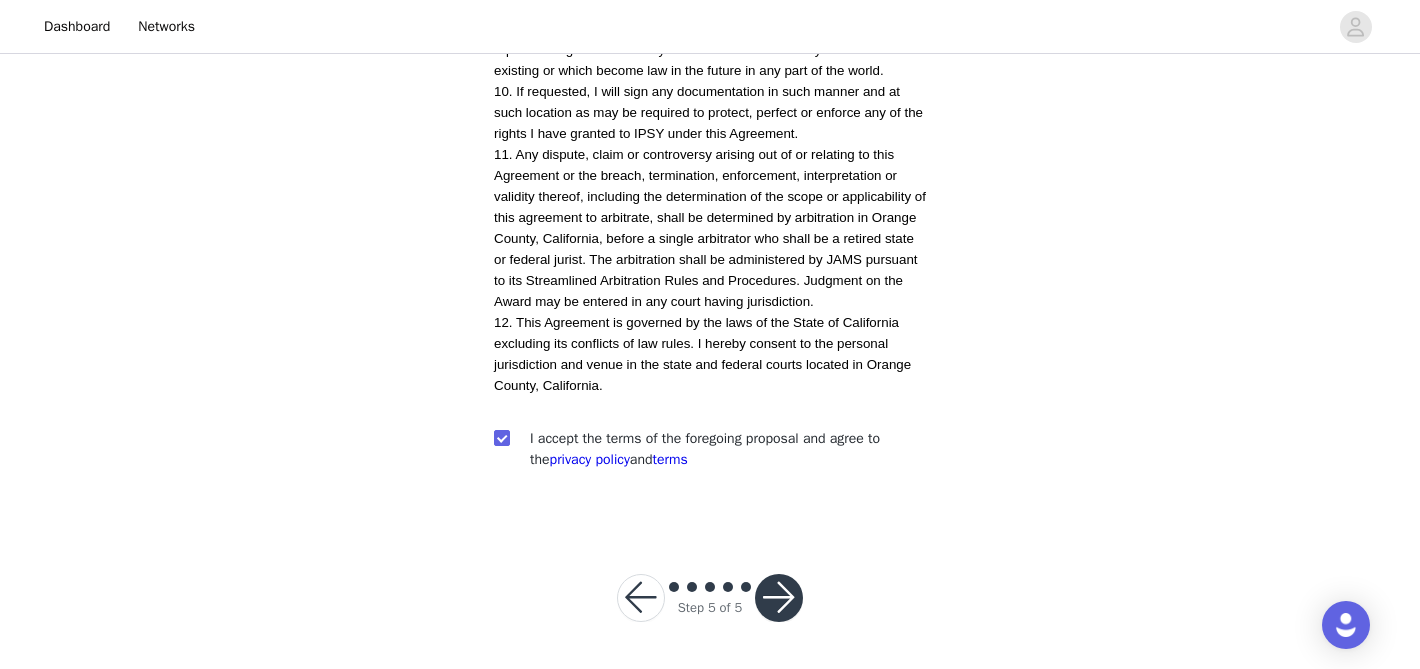 click at bounding box center [779, 598] 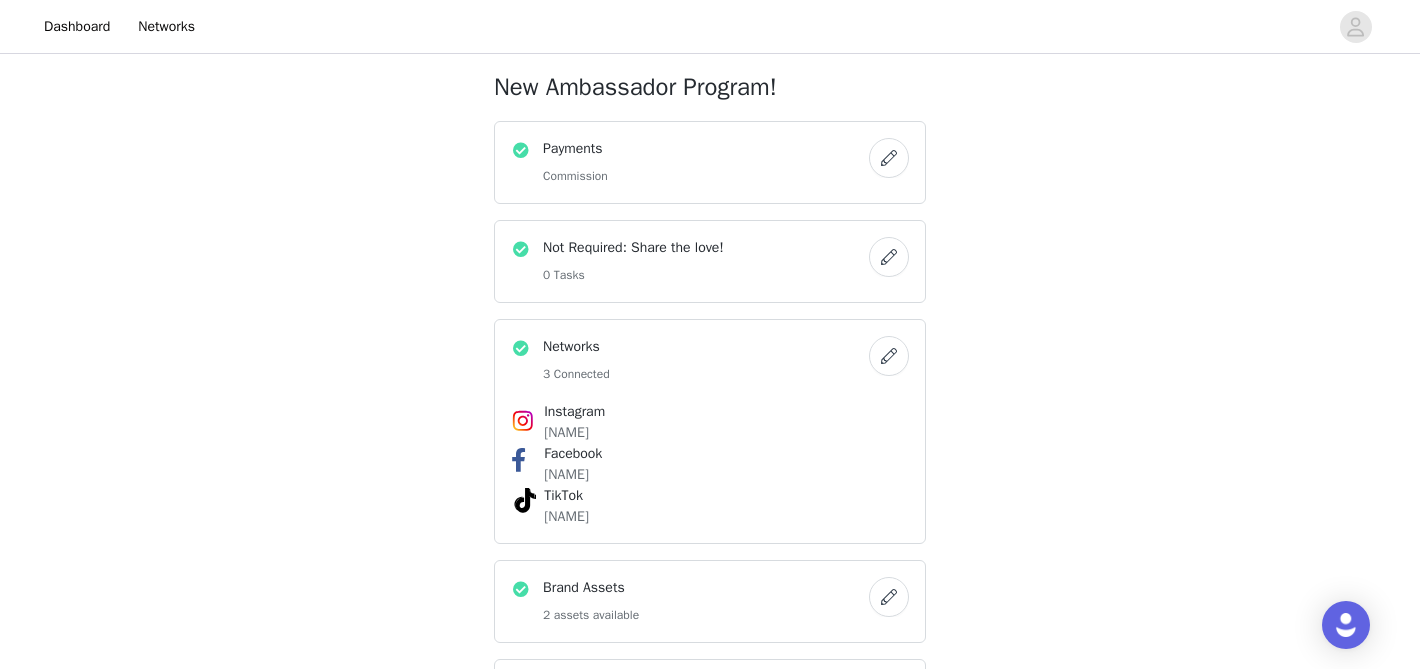 scroll, scrollTop: 367, scrollLeft: 0, axis: vertical 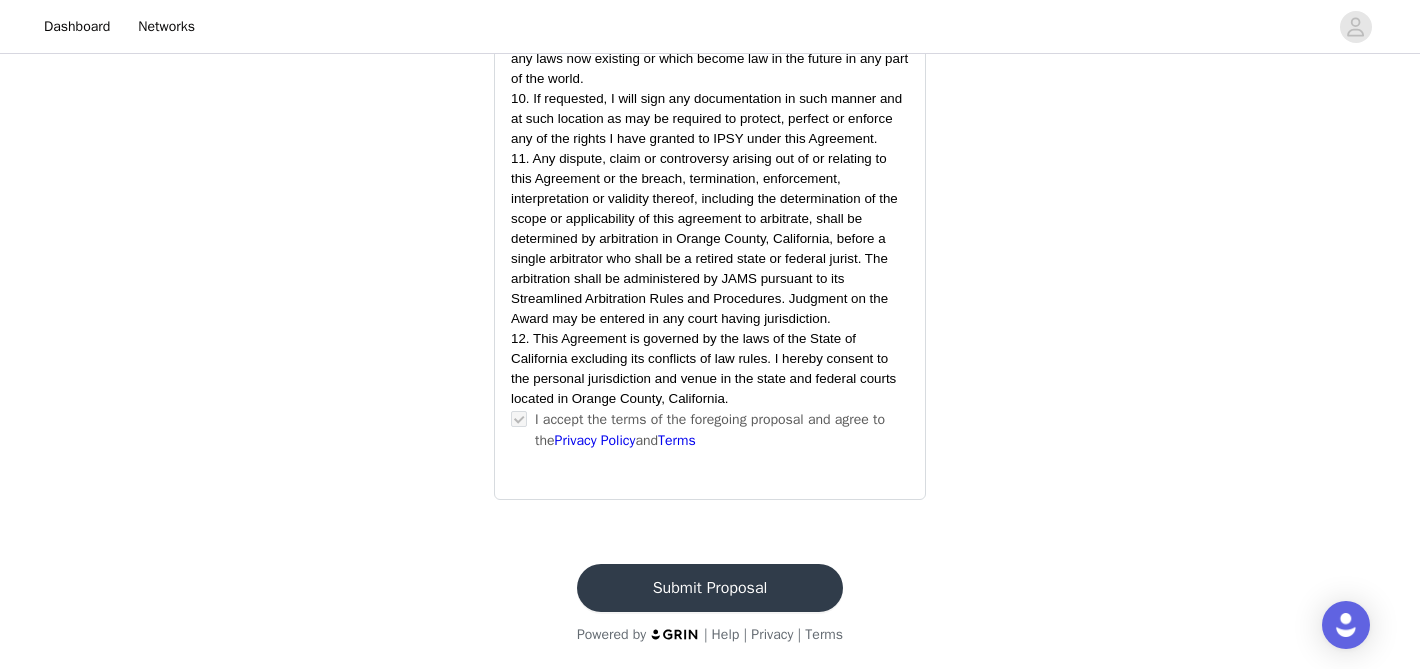 click on "Submit Proposal" at bounding box center [710, 588] 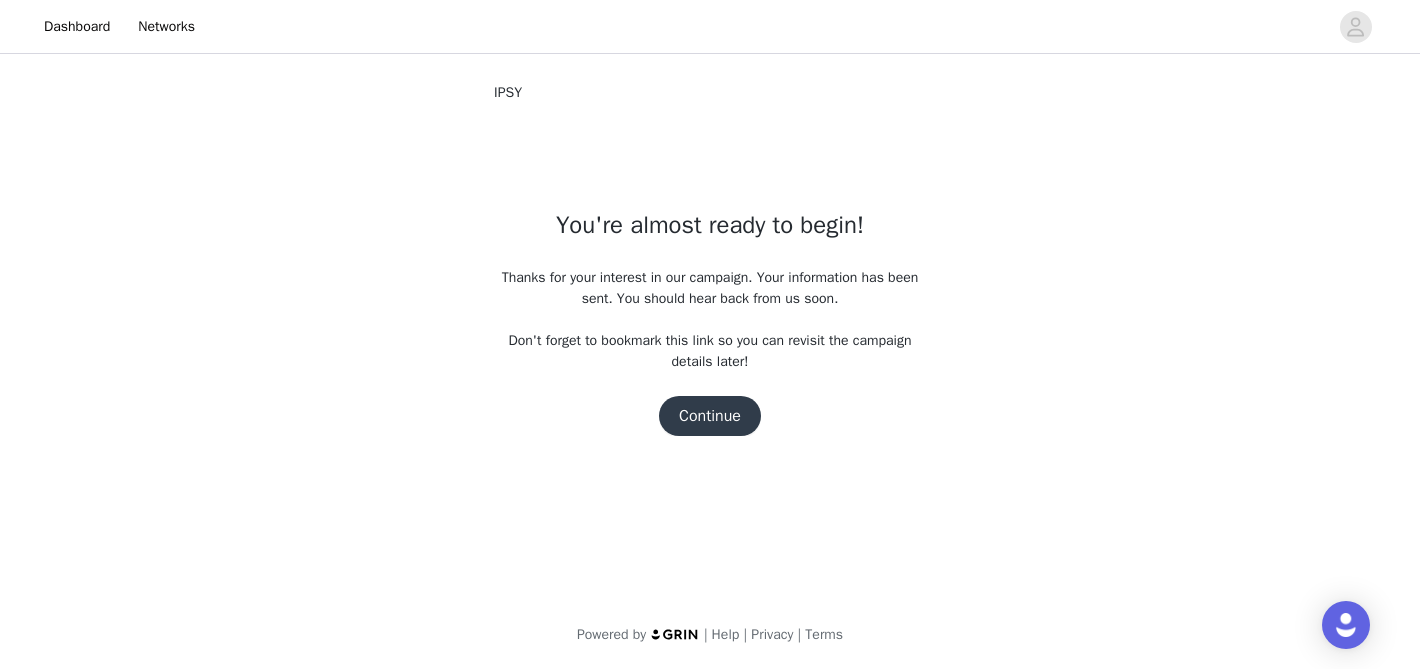 click on "Continue" at bounding box center (710, 416) 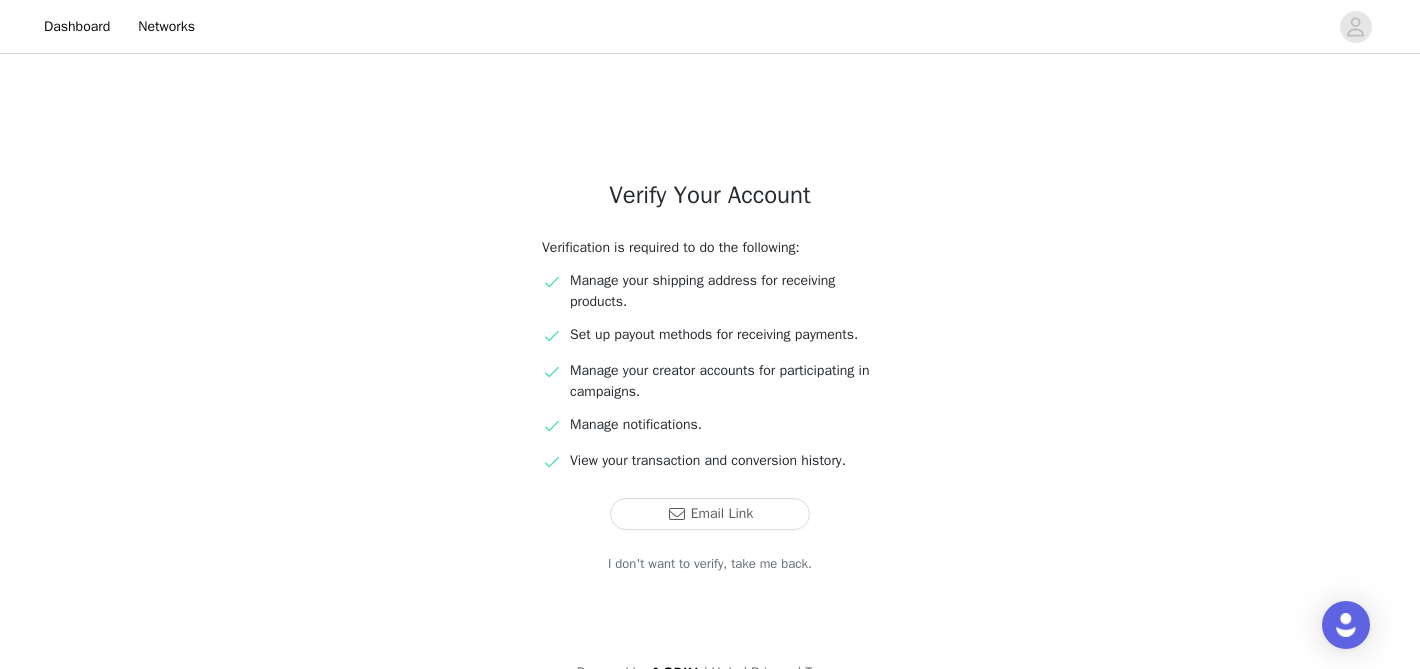 scroll, scrollTop: 70, scrollLeft: 0, axis: vertical 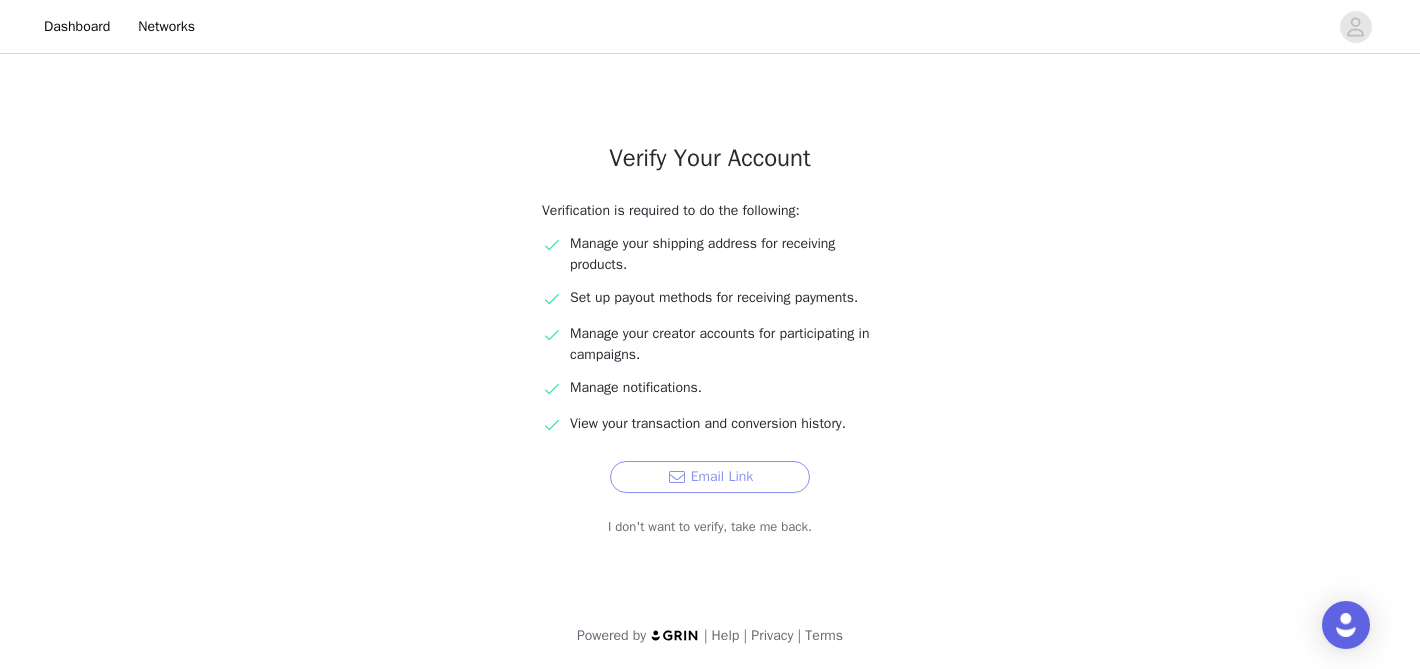 click on "Email Link" at bounding box center [710, 477] 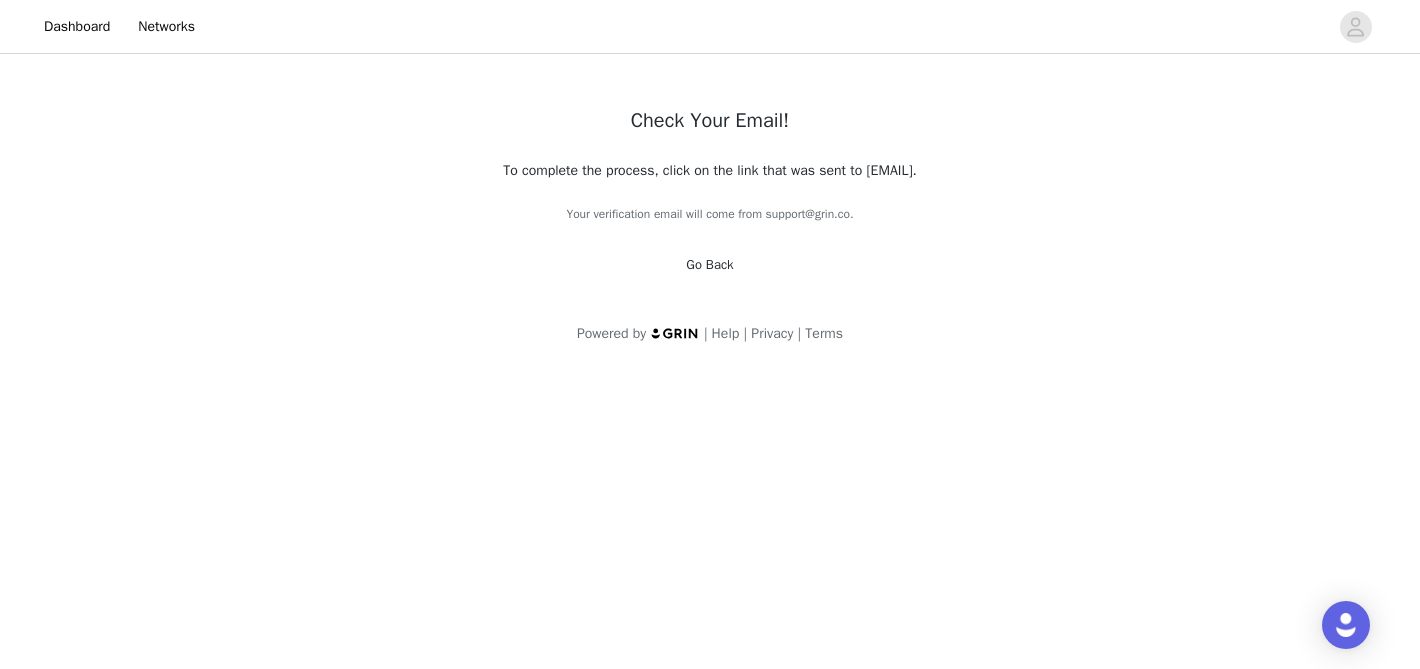 scroll, scrollTop: 0, scrollLeft: 0, axis: both 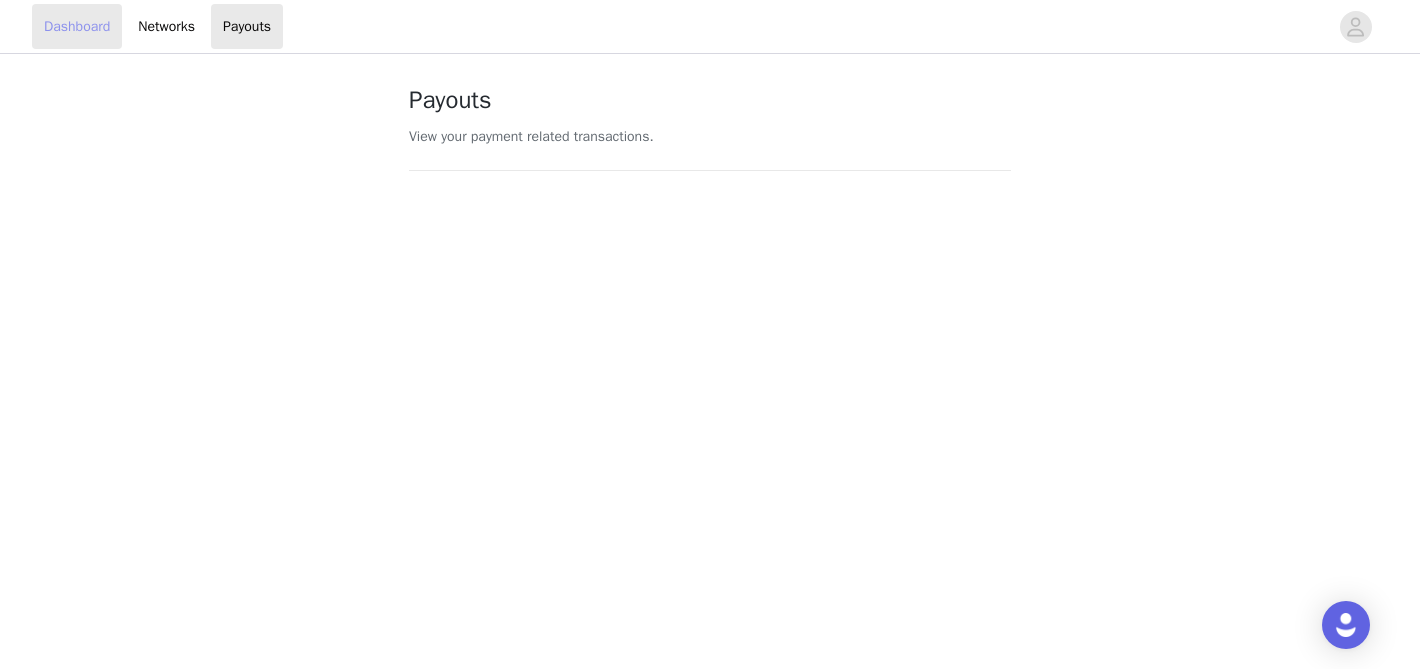 click on "Dashboard" at bounding box center [77, 26] 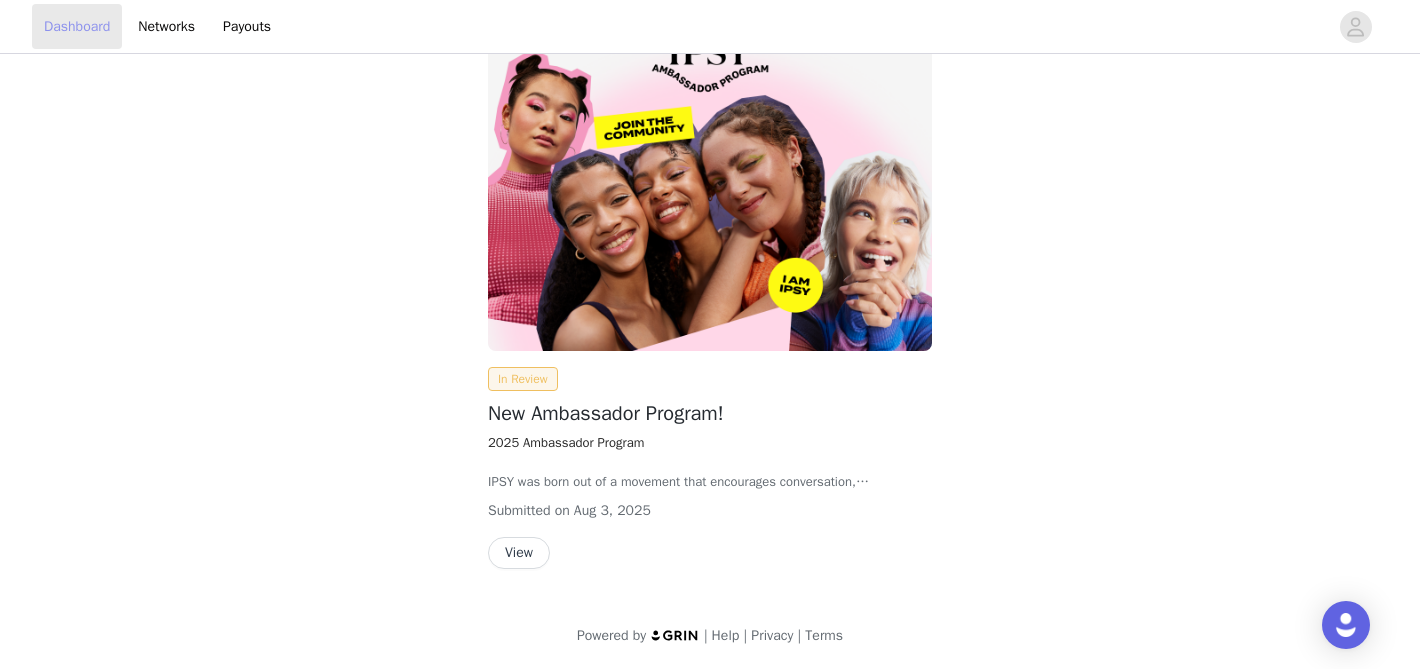 scroll, scrollTop: 0, scrollLeft: 0, axis: both 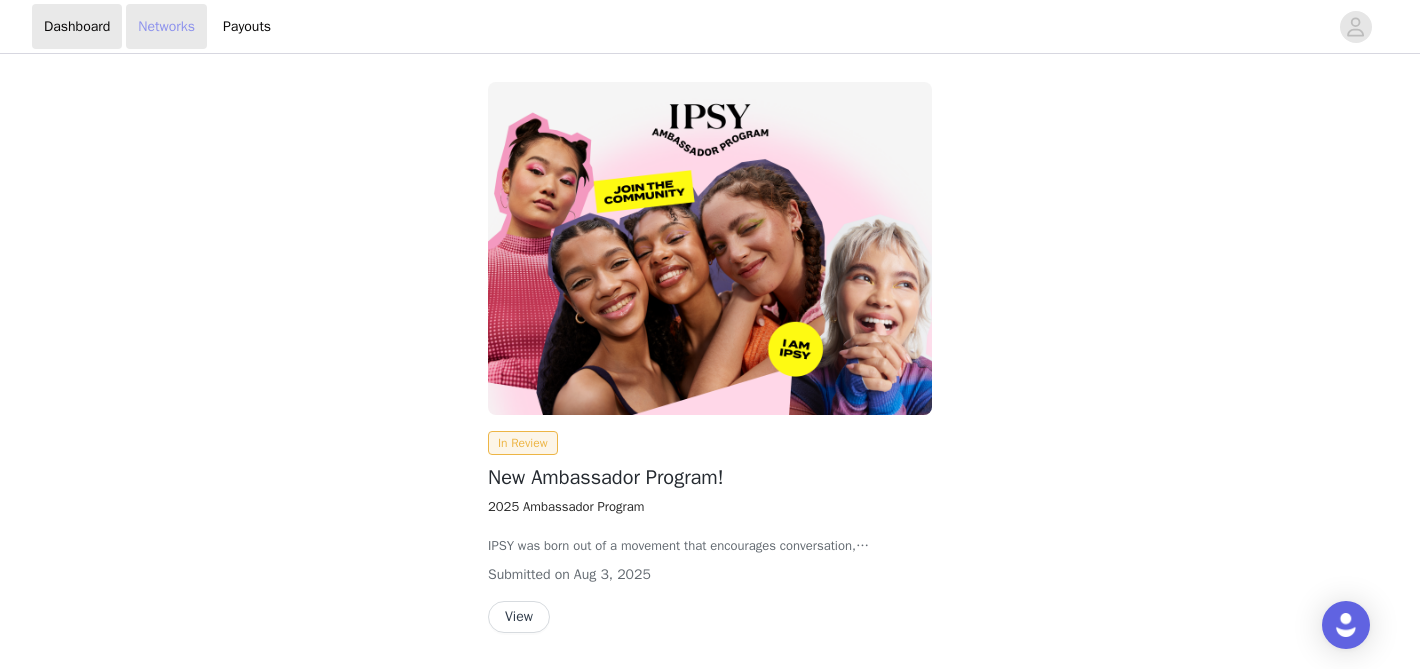 click on "Networks" at bounding box center [166, 26] 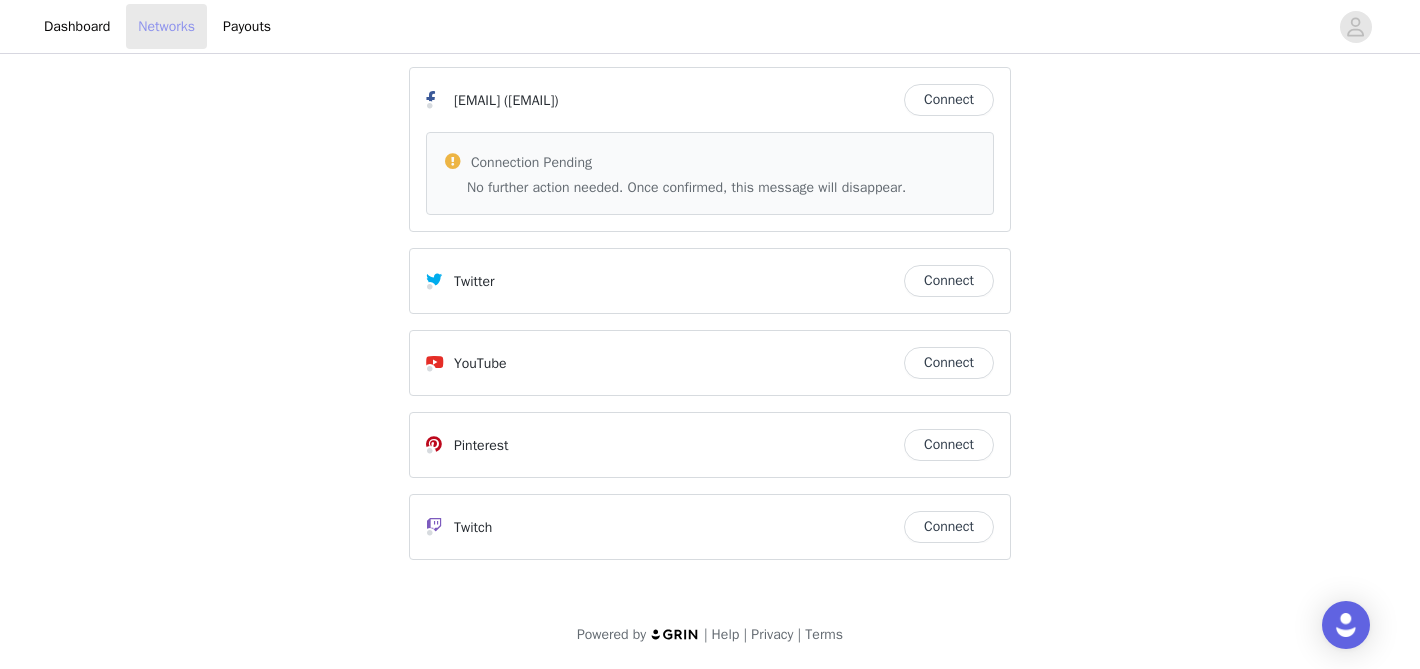 scroll, scrollTop: 0, scrollLeft: 0, axis: both 